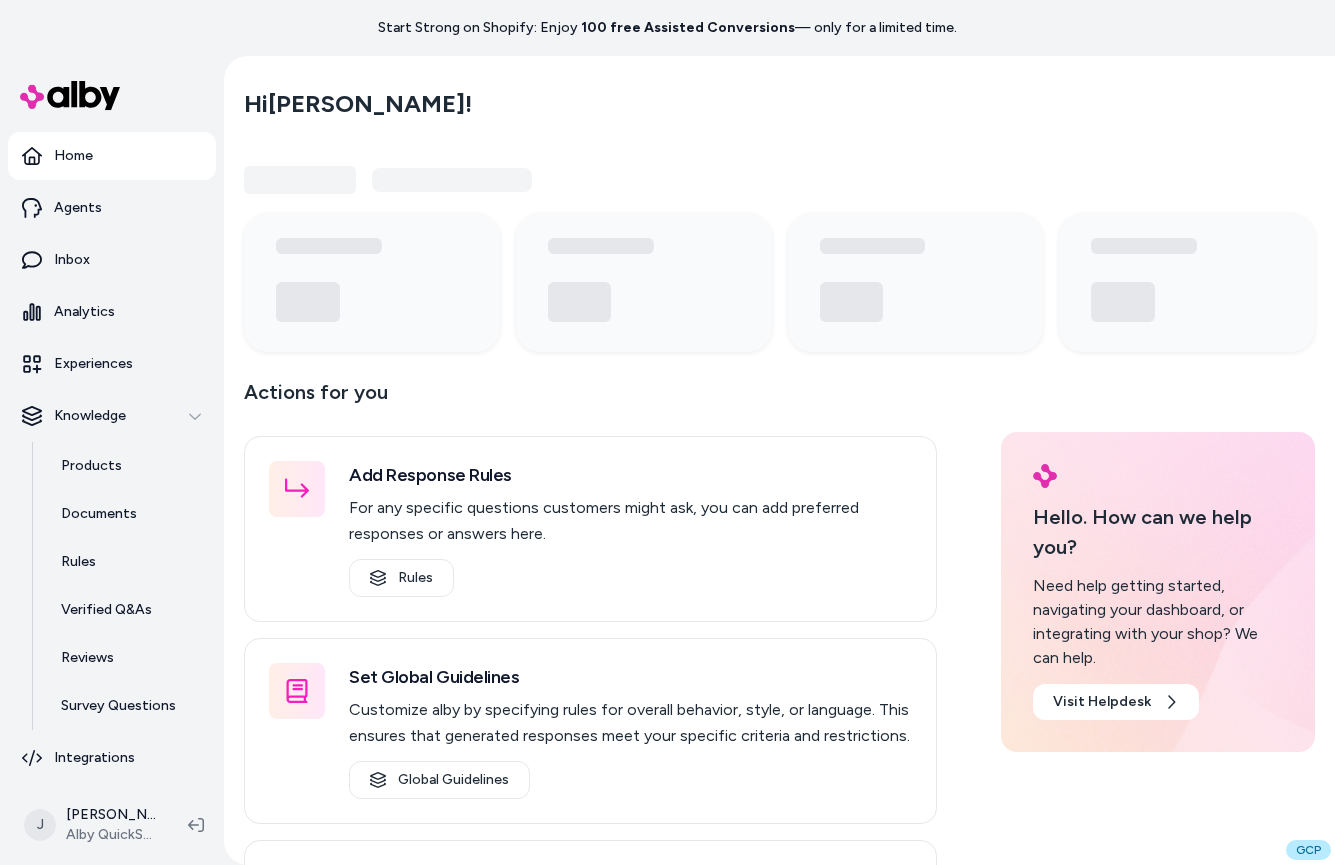 scroll, scrollTop: 0, scrollLeft: 0, axis: both 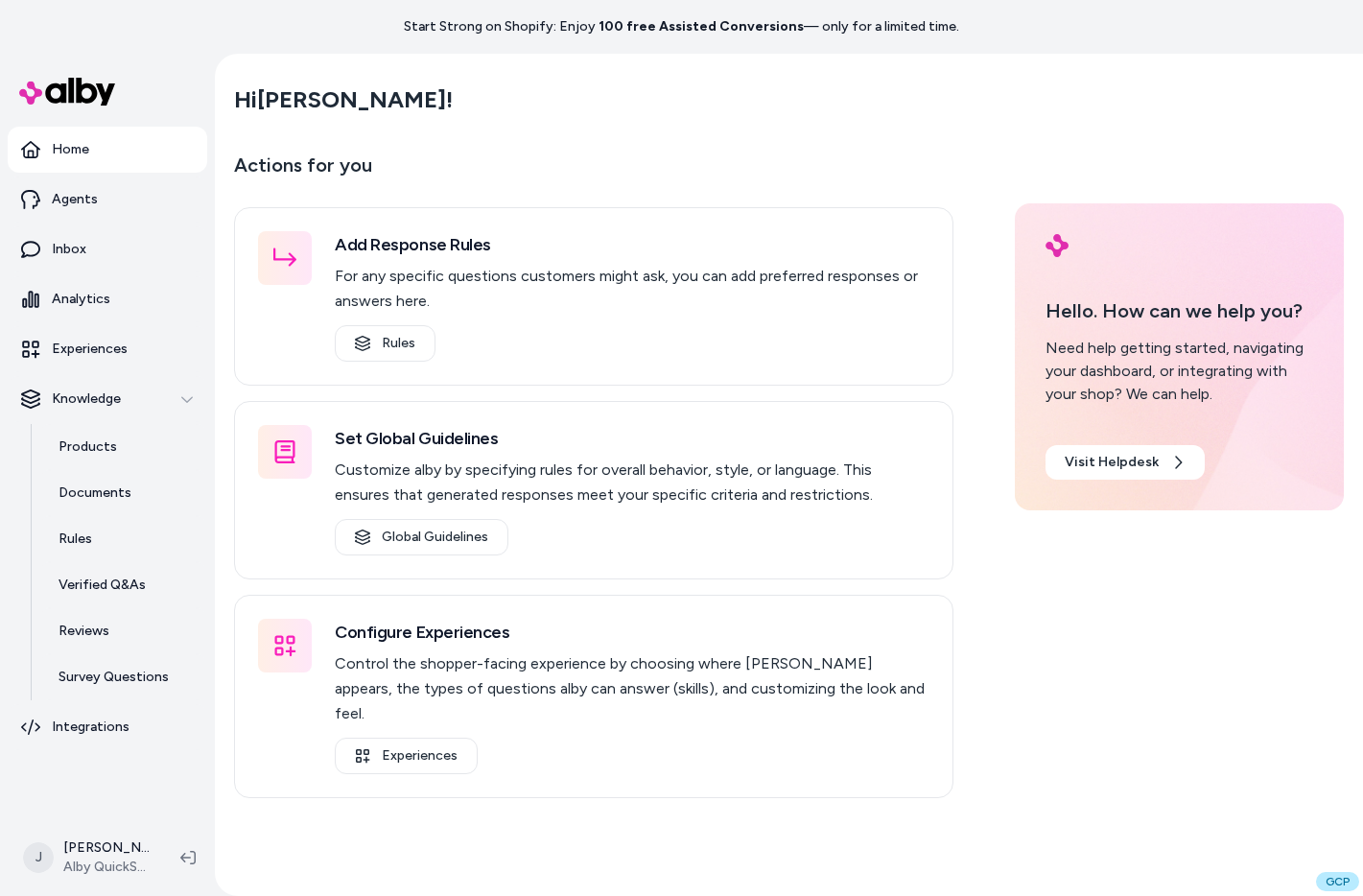 click on "Hi  Jackie ! Actions for you Add Response Rules For any specific questions customers might ask, you can add preferred responses or answers here. Rules Set Global Guidelines Customize alby by specifying rules for overall behavior, style, or language. This ensures that generated responses meet your specific criteria and restrictions. Global Guidelines Configure Experiences Control the shopper-facing experience by choosing where alby appears, the types of questions alby can answer (skills), and customizing the look and feel. Experiences Hello. How can we help you? Need help getting started, navigating your dashboard, or integrating with your shop? We can help. Visit Helpdesk" at bounding box center (788, 502) 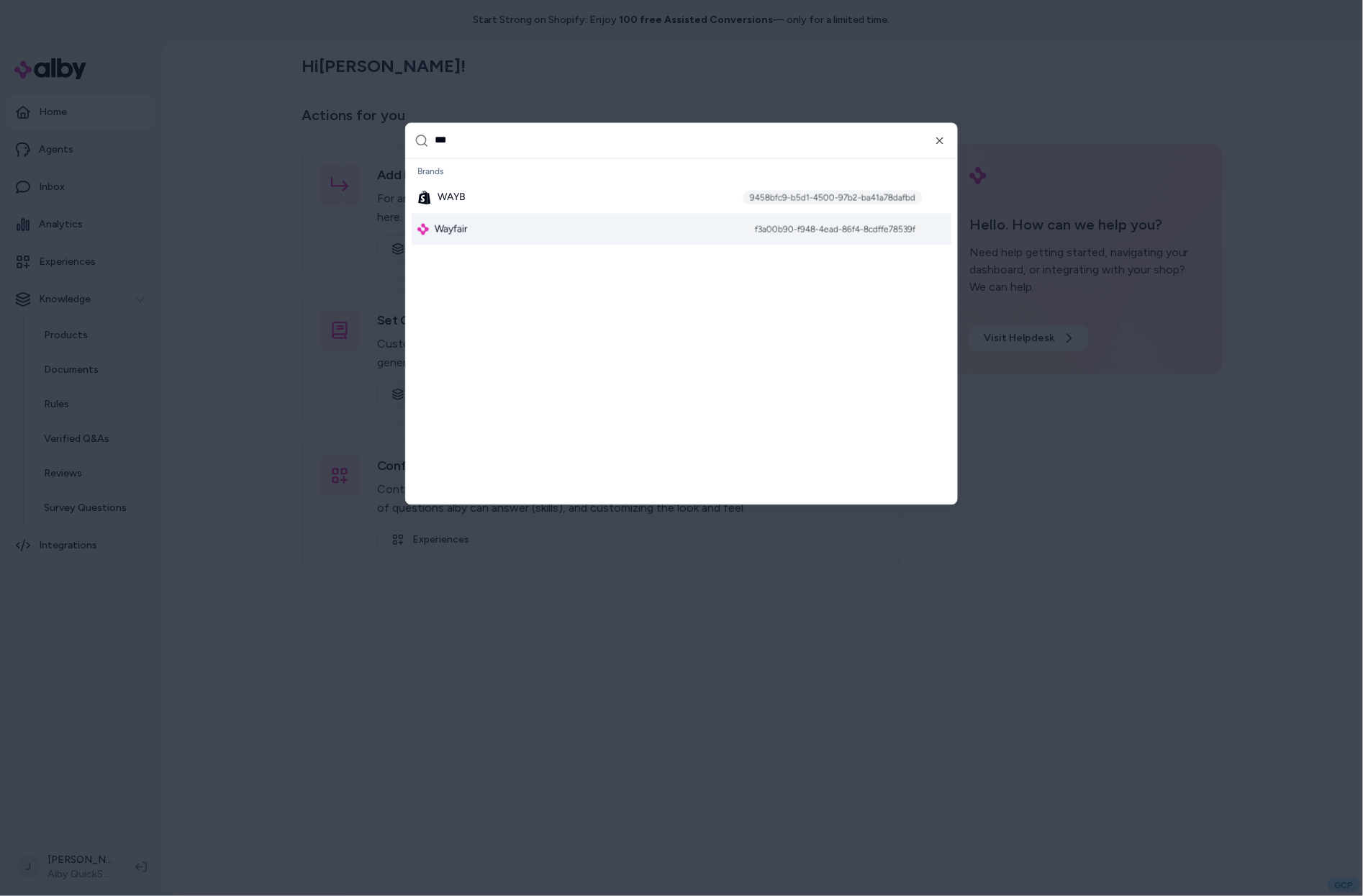 type on "***" 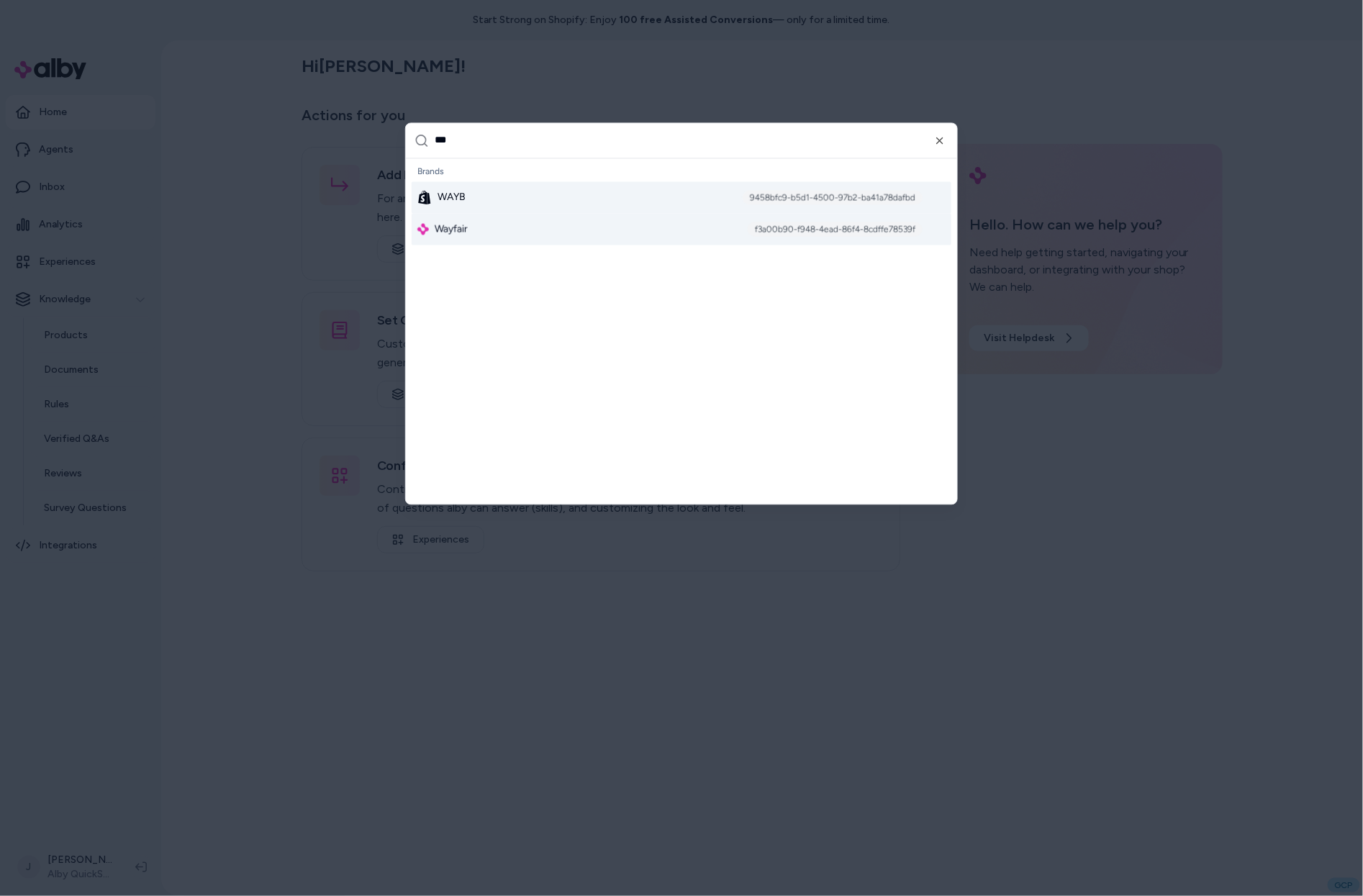 click on "Wayfair f3a00b90-f948-4ead-86f4-8cdffe78539f" at bounding box center (682, 229) 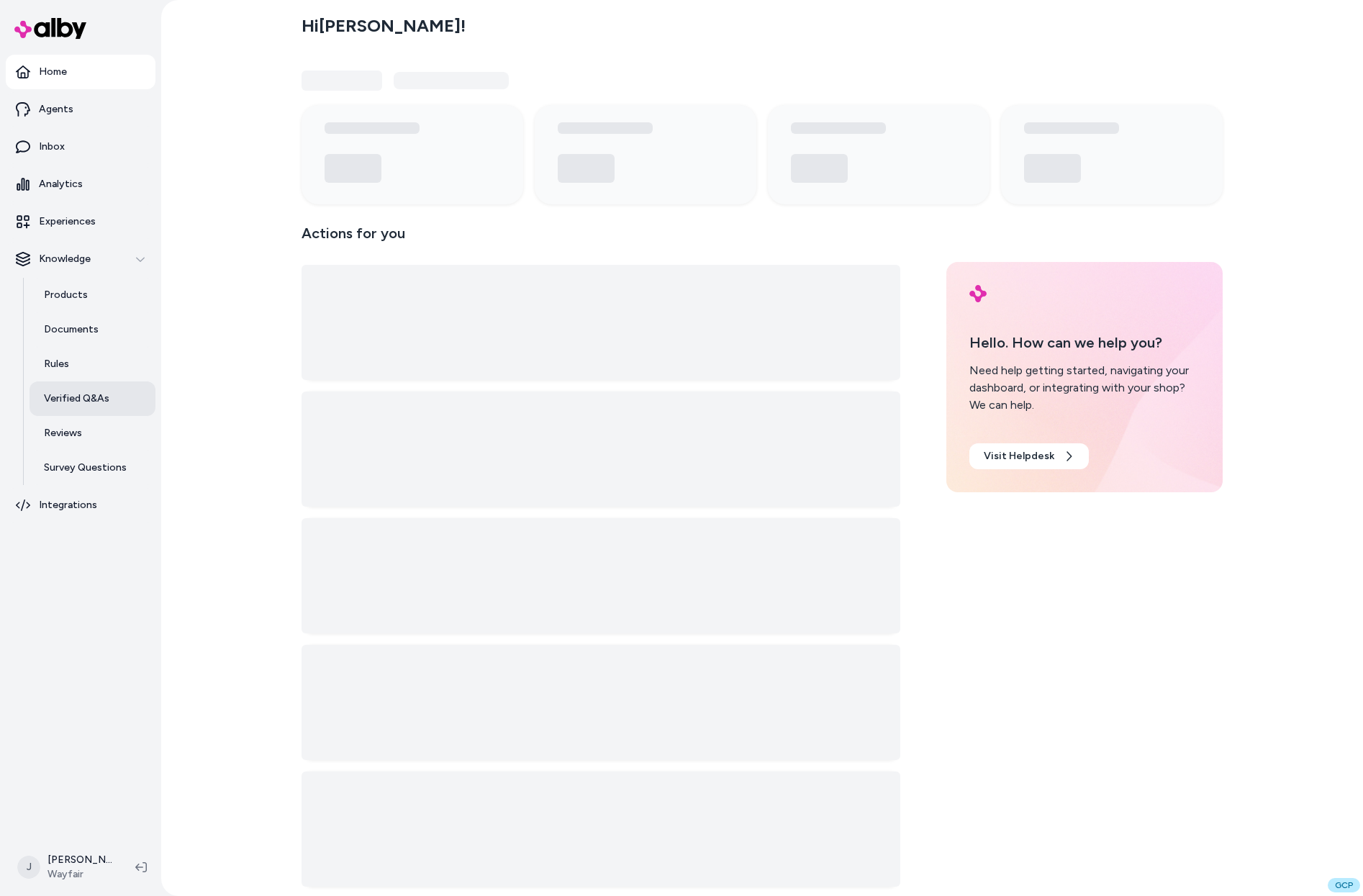 scroll, scrollTop: 0, scrollLeft: 0, axis: both 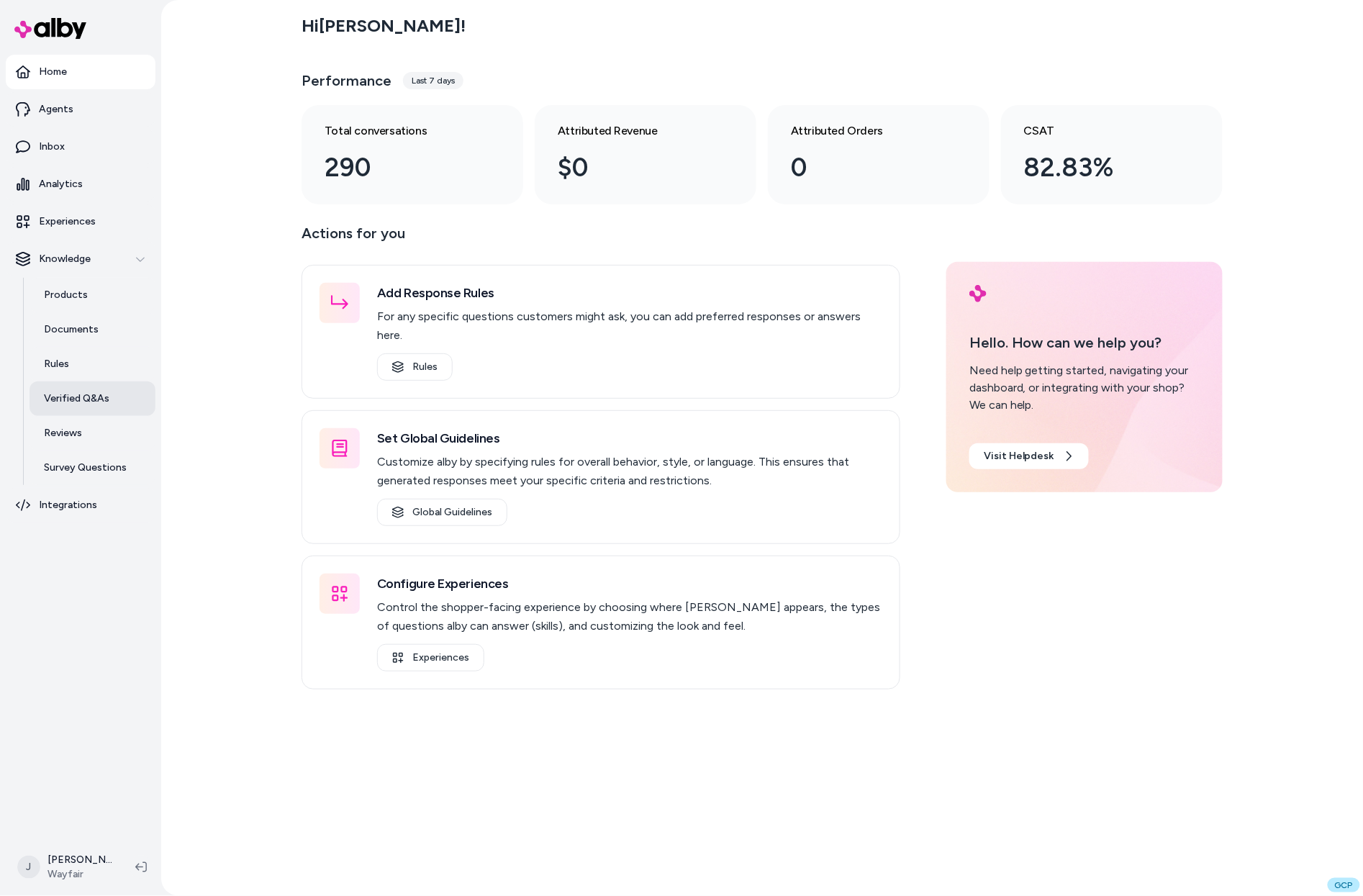 click on "Verified Q&As" at bounding box center [76, 399] 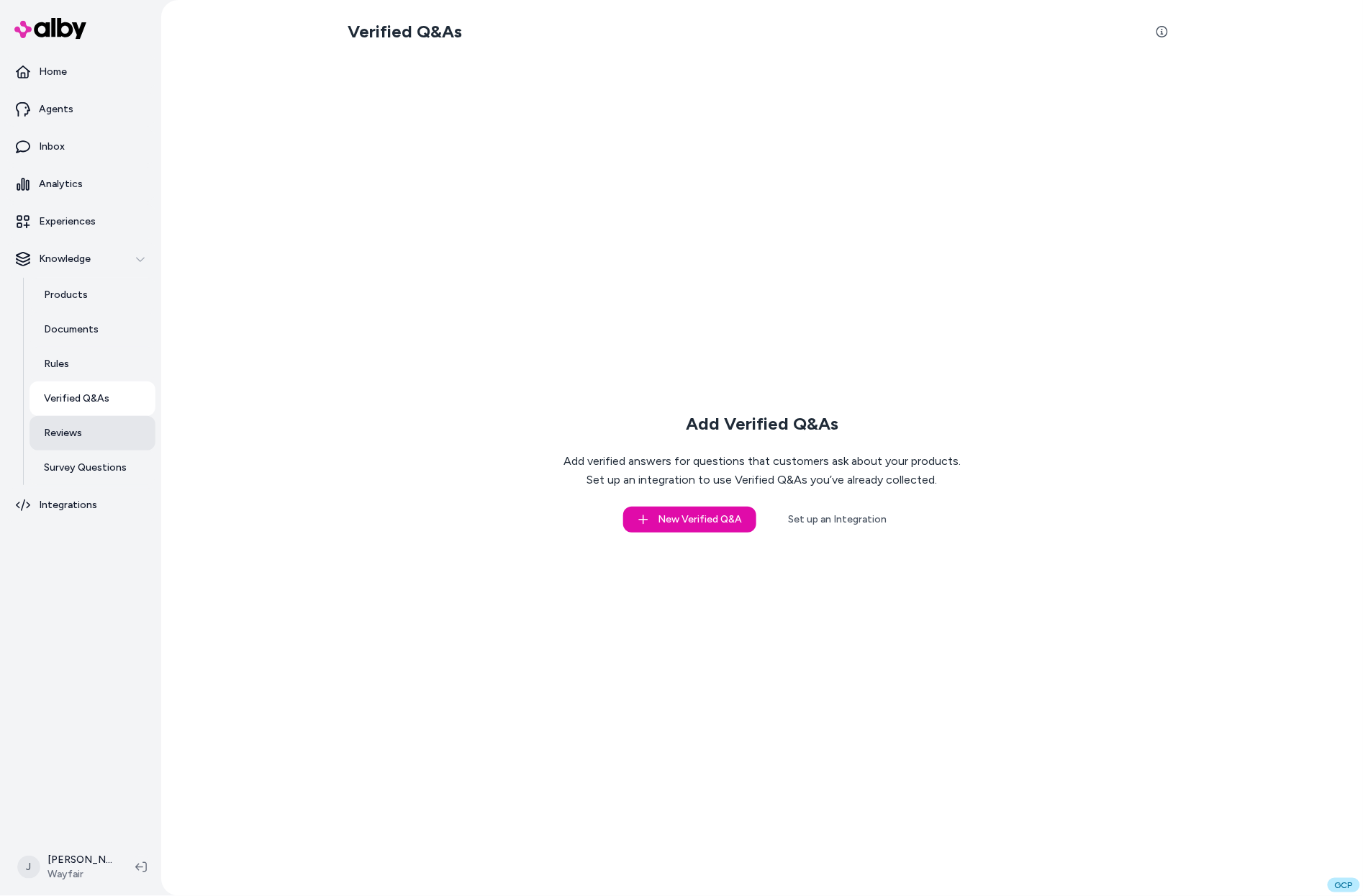 click on "Reviews" at bounding box center [92, 433] 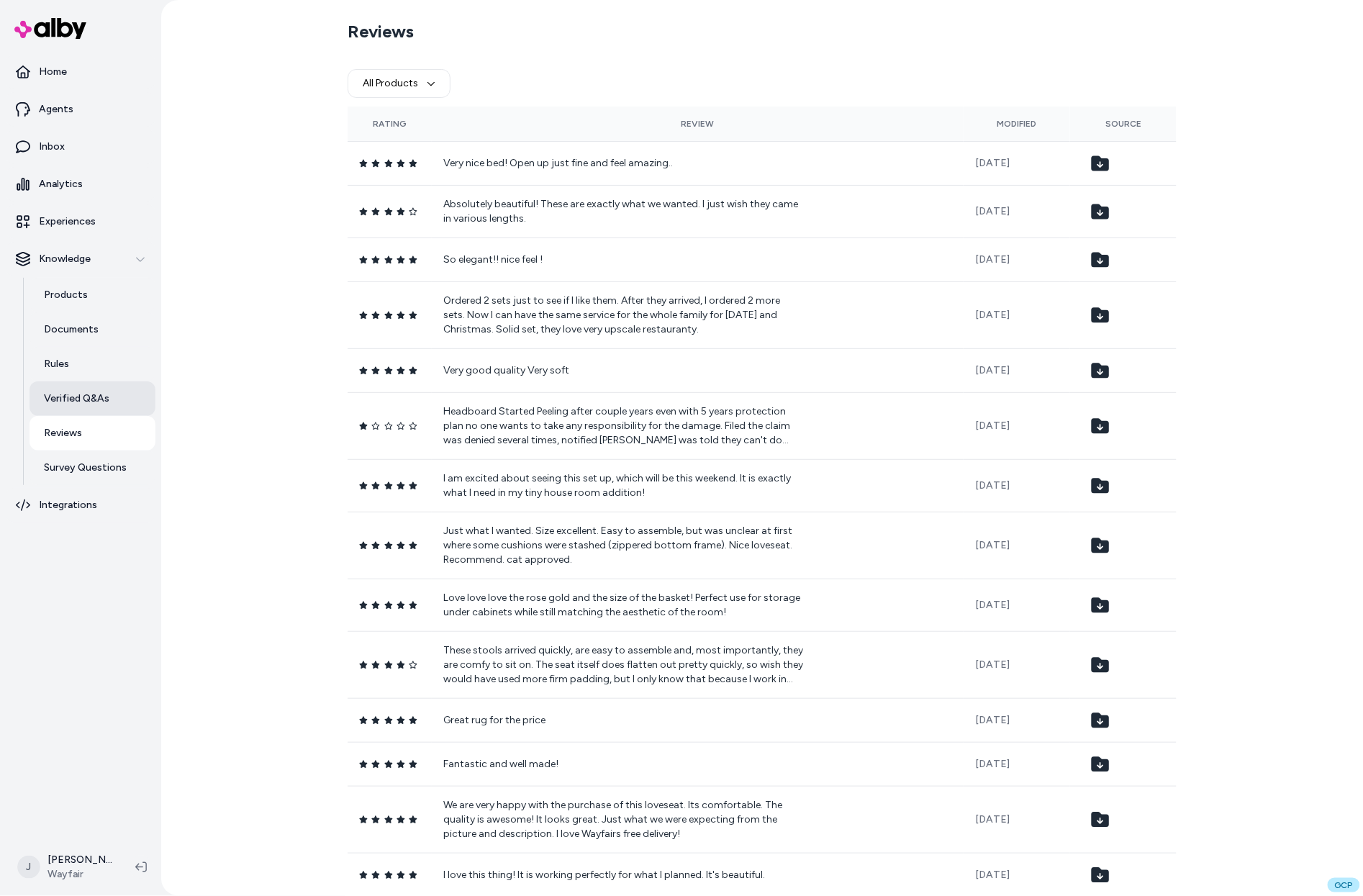 click on "Verified Q&As" at bounding box center (92, 399) 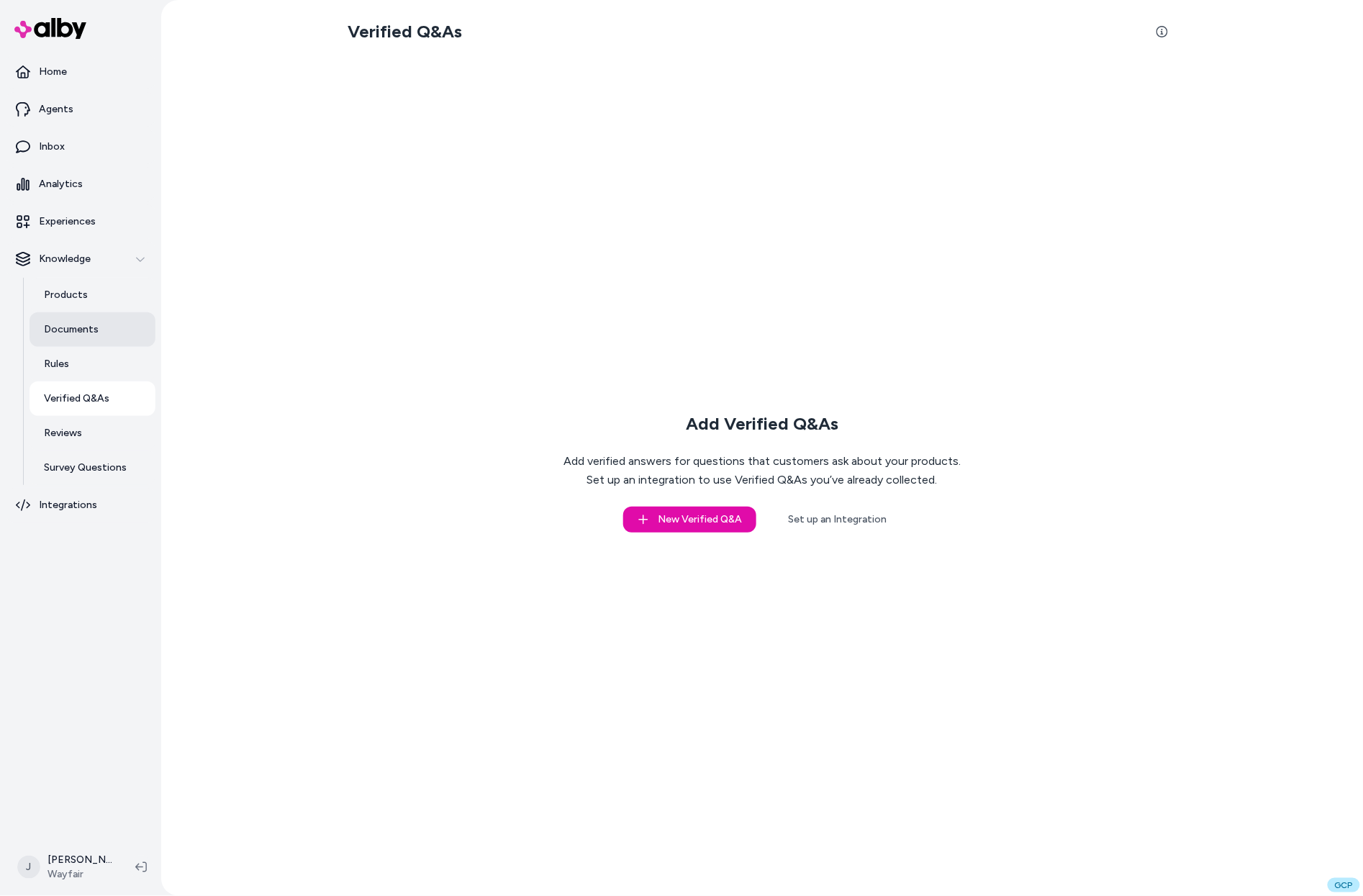 click on "Documents" at bounding box center (71, 330) 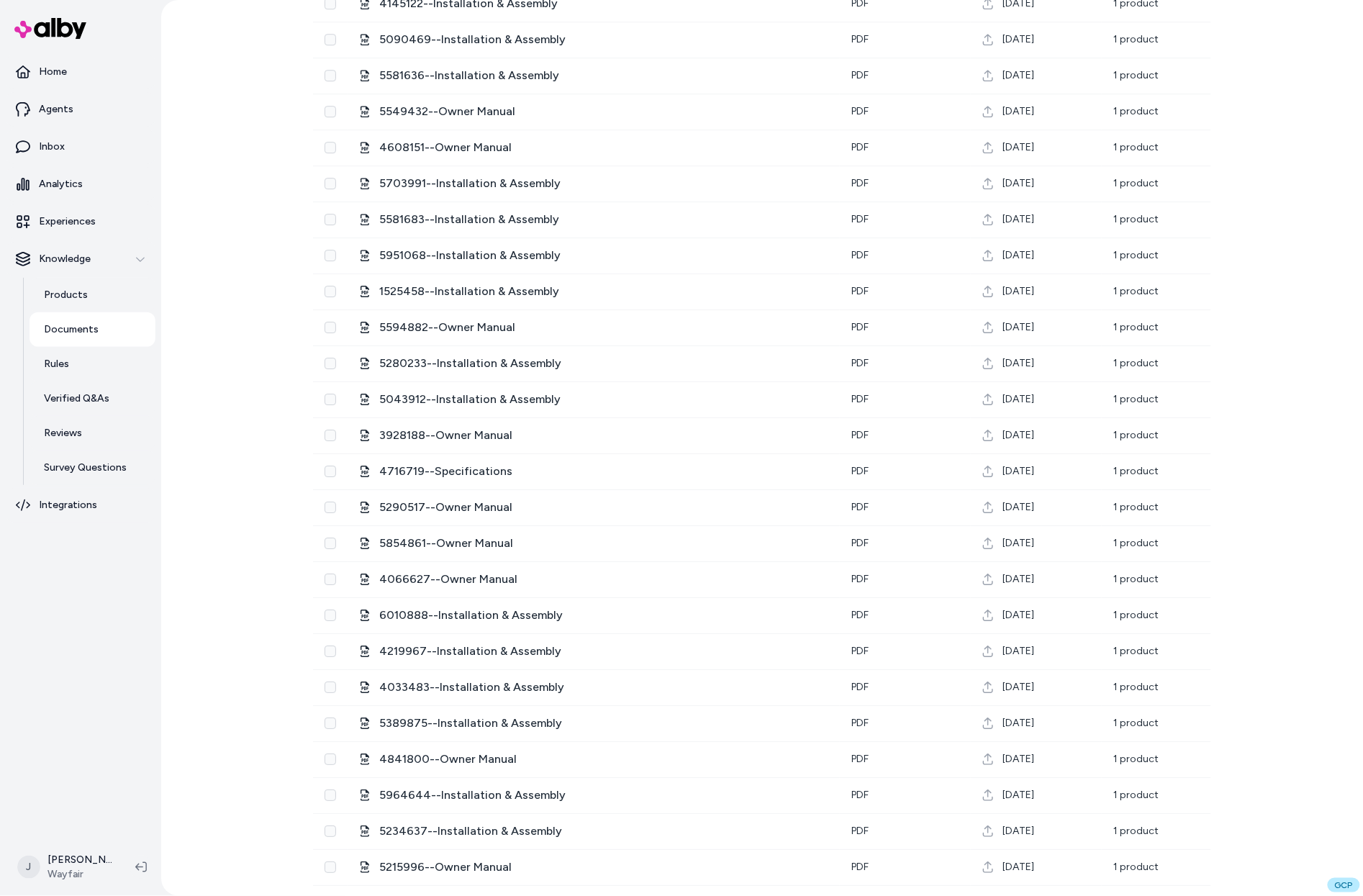 scroll, scrollTop: 4302, scrollLeft: 0, axis: vertical 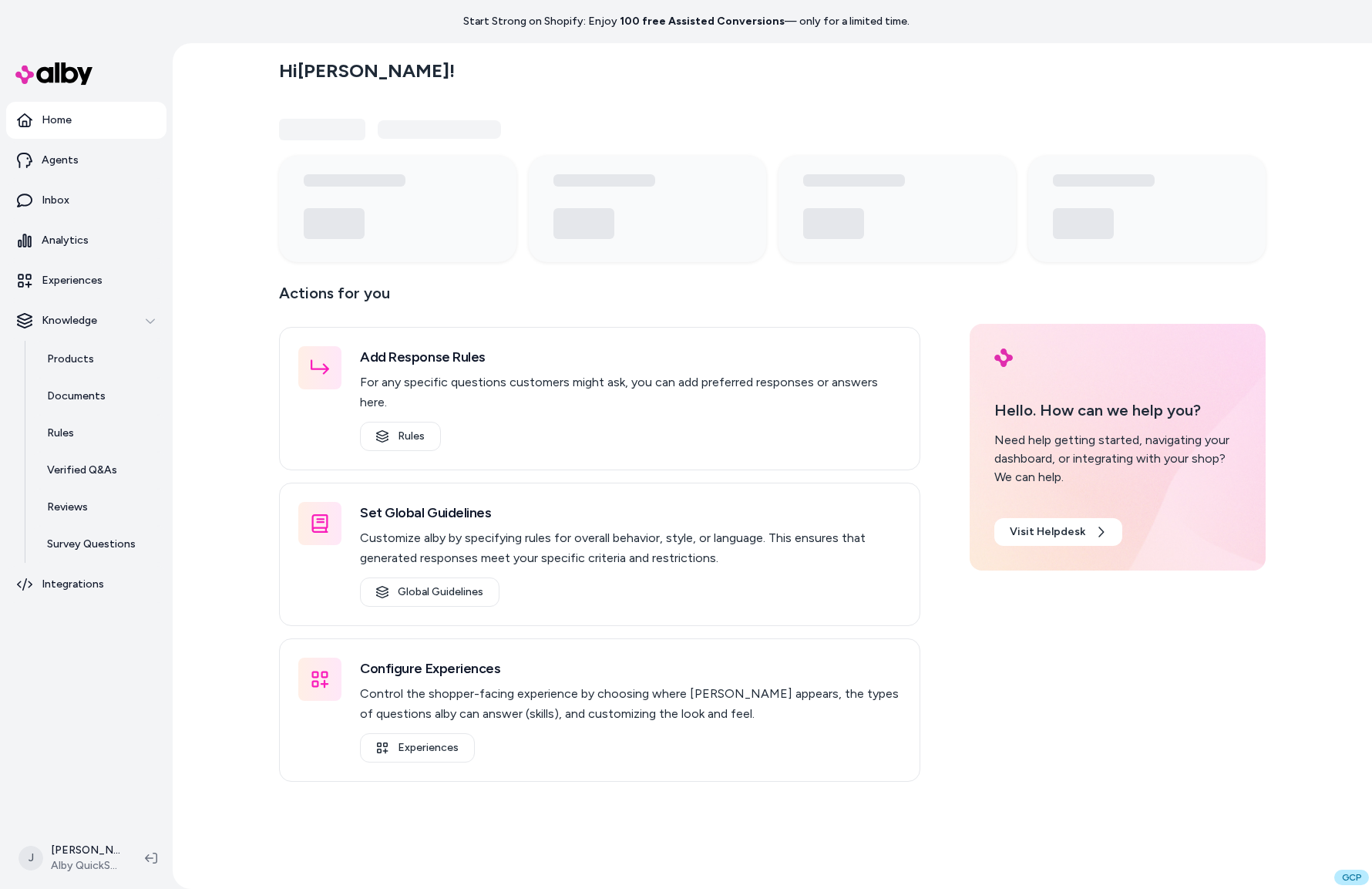 drag, startPoint x: 199, startPoint y: 349, endPoint x: 209, endPoint y: 345, distance: 10.77033 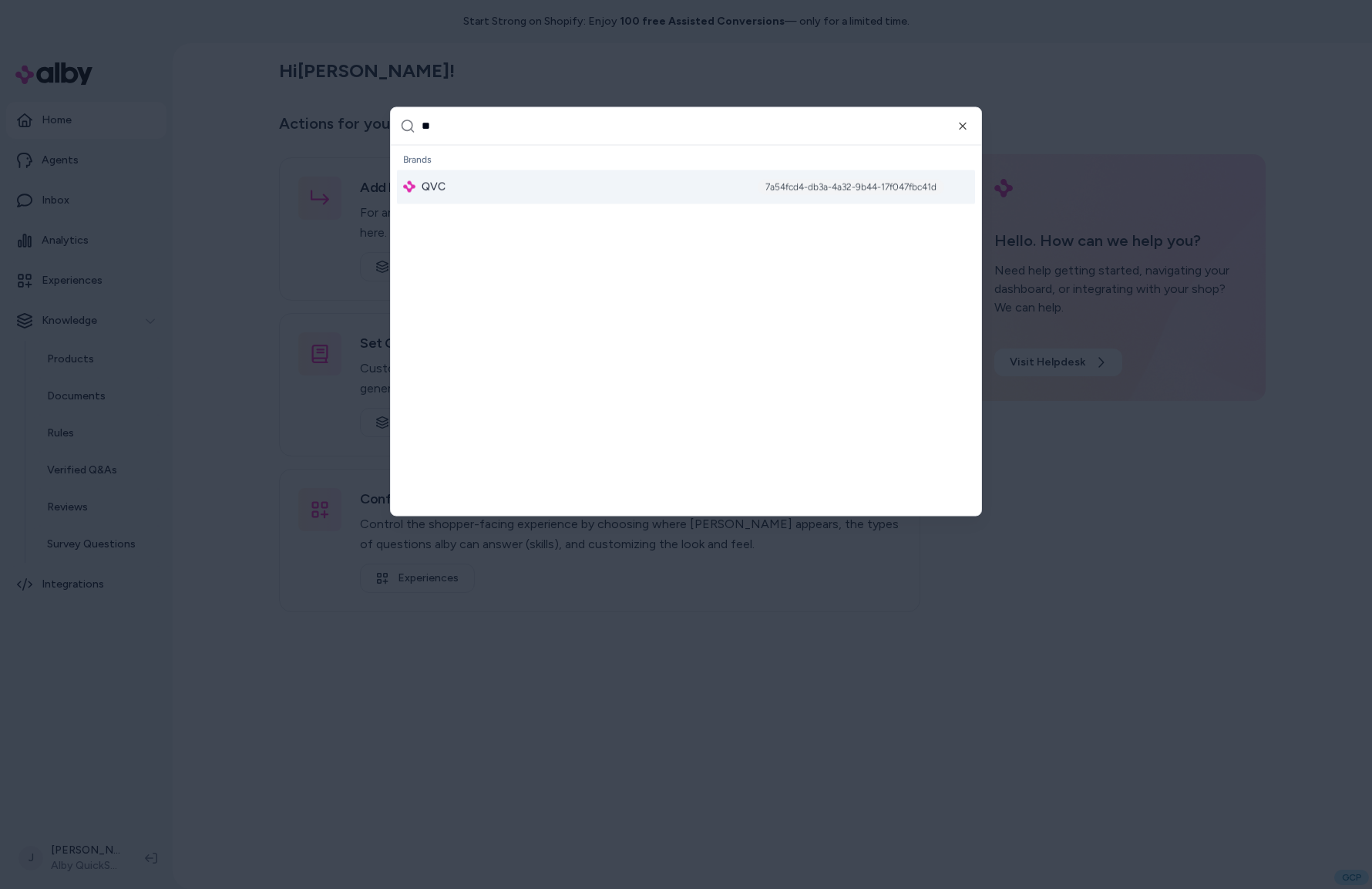type on "**" 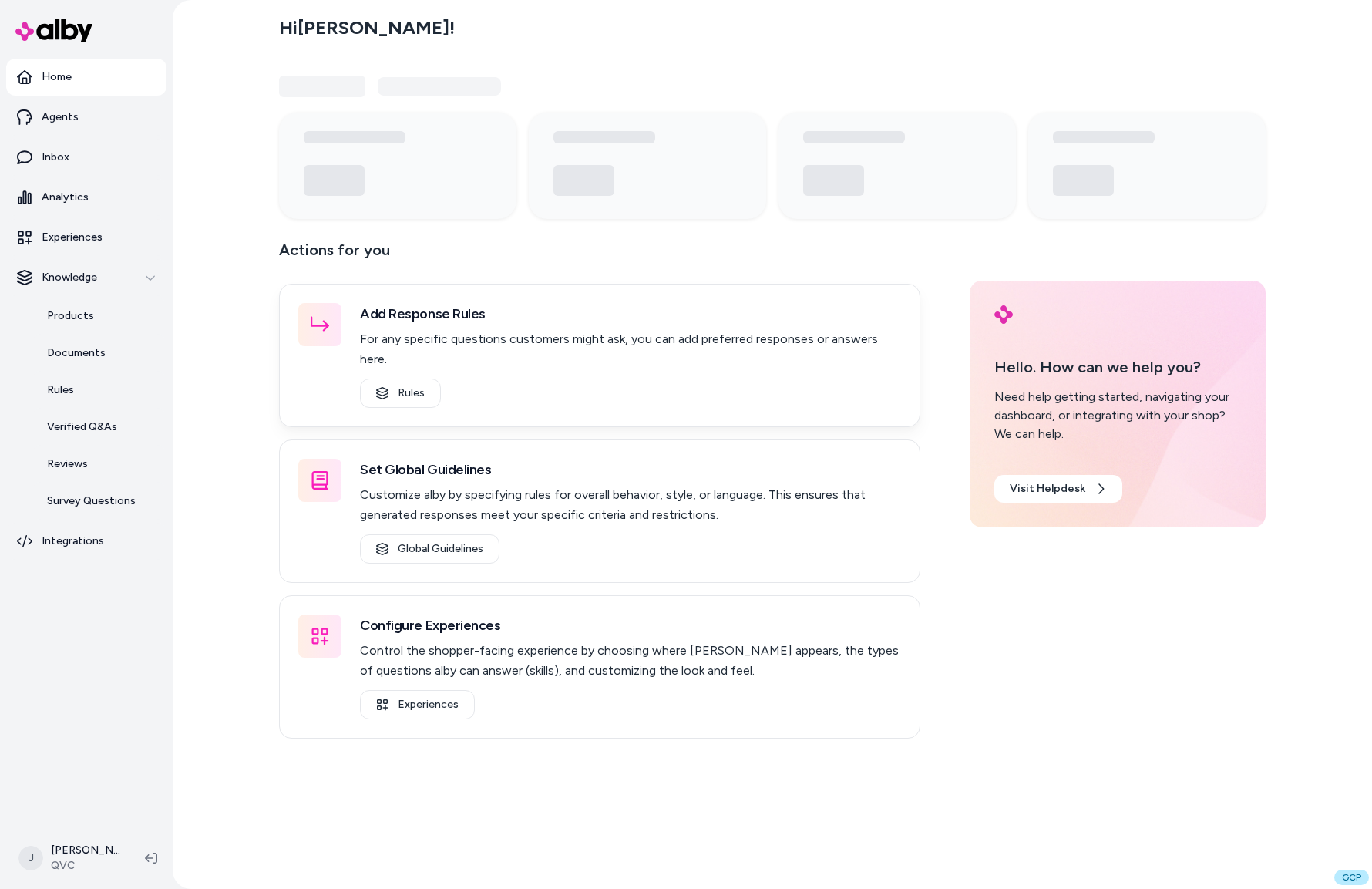 scroll, scrollTop: 0, scrollLeft: 0, axis: both 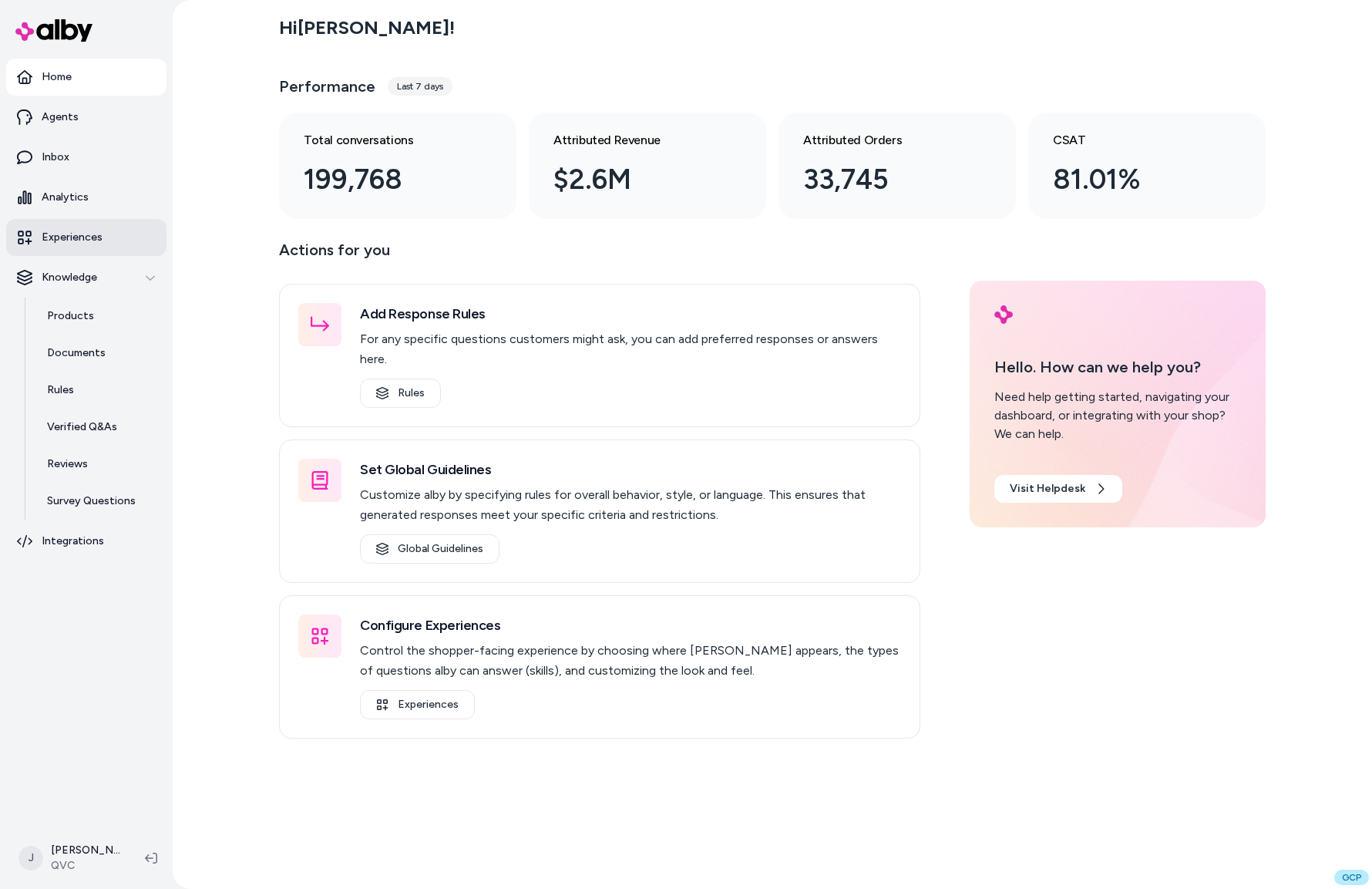 click on "Experiences" at bounding box center (86, 237) 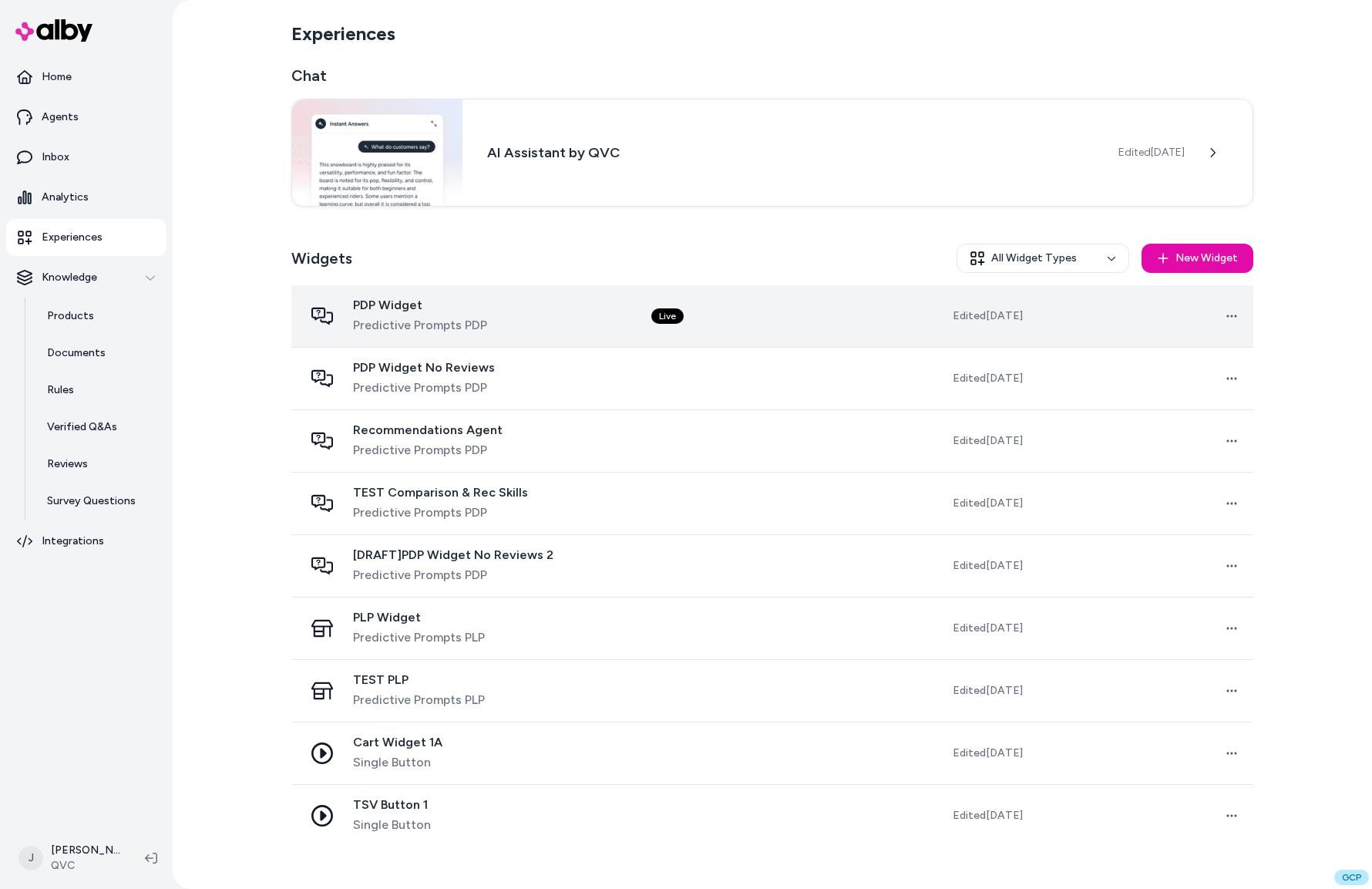click on "PDP Widget Predictive Prompts PDP" at bounding box center [465, 316] 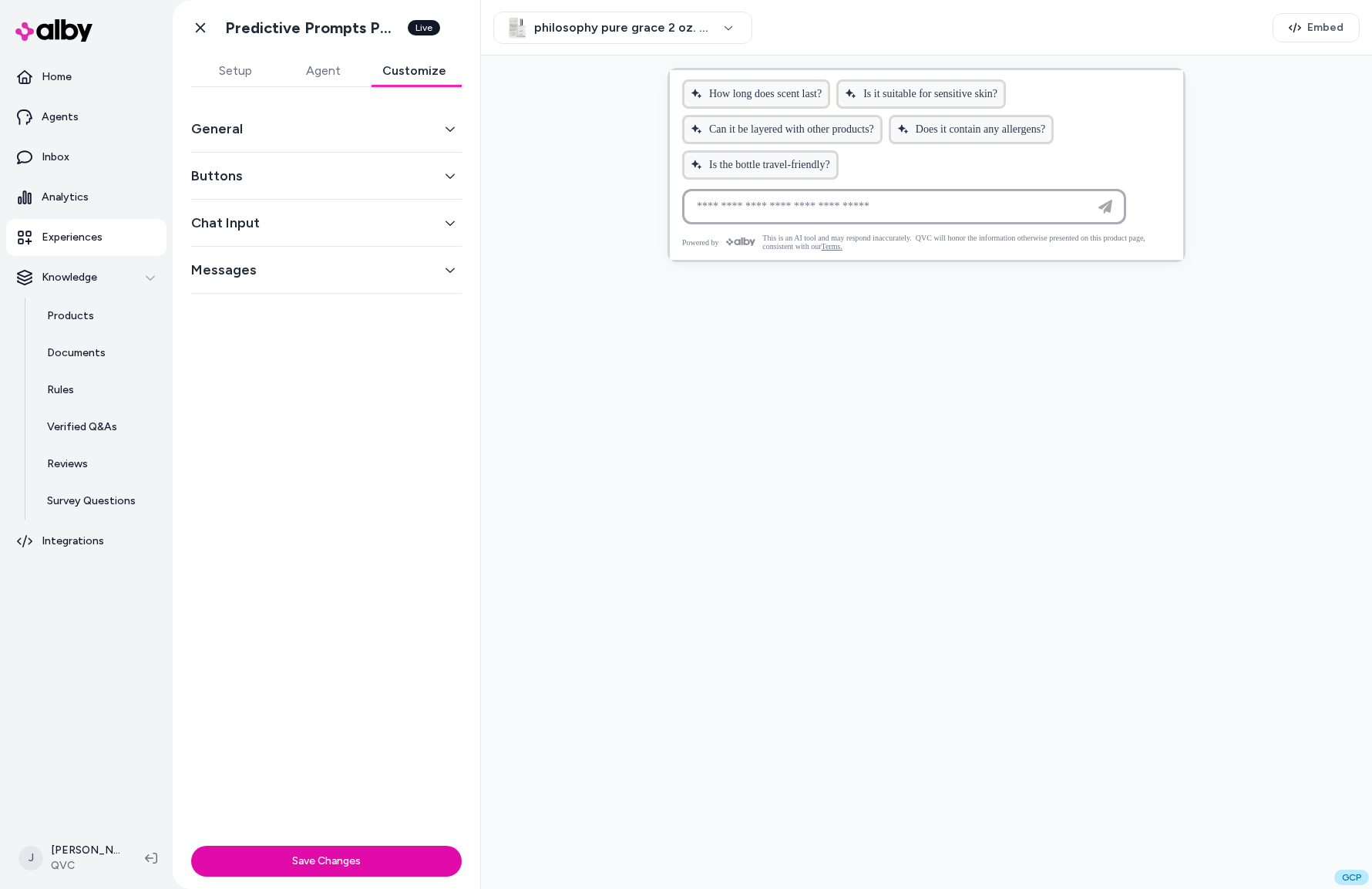click on "Customize" at bounding box center [414, 71] 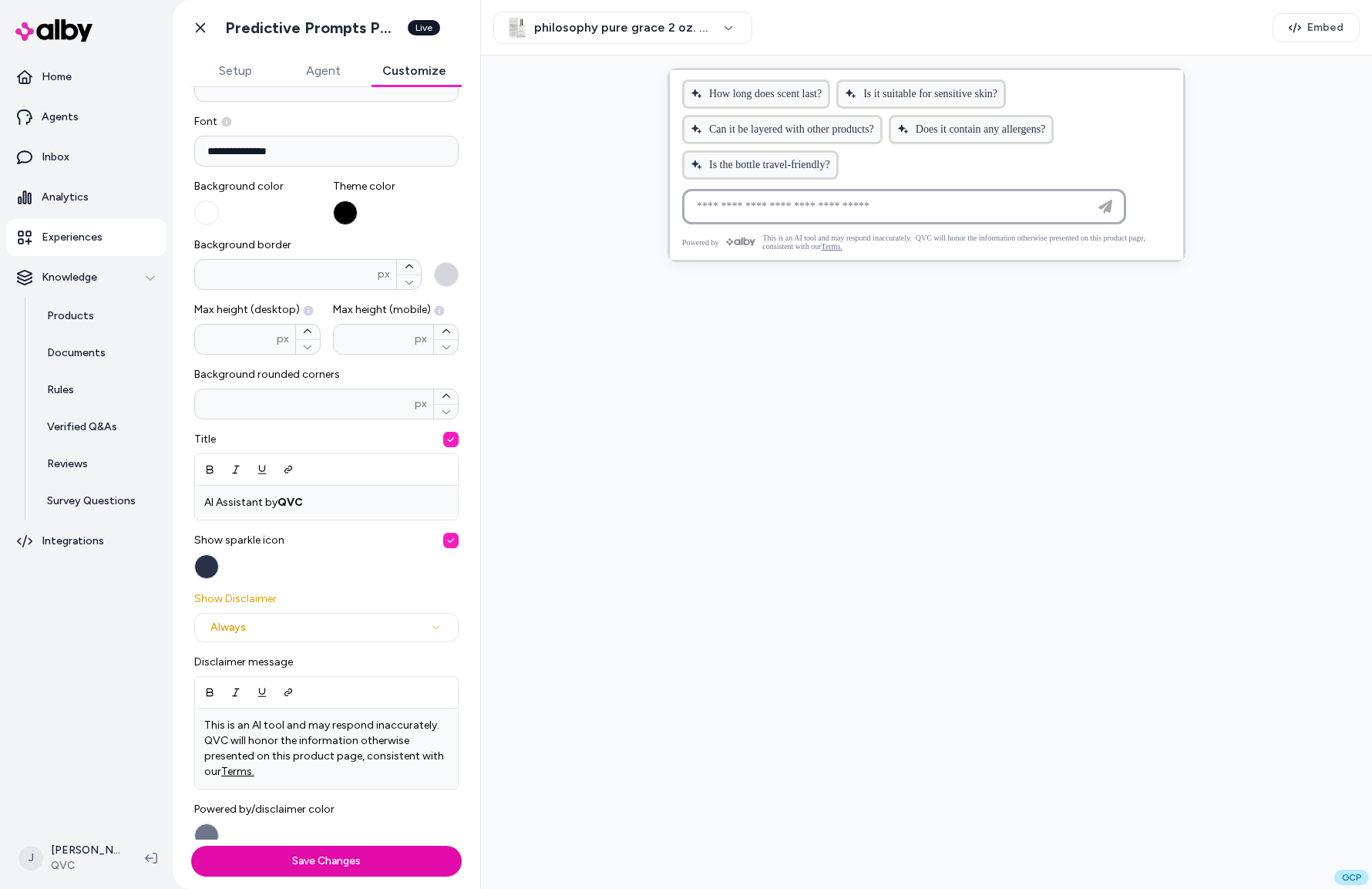 scroll, scrollTop: 99, scrollLeft: 0, axis: vertical 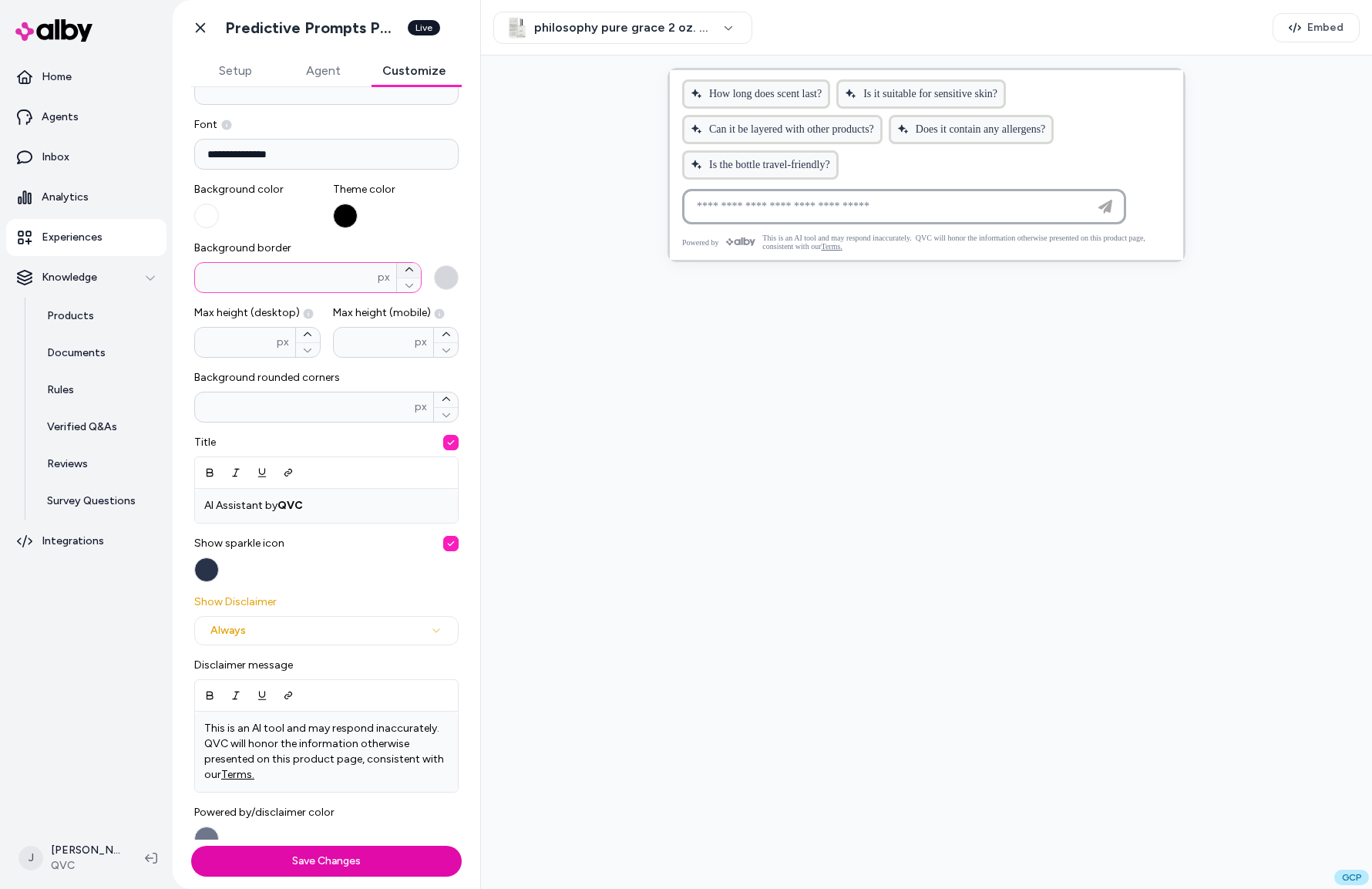 click 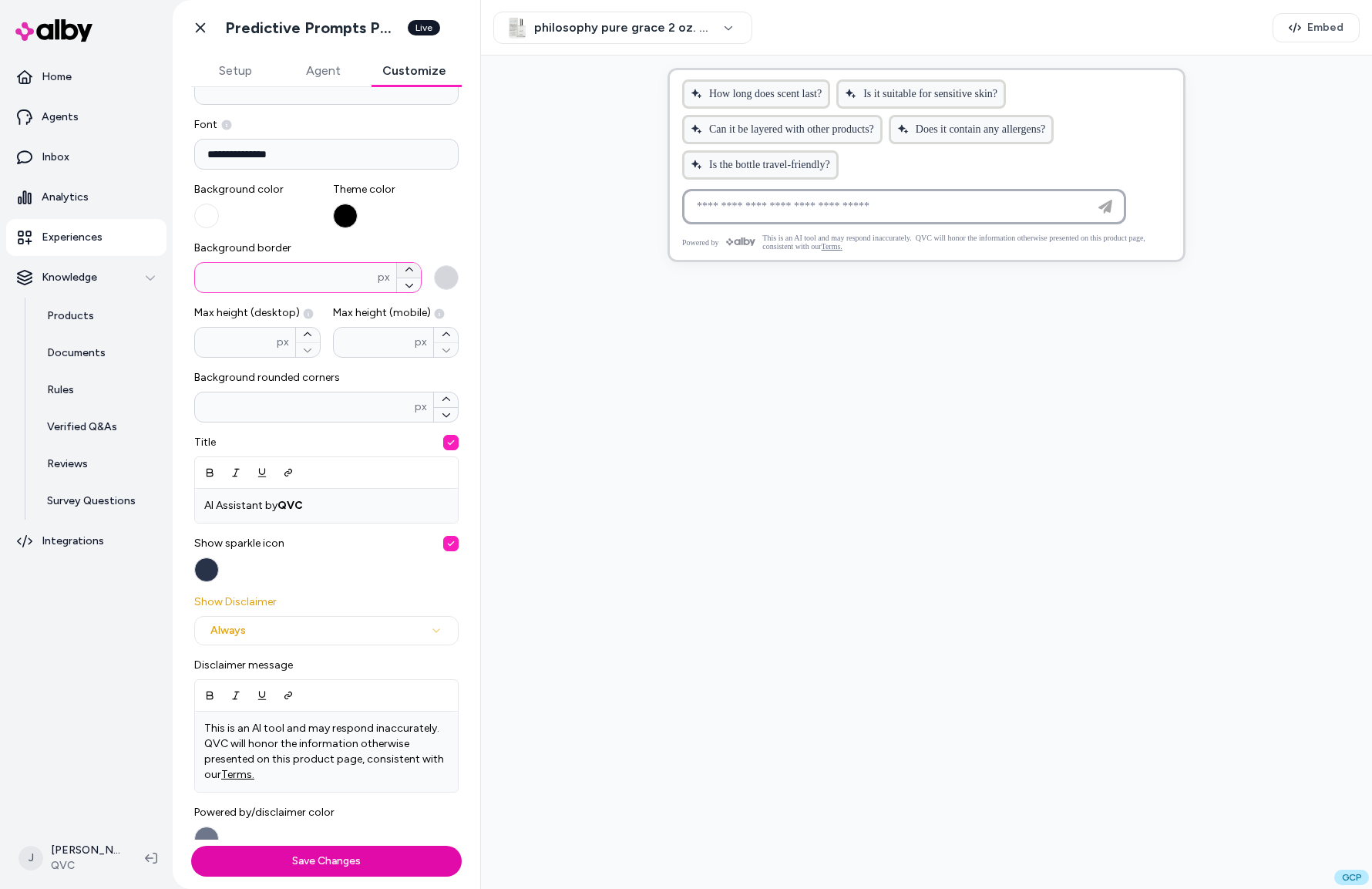 click 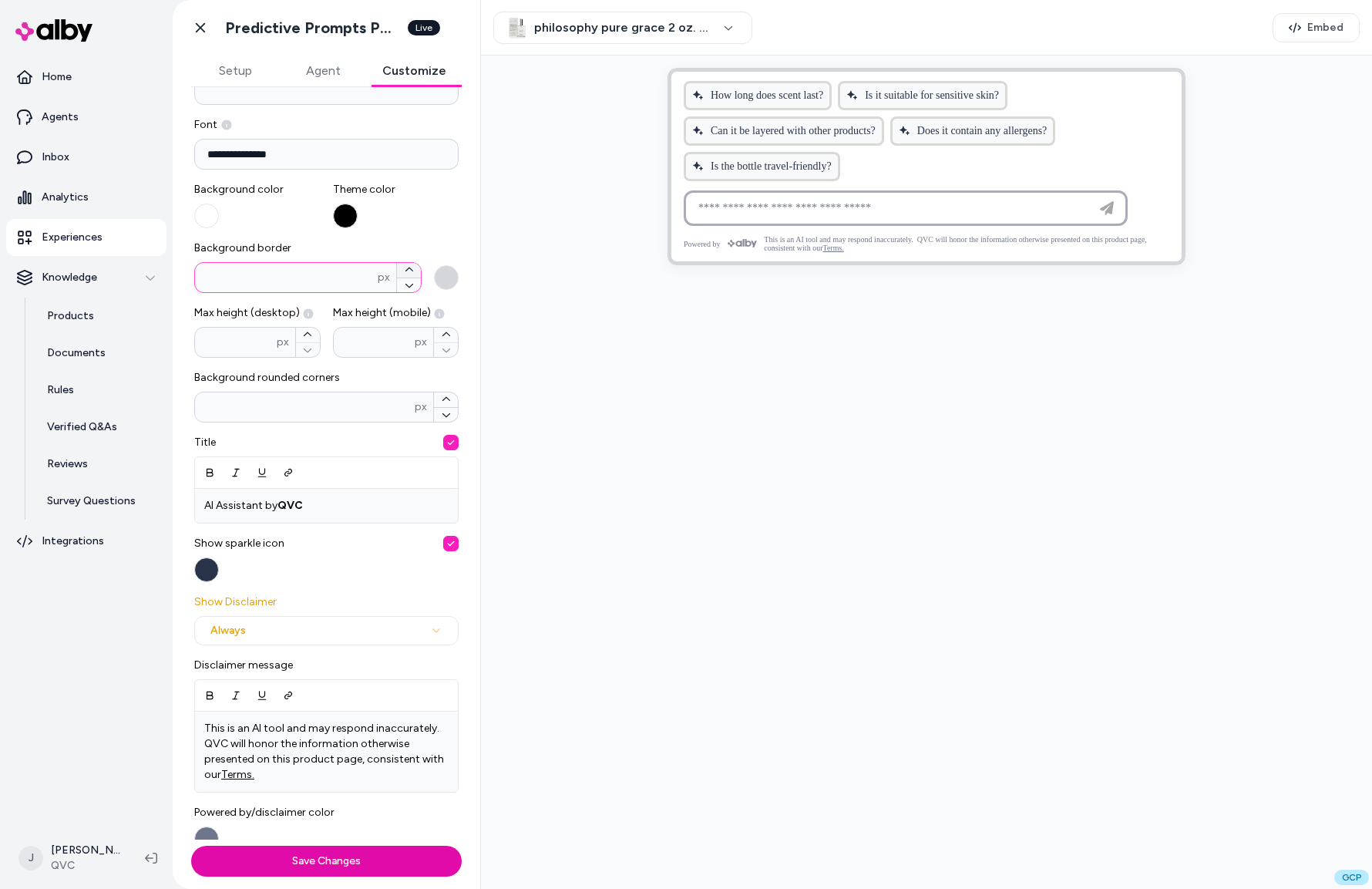 click 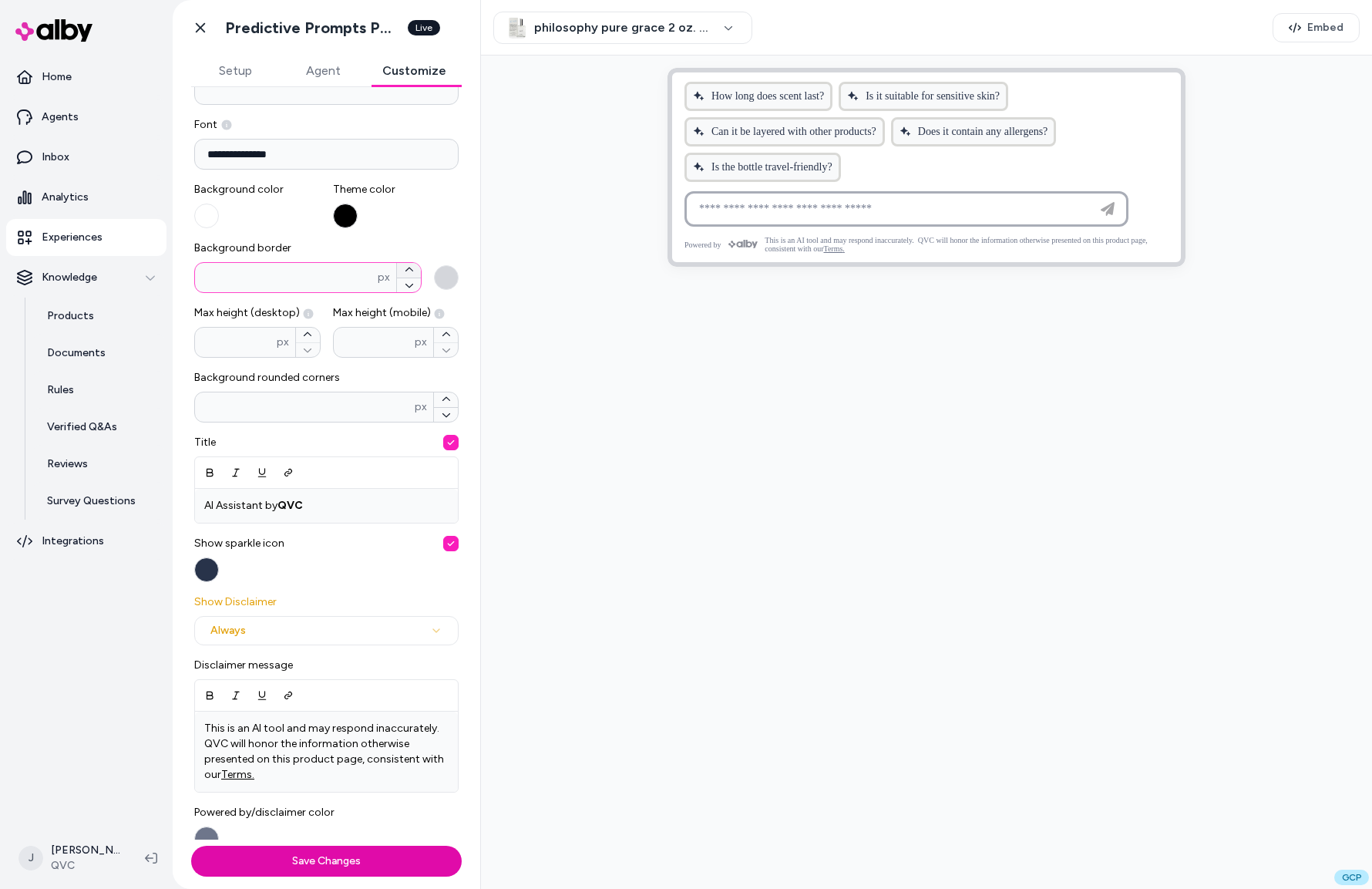 click 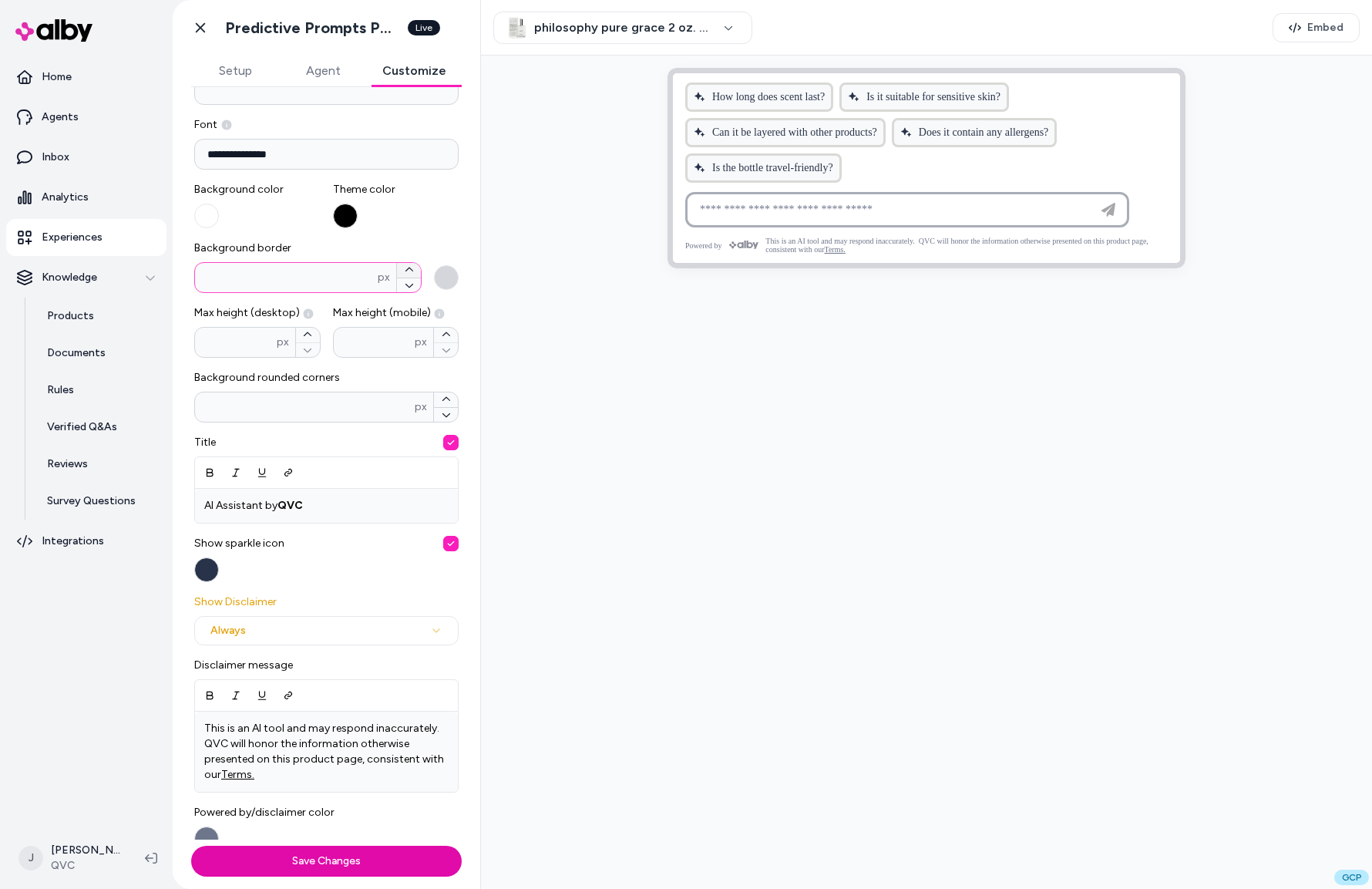 click 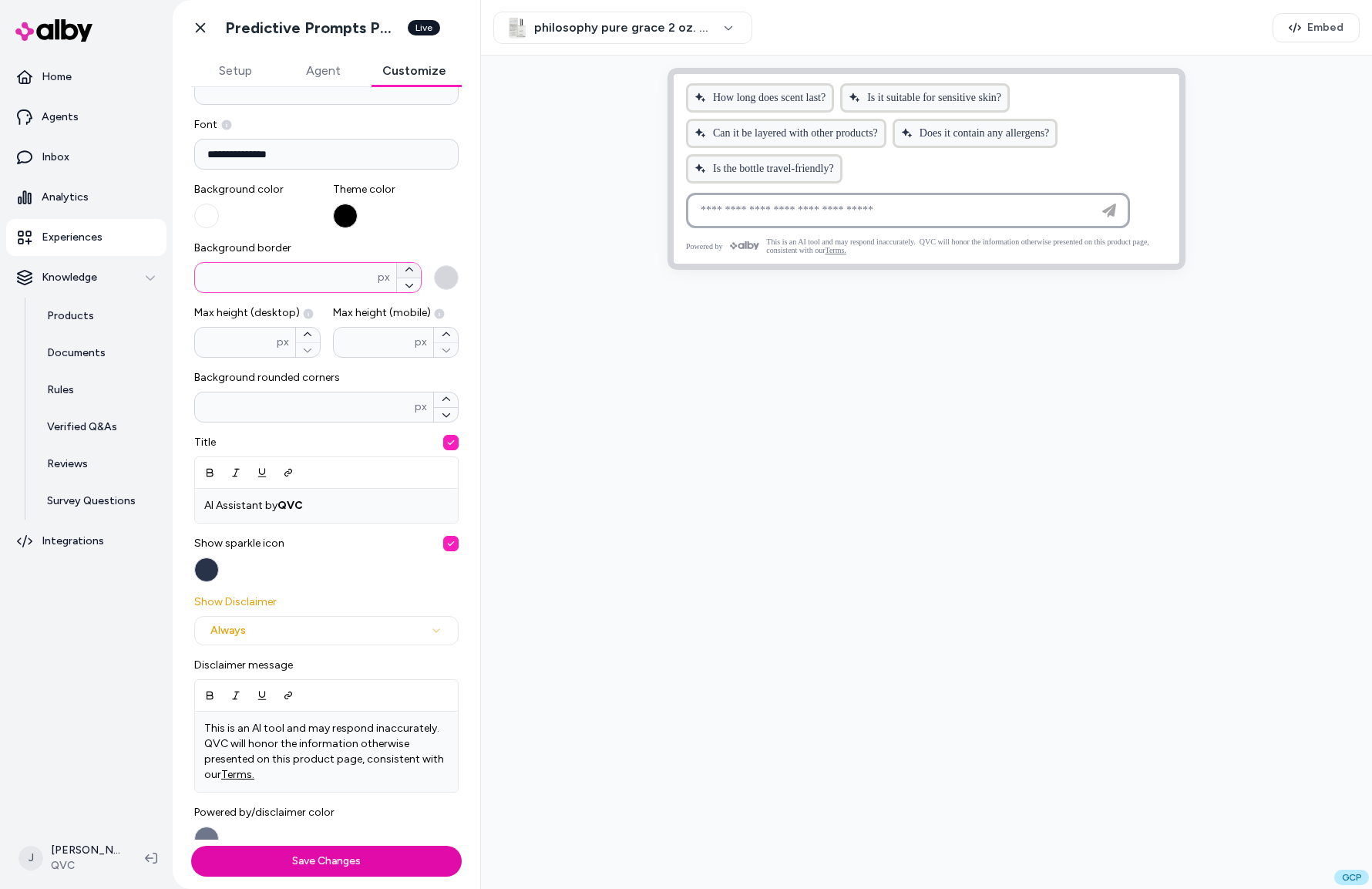 click 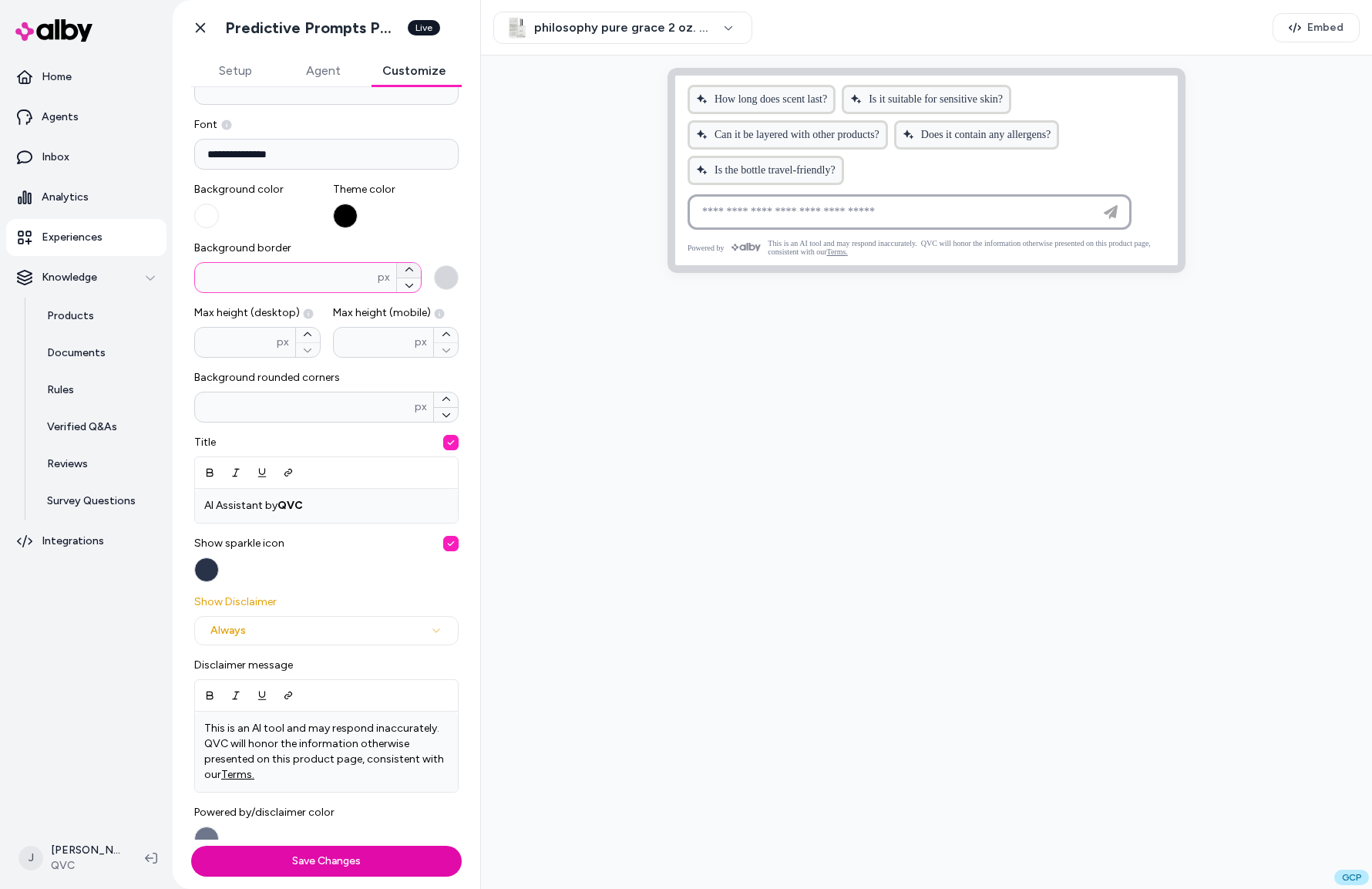 click 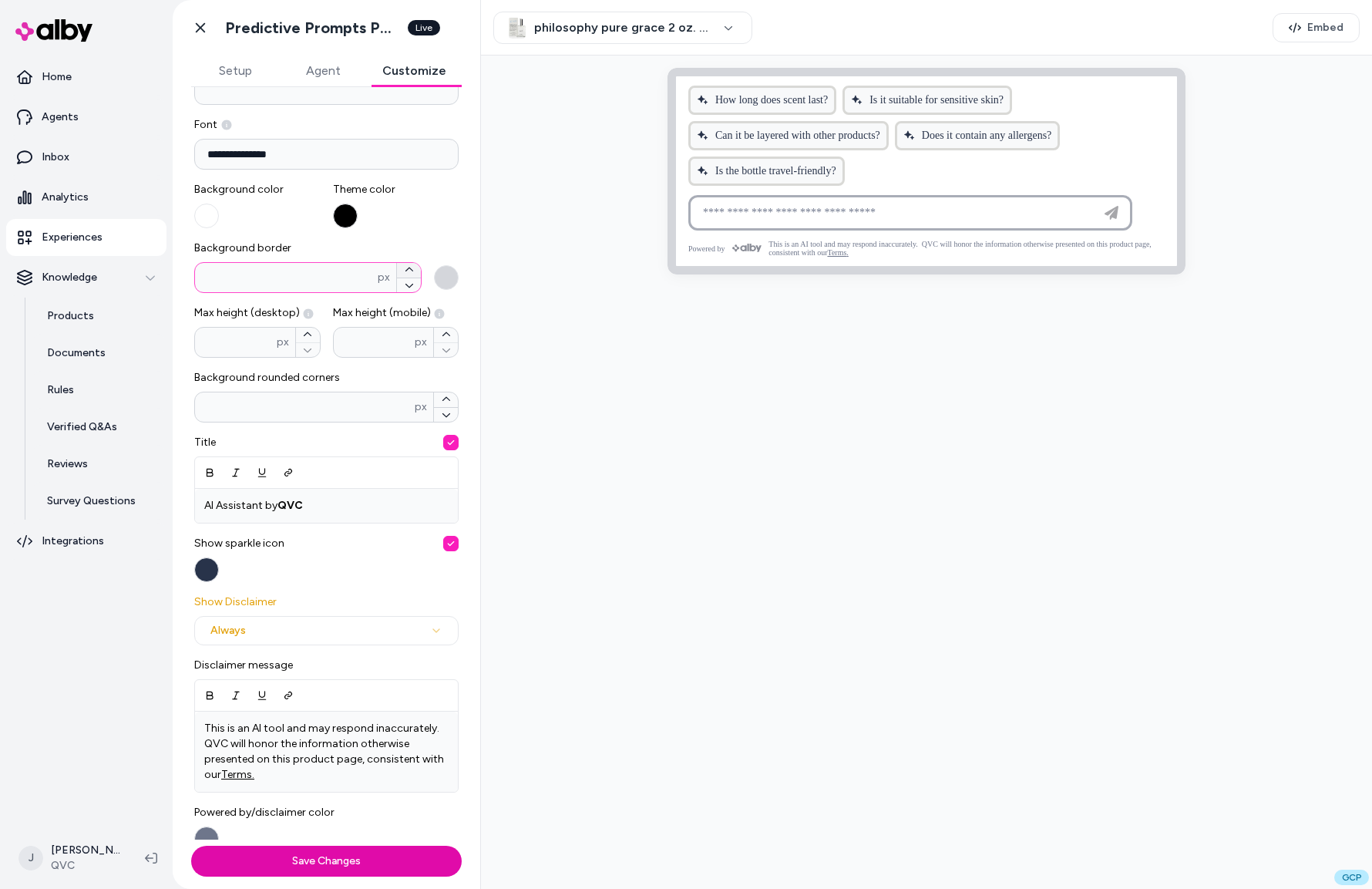 click 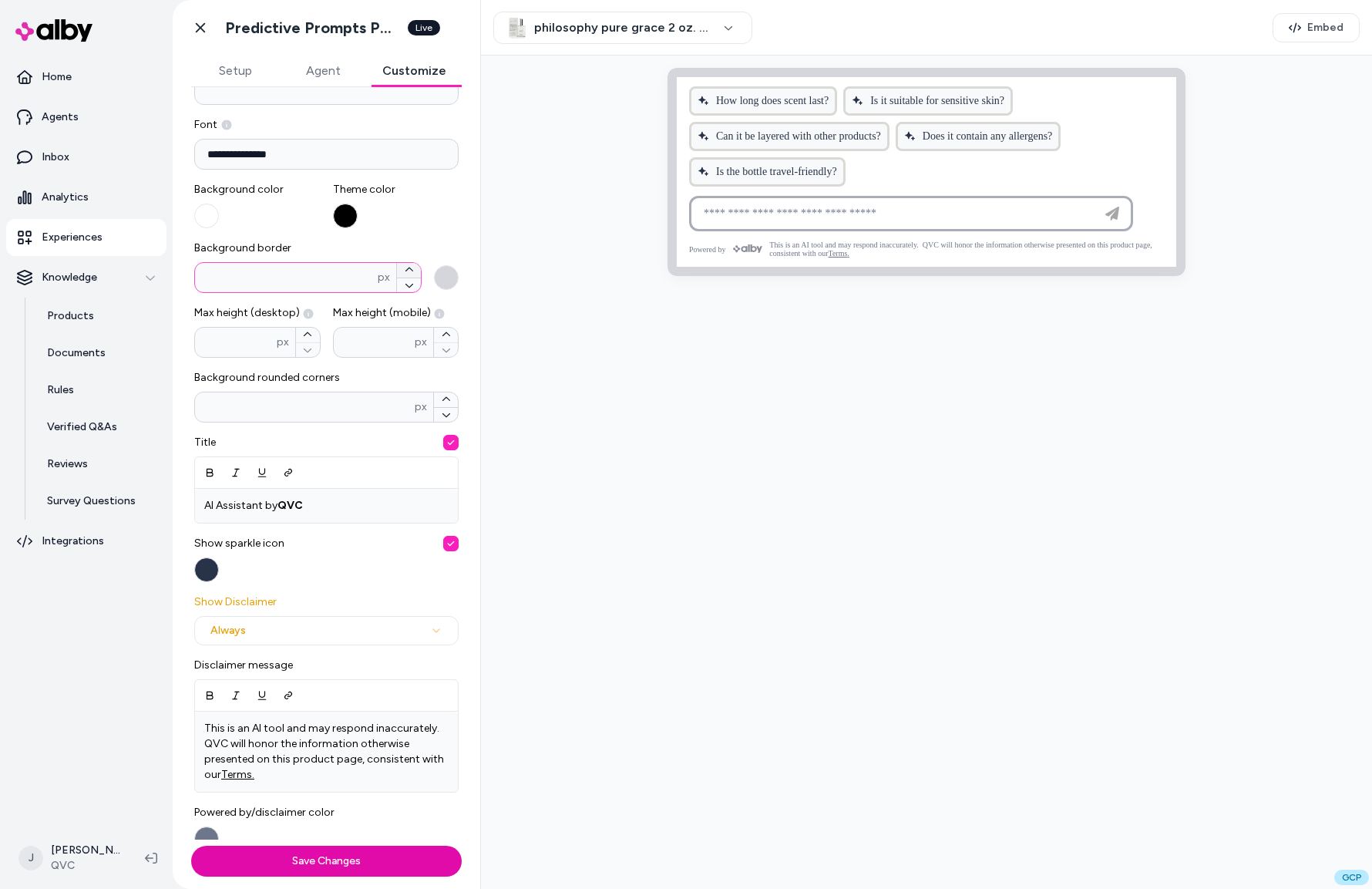 click 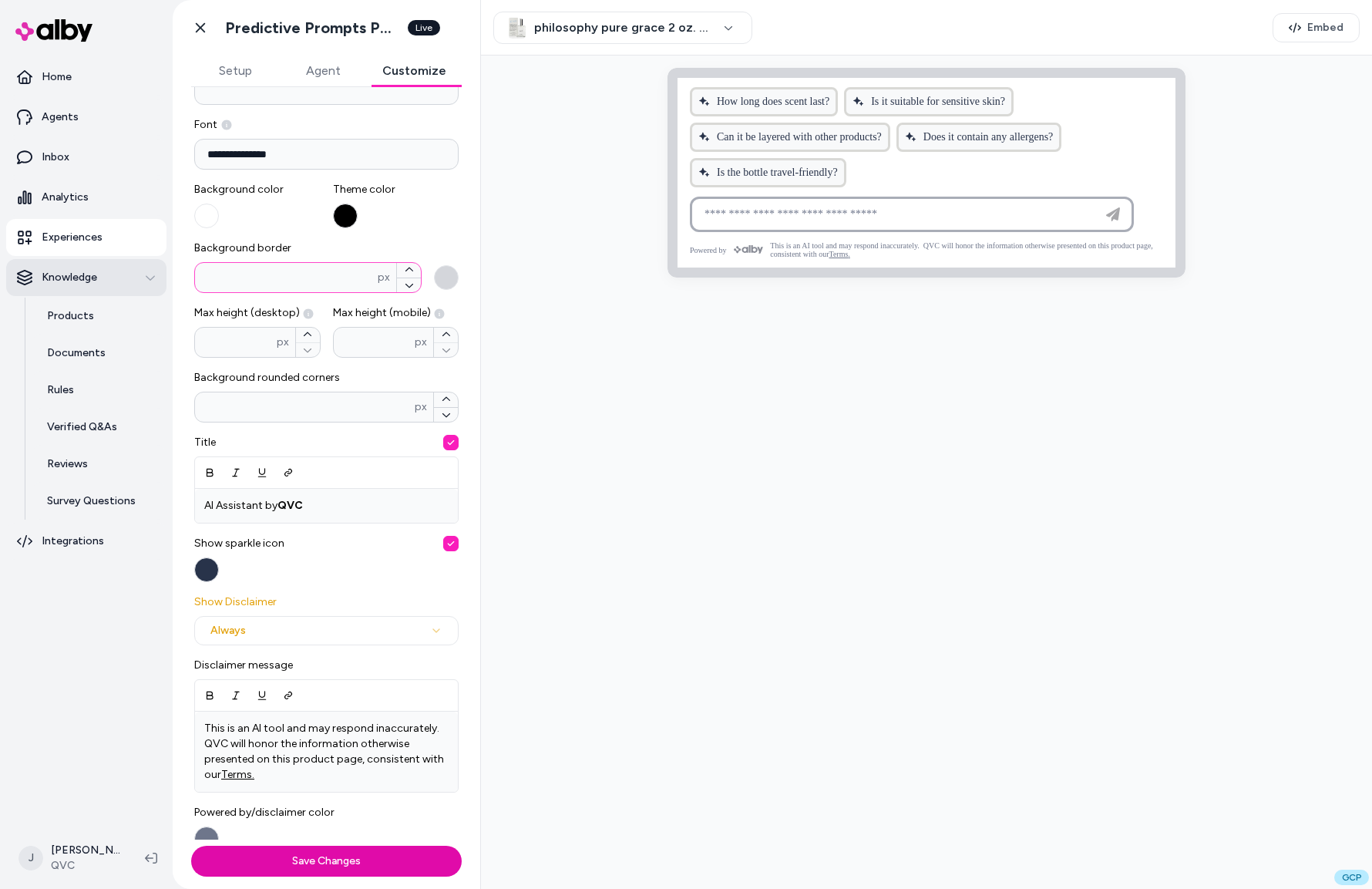 drag, startPoint x: 276, startPoint y: 278, endPoint x: 122, endPoint y: 275, distance: 154.02922 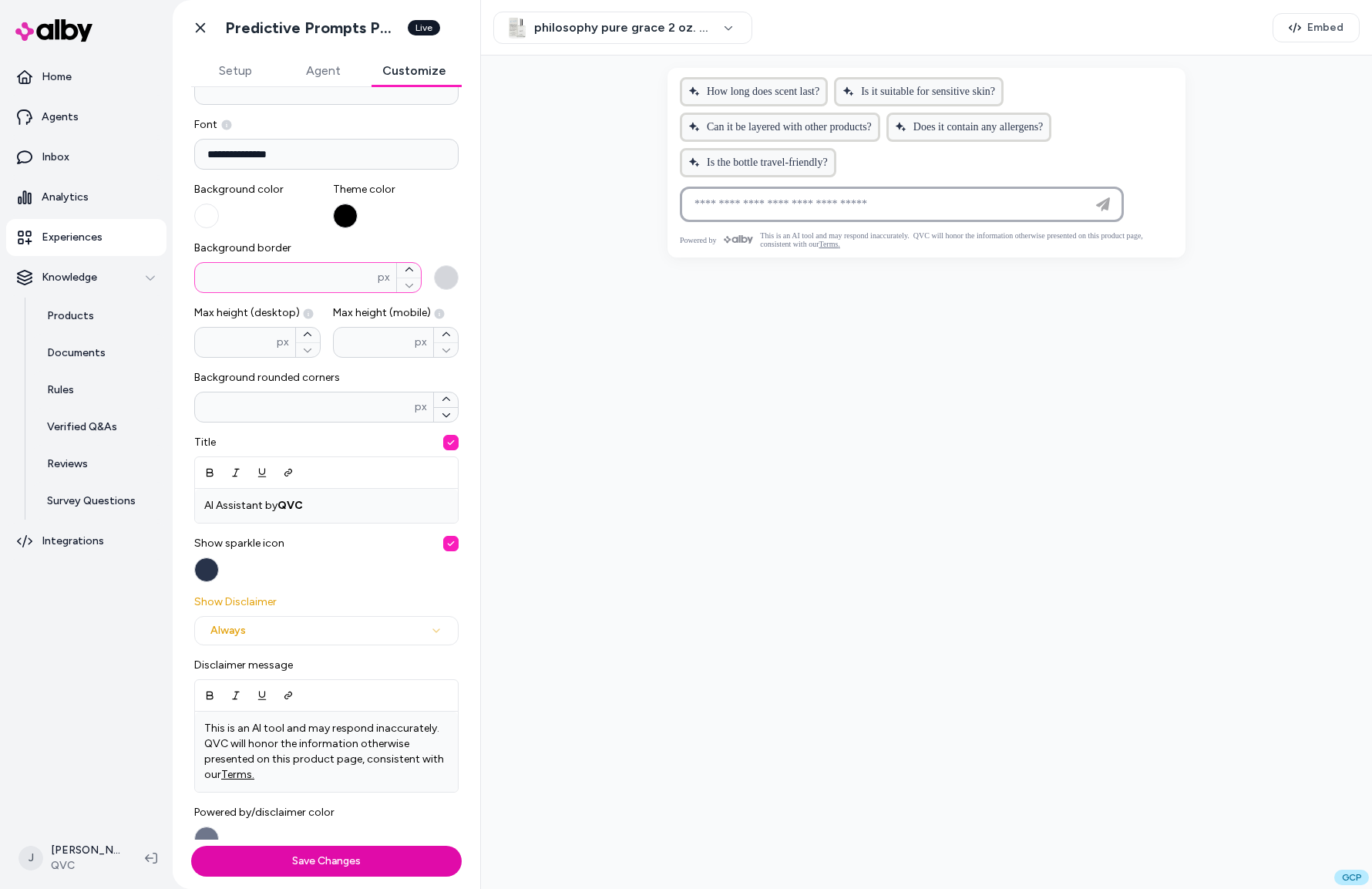 type on "*" 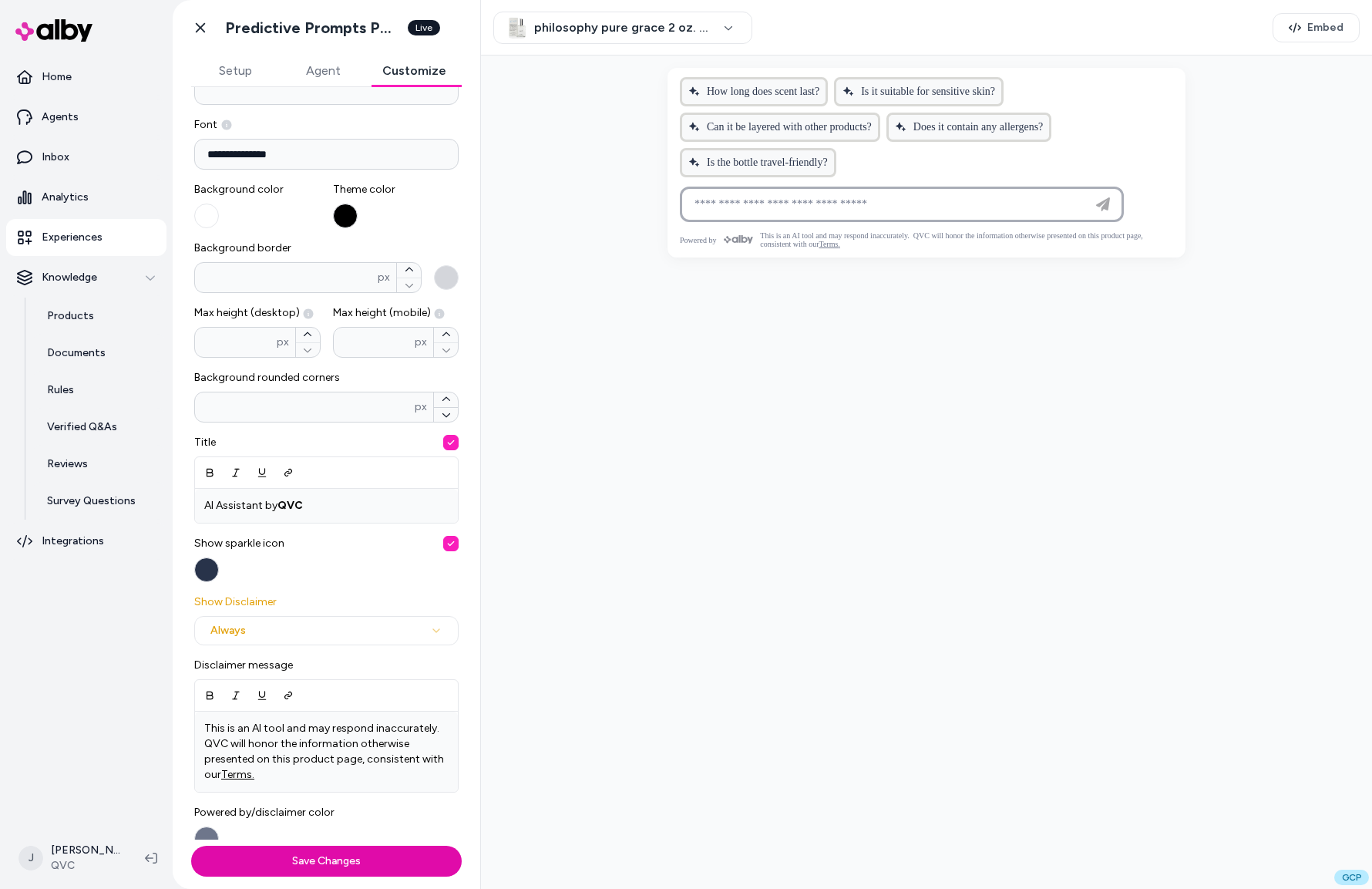 click on "**********" at bounding box center (326, 452) 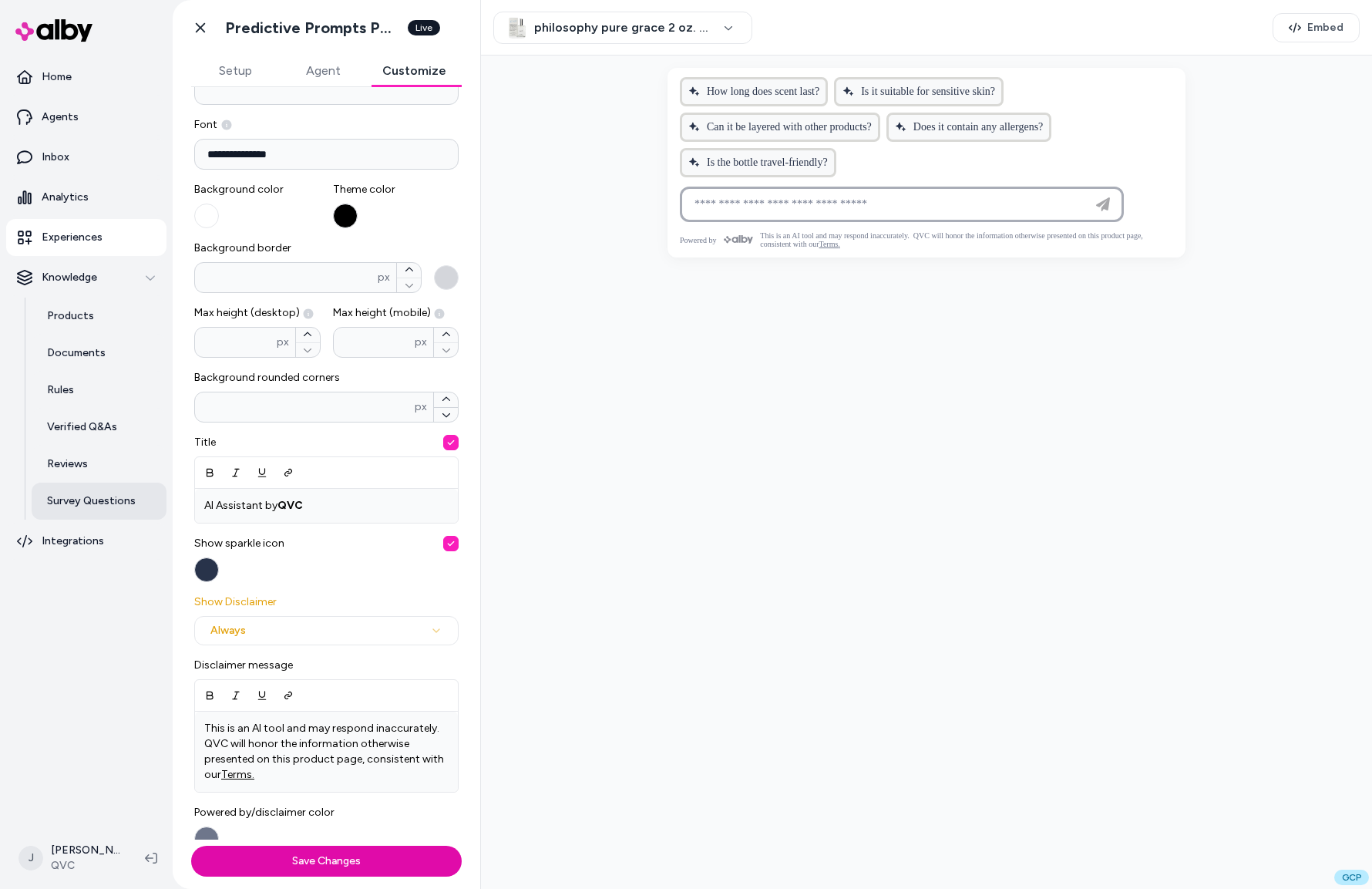 scroll, scrollTop: 268, scrollLeft: 0, axis: vertical 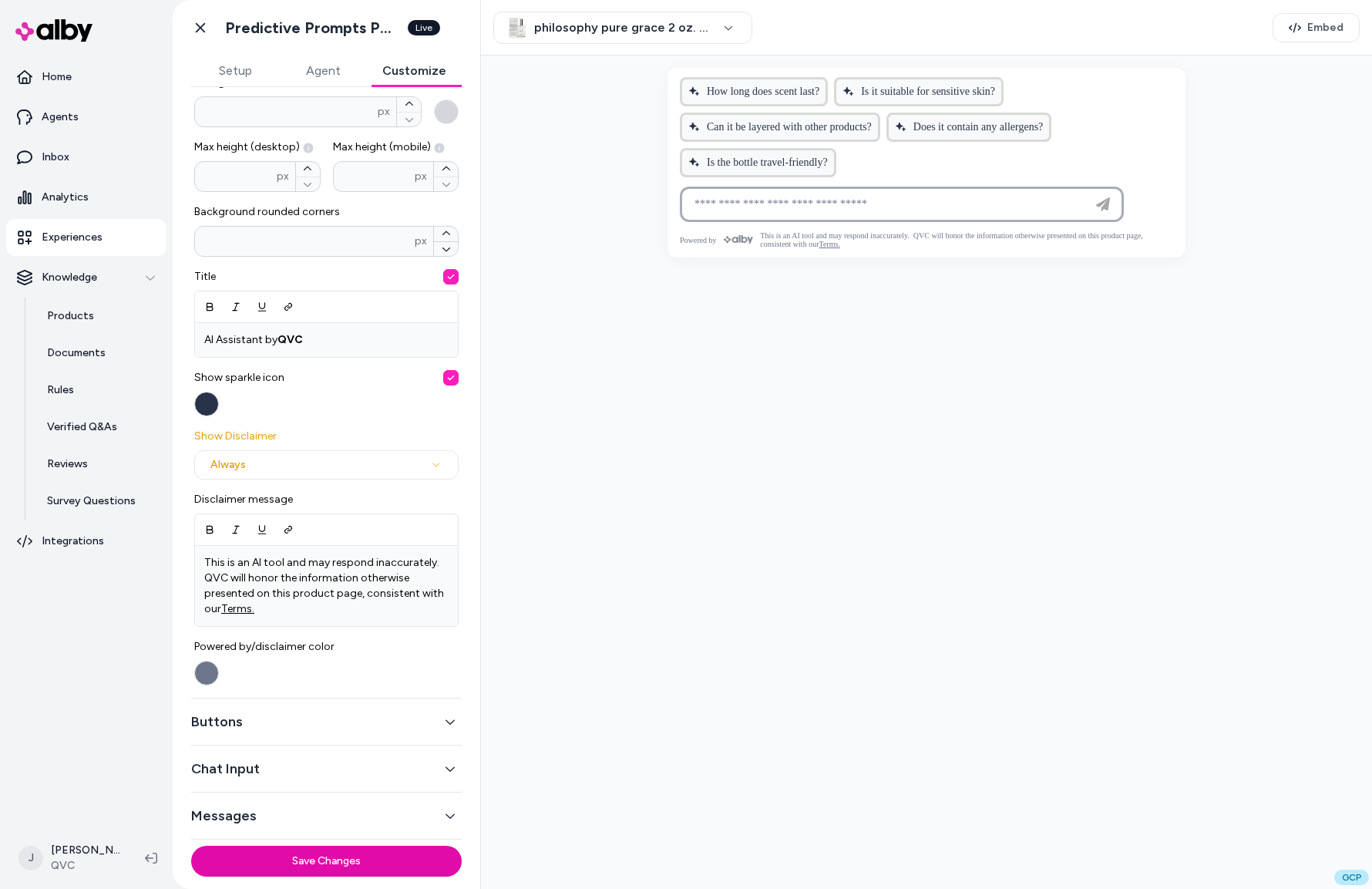 click on "Buttons" at bounding box center [326, 722] 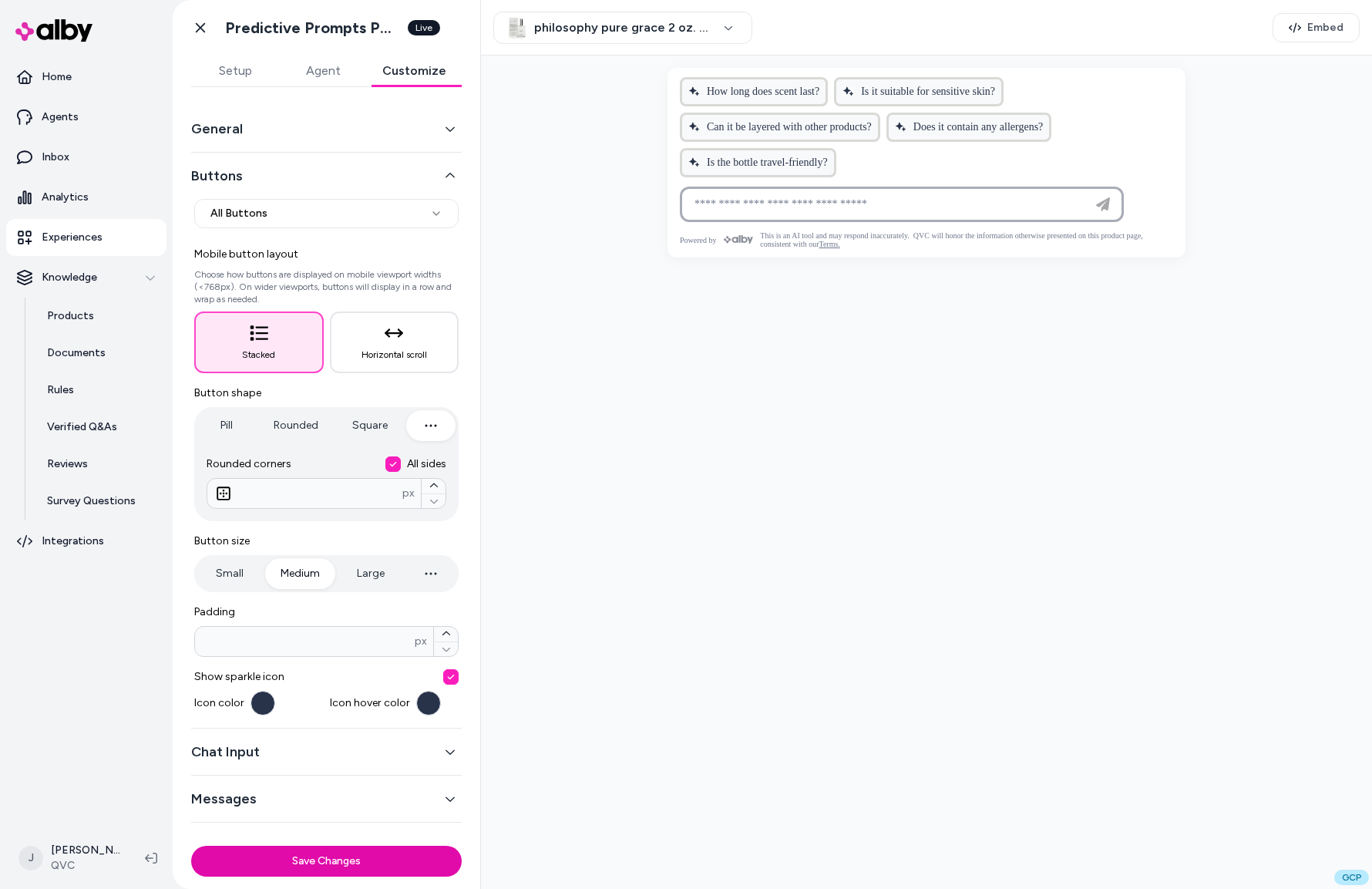 scroll, scrollTop: 0, scrollLeft: 0, axis: both 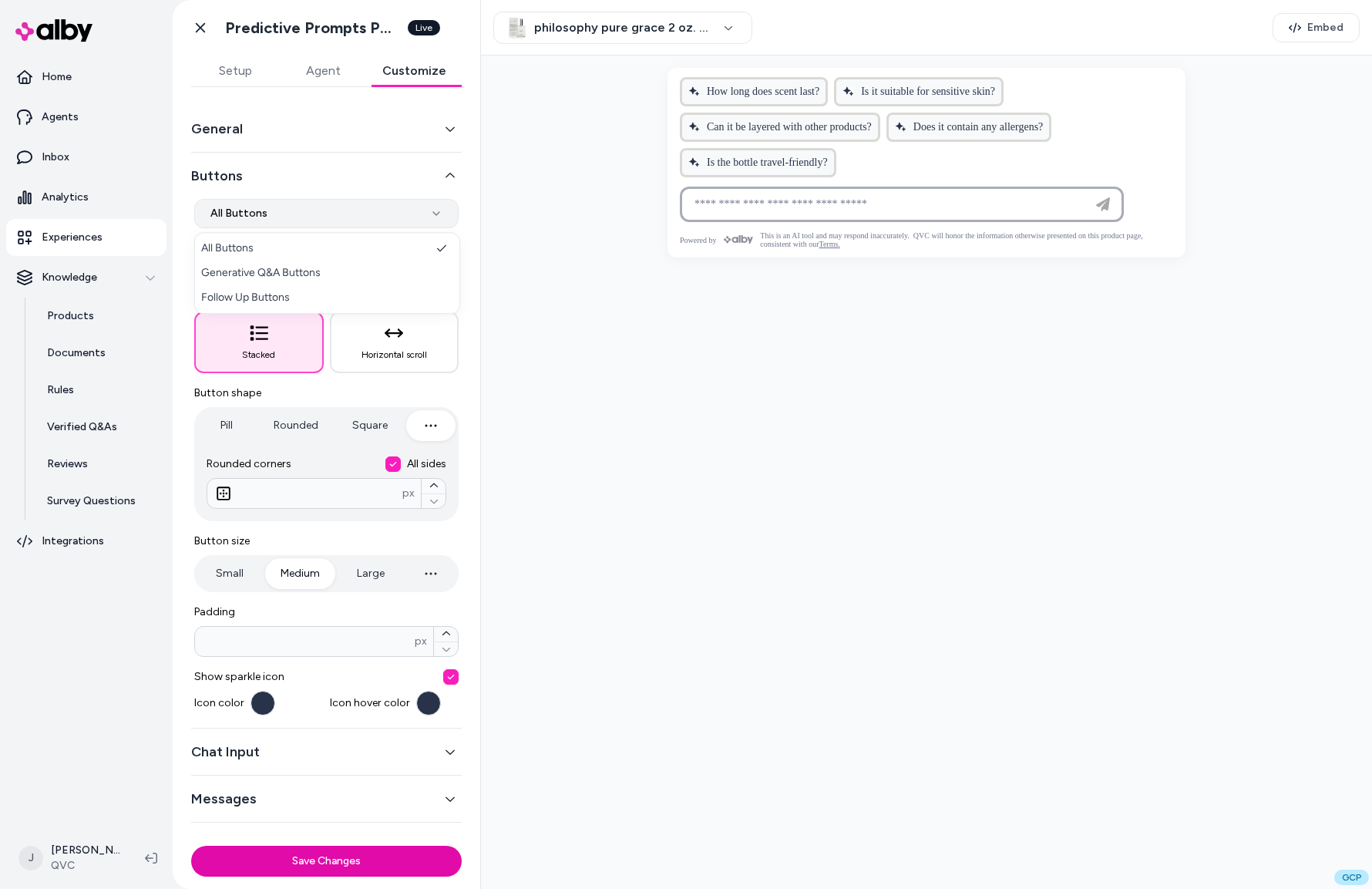 click on "**********" at bounding box center [686, 444] 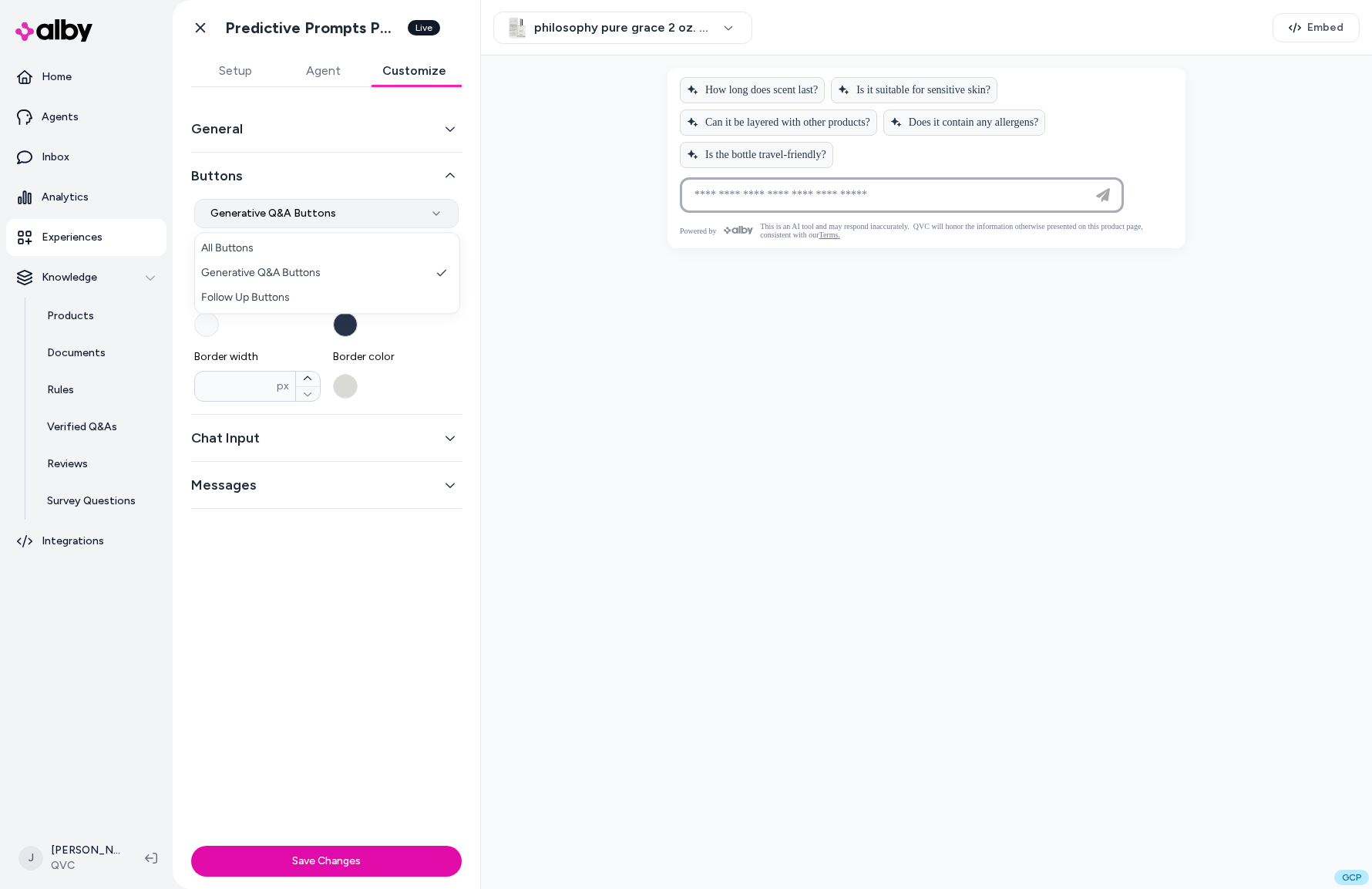 click on "**********" at bounding box center [686, 444] 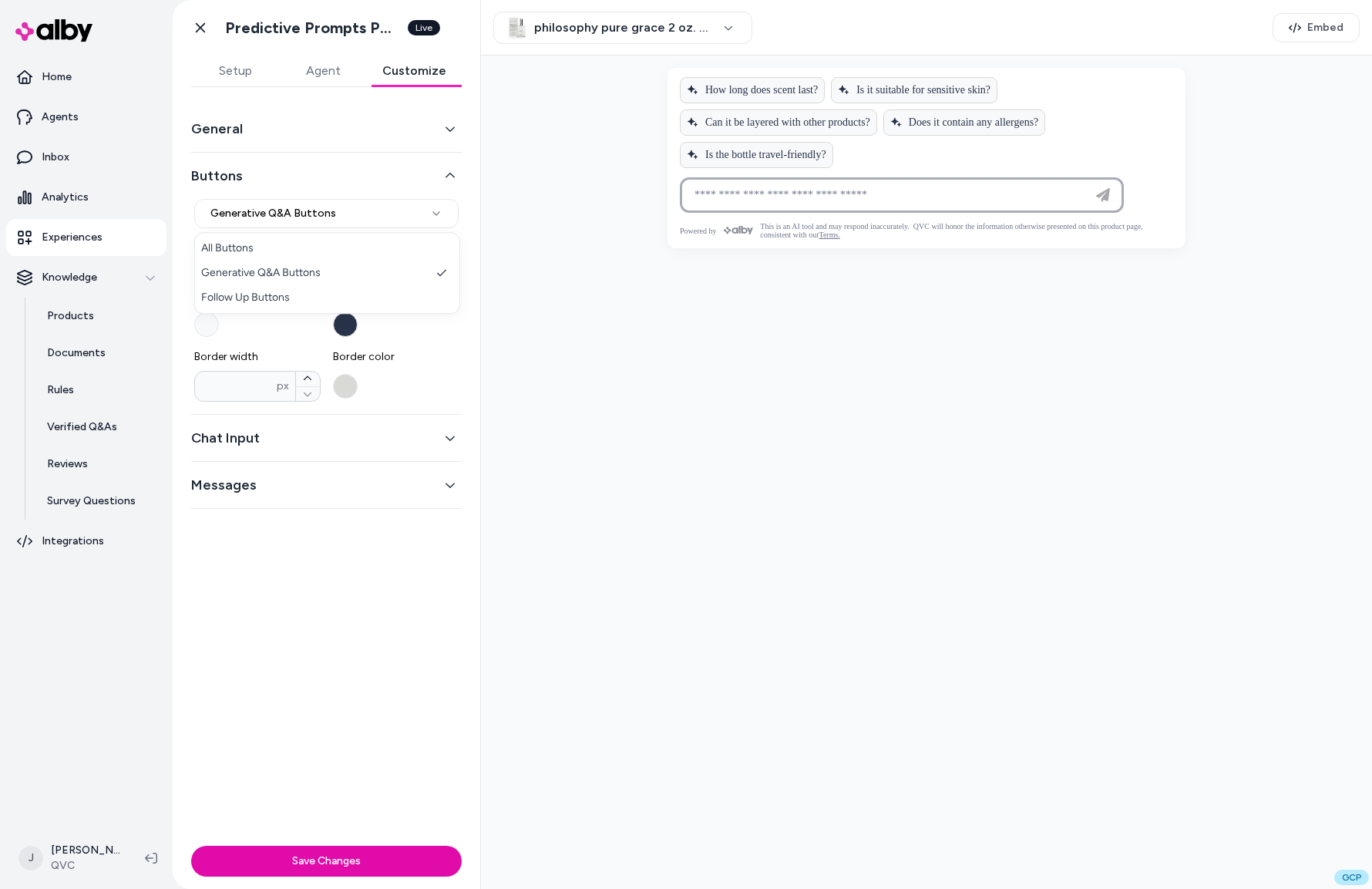 select on "*********" 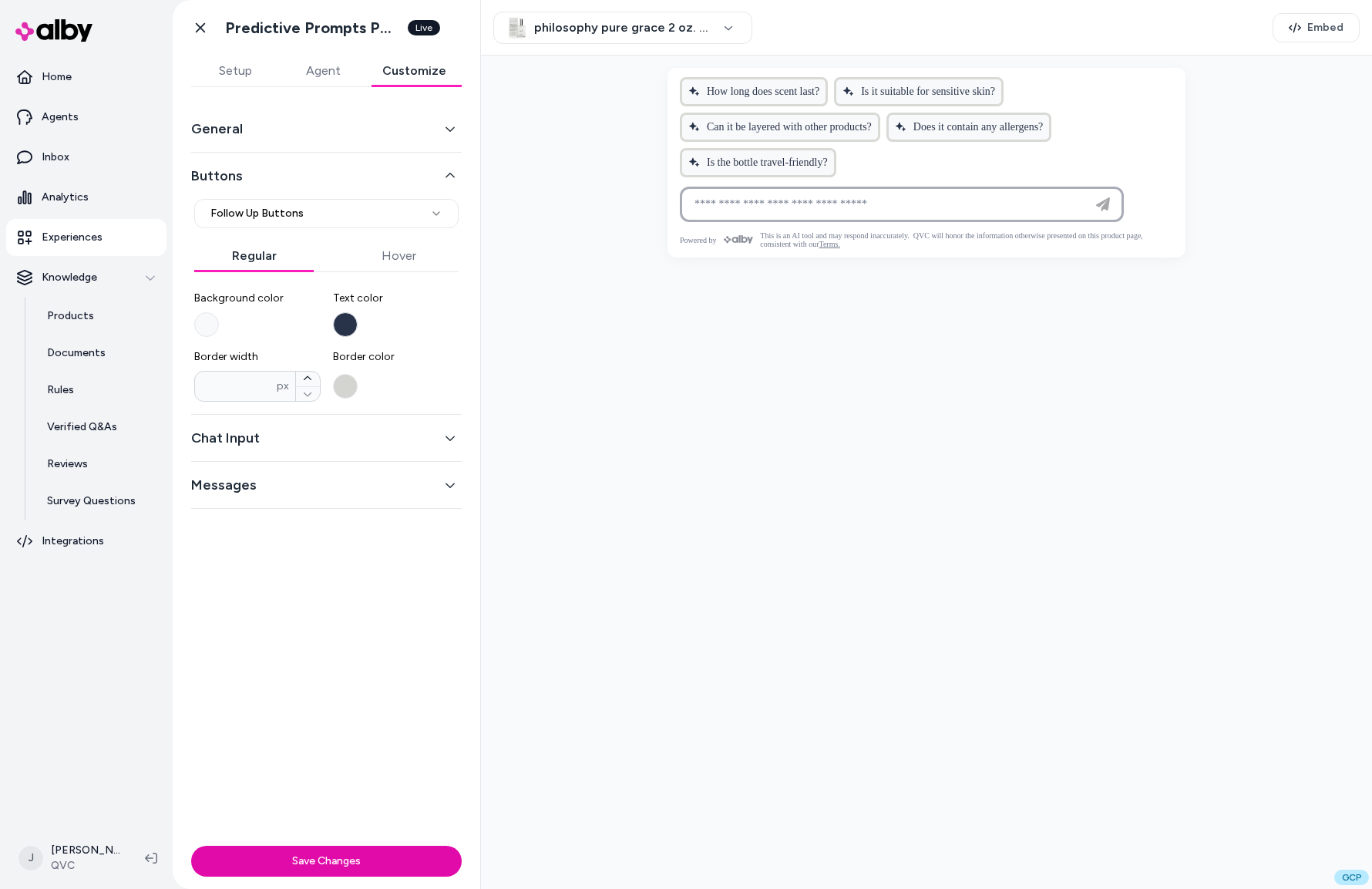 click on "Chat Input" at bounding box center (326, 438) 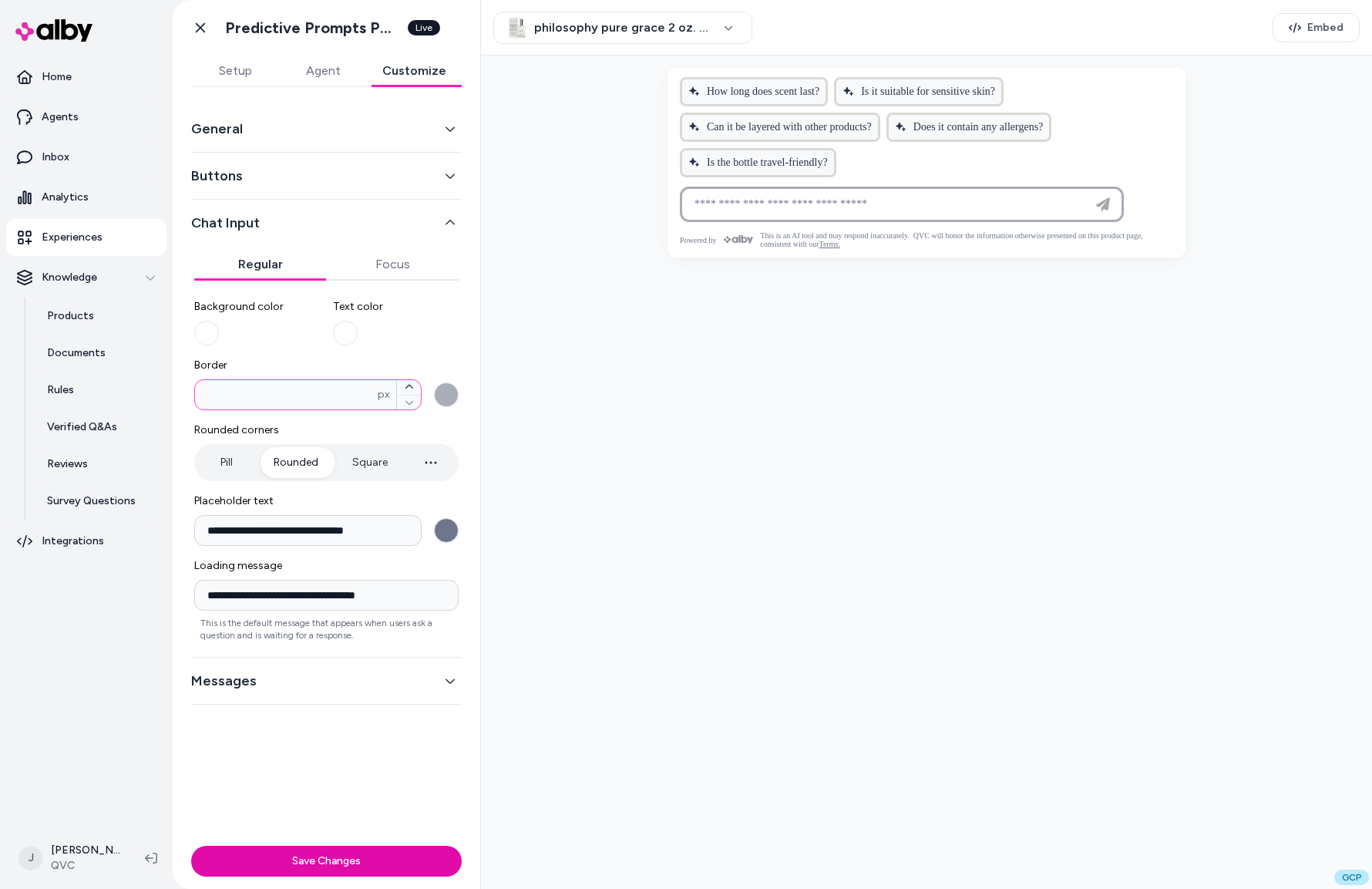 drag, startPoint x: 338, startPoint y: 397, endPoint x: 326, endPoint y: 399, distance: 12.165525 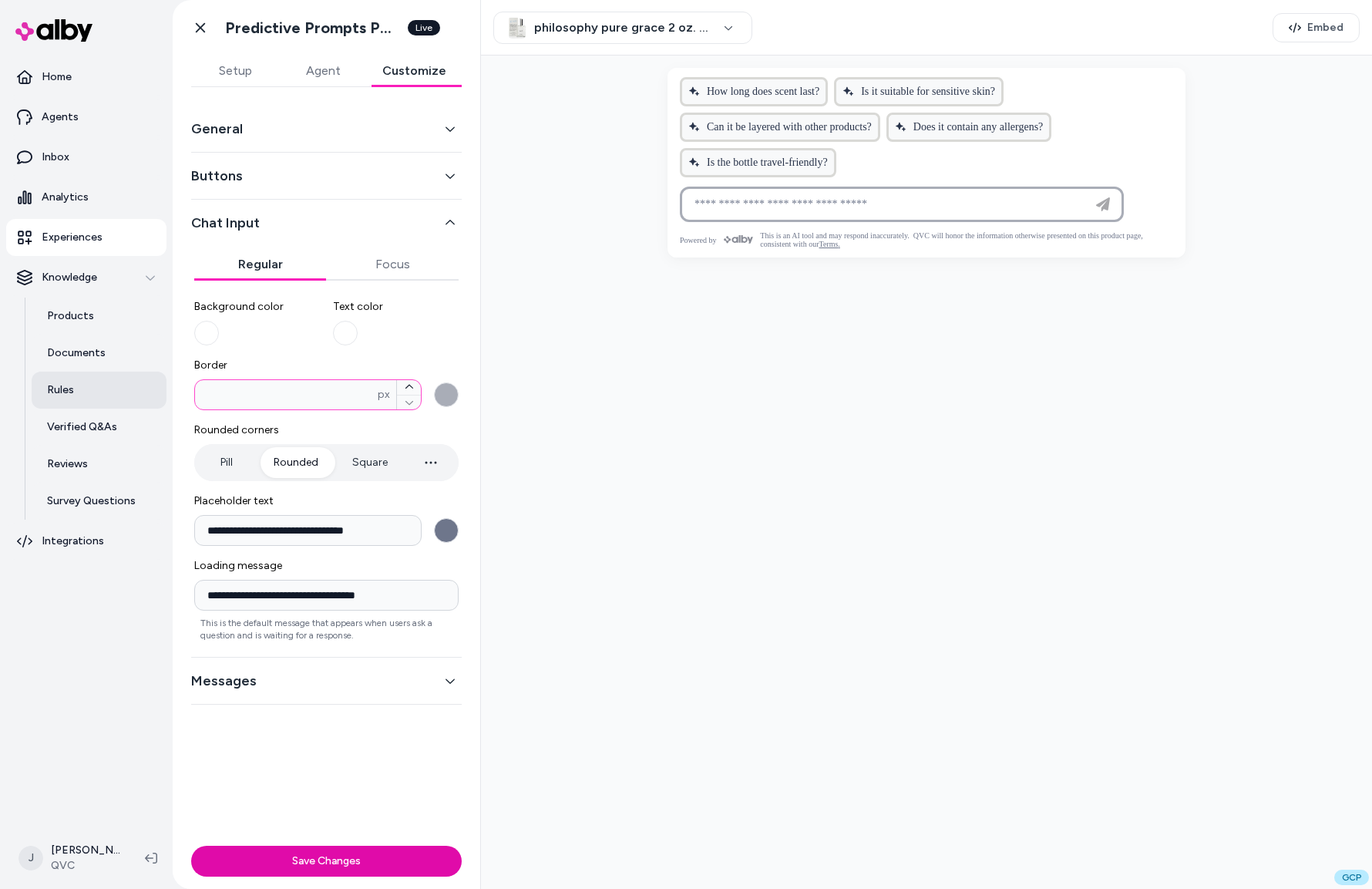 drag, startPoint x: 158, startPoint y: 392, endPoint x: 148, endPoint y: 392, distance: 10 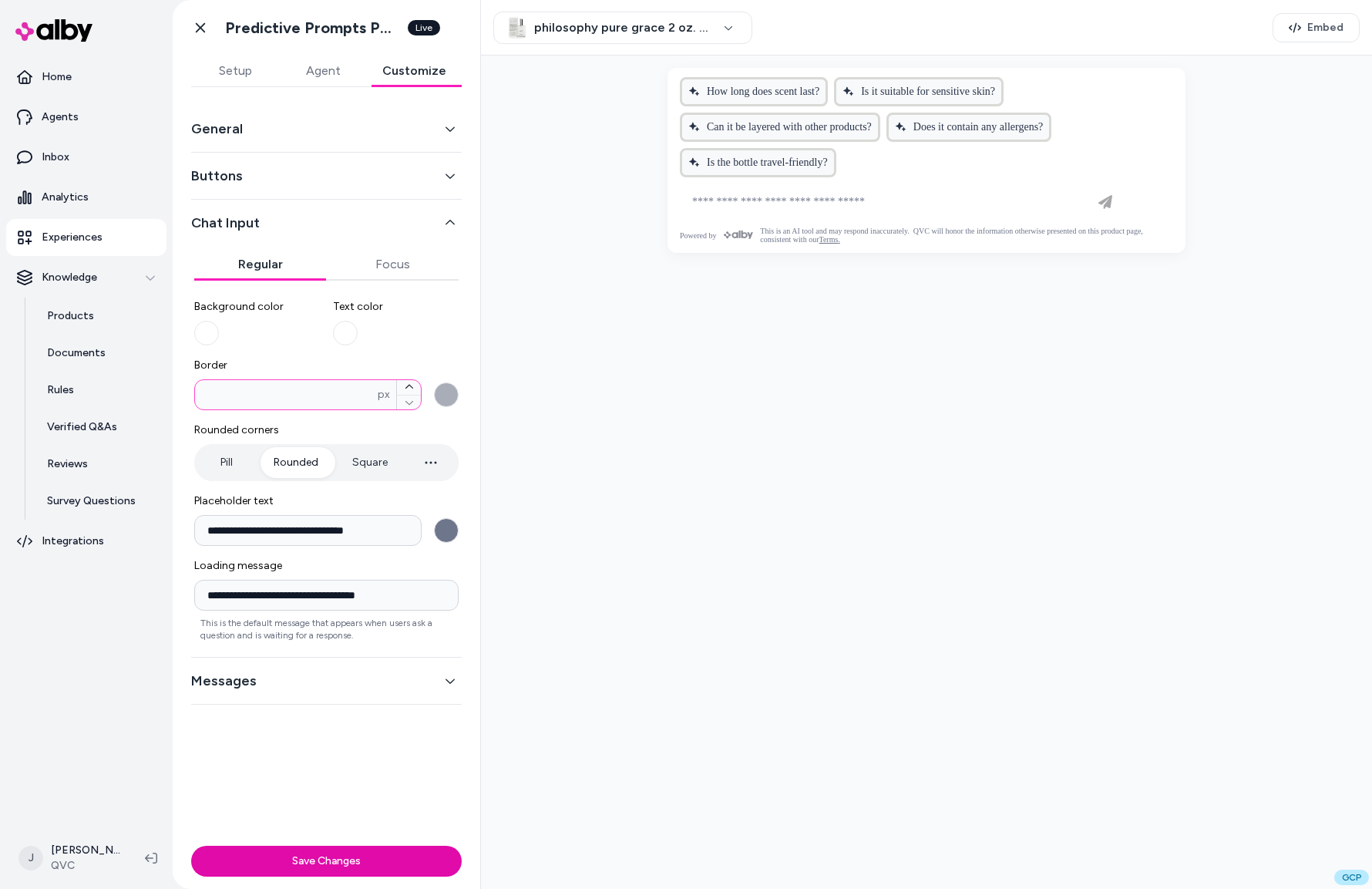 drag, startPoint x: 245, startPoint y: 397, endPoint x: 207, endPoint y: 396, distance: 38.013156 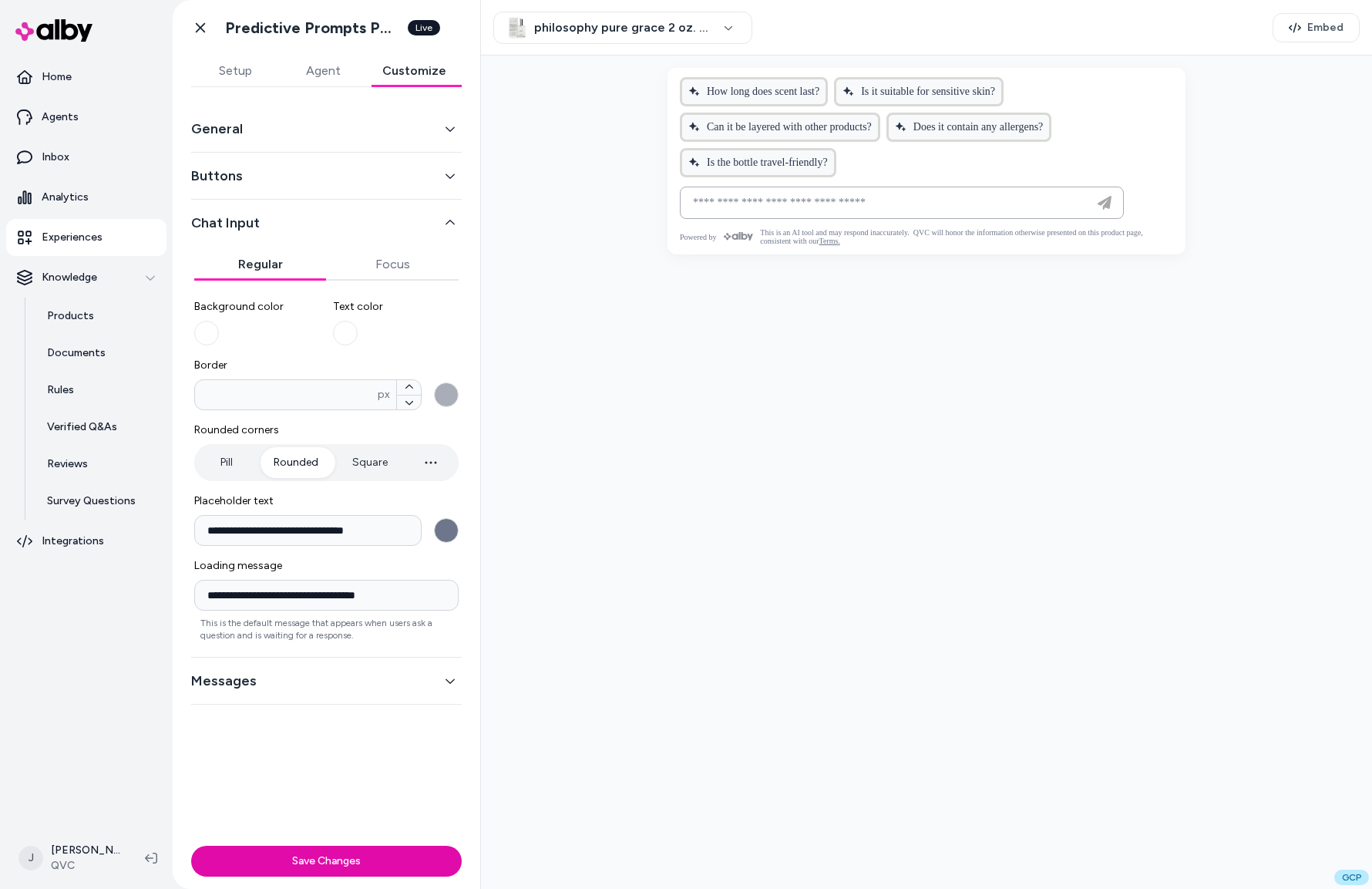 drag, startPoint x: 249, startPoint y: 184, endPoint x: 250, endPoint y: 196, distance: 12.04159 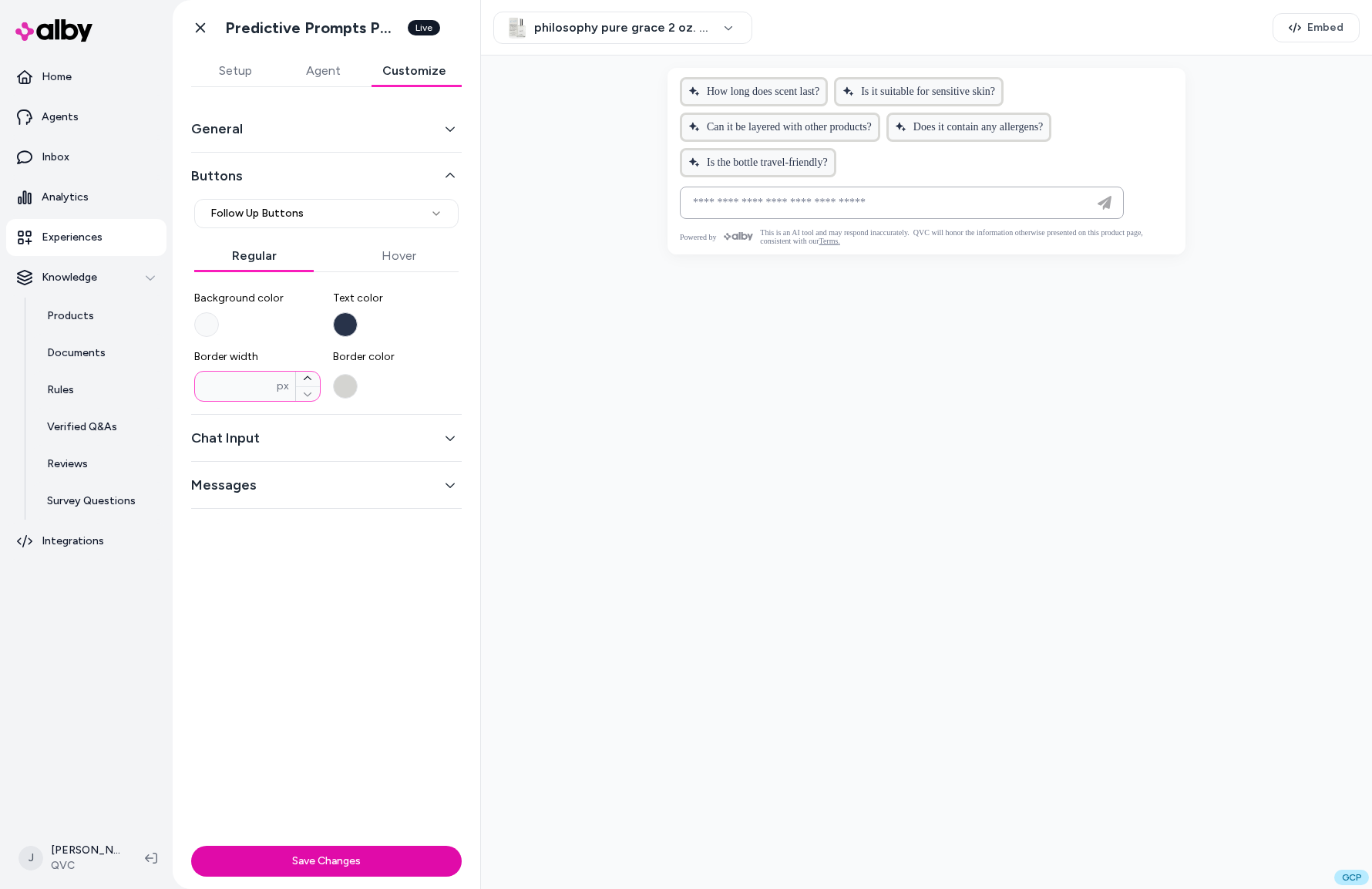 click on "*" at bounding box center (236, 386) 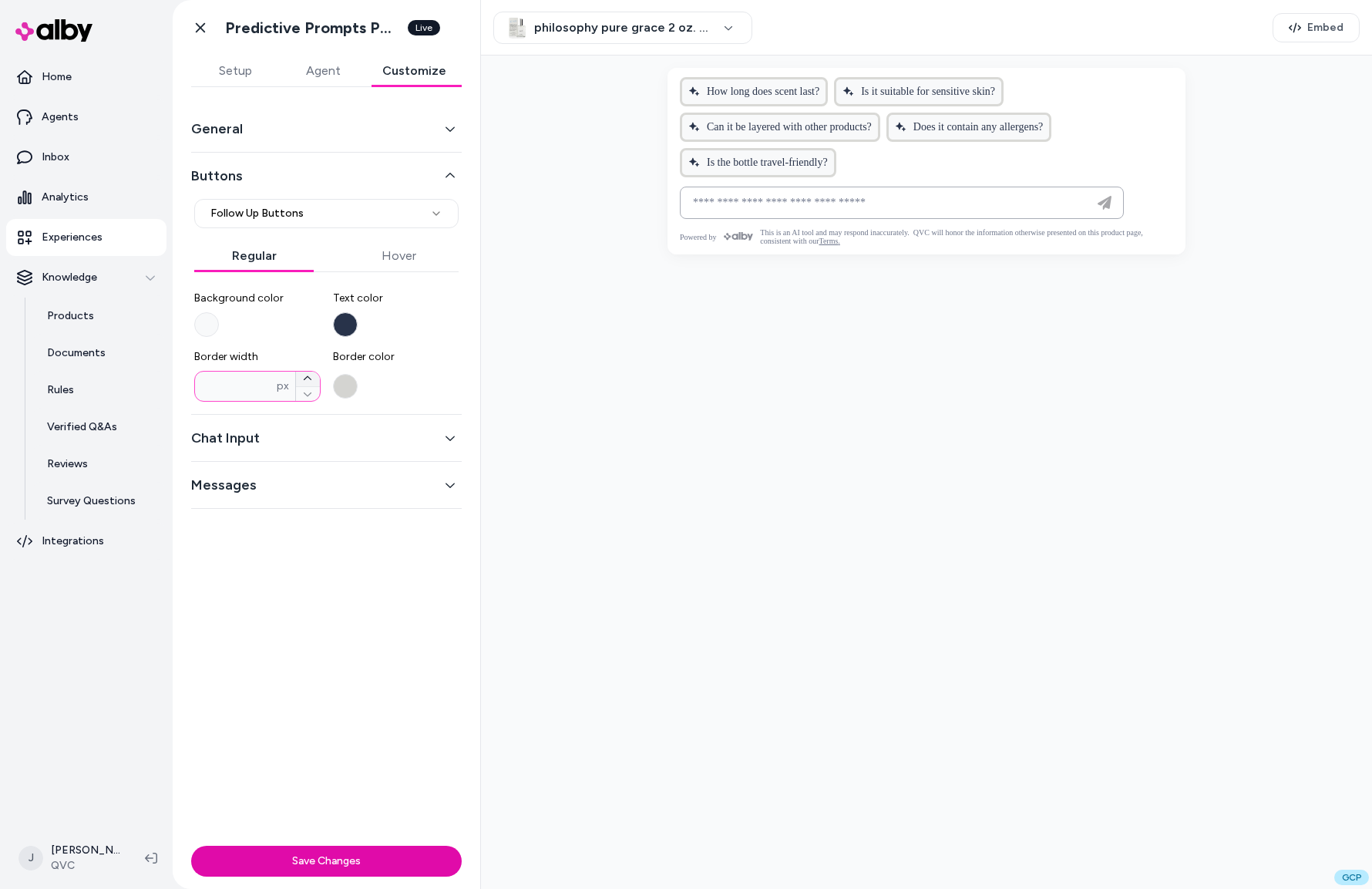 click 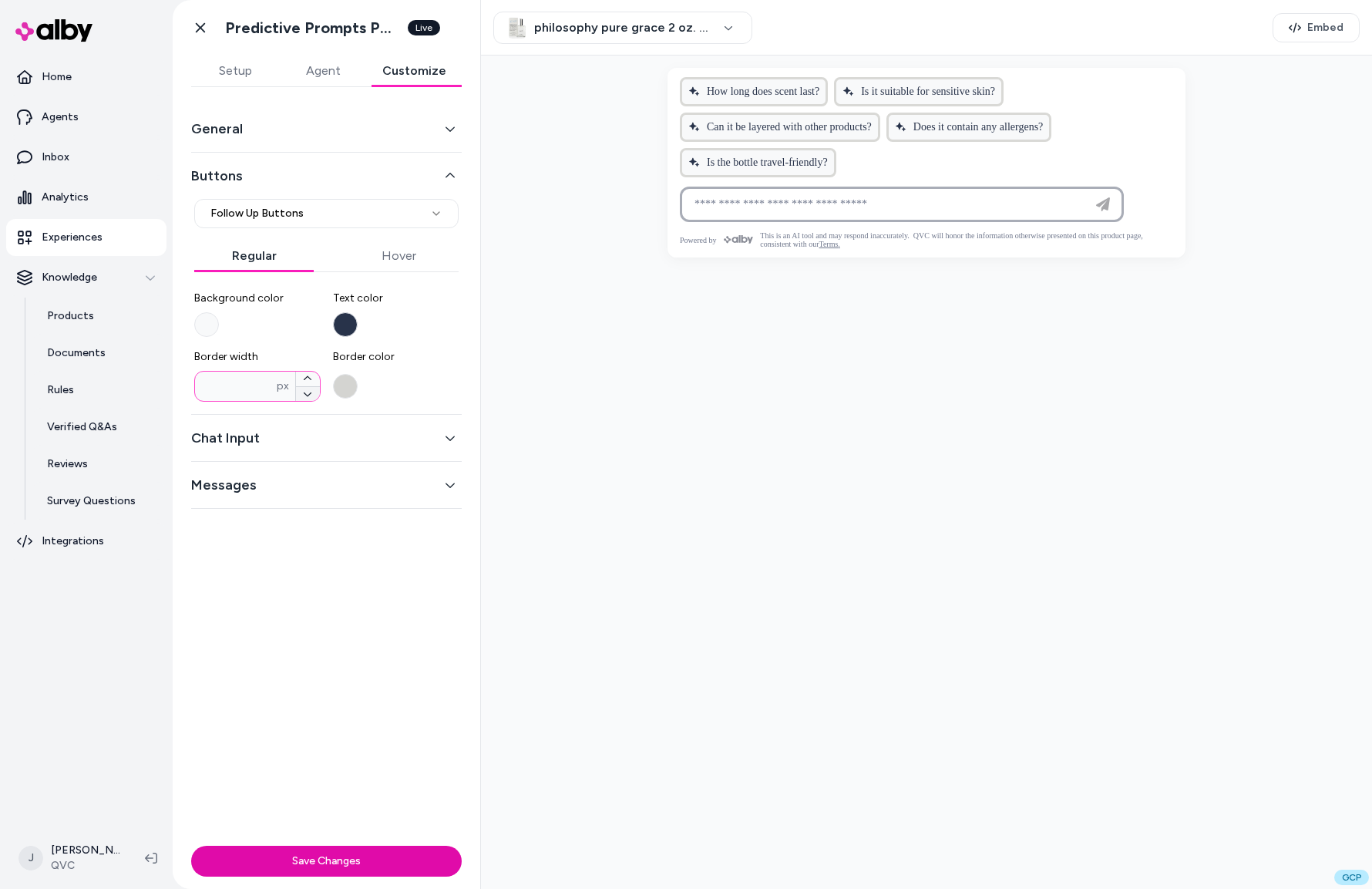 click 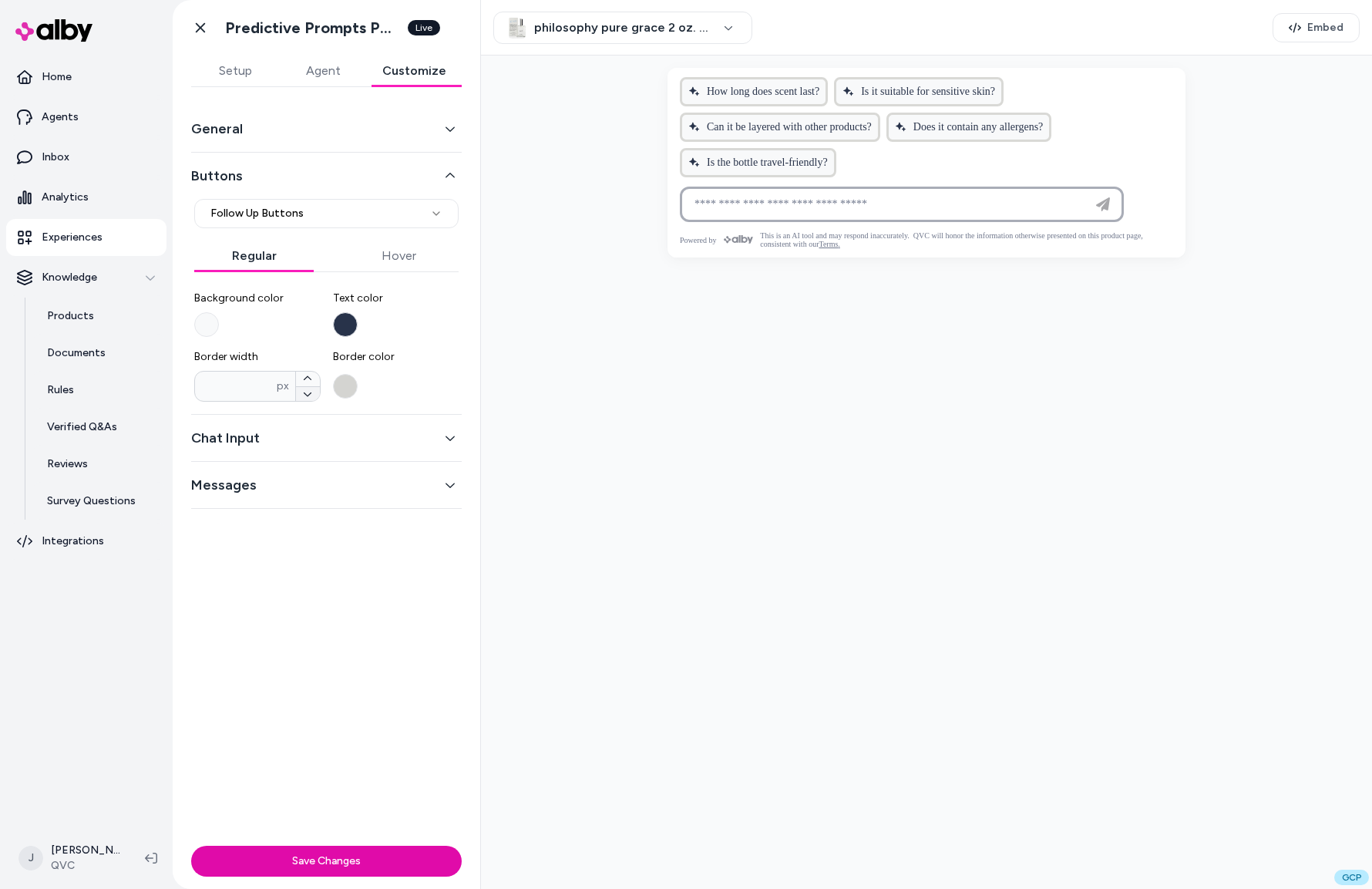 type on "*" 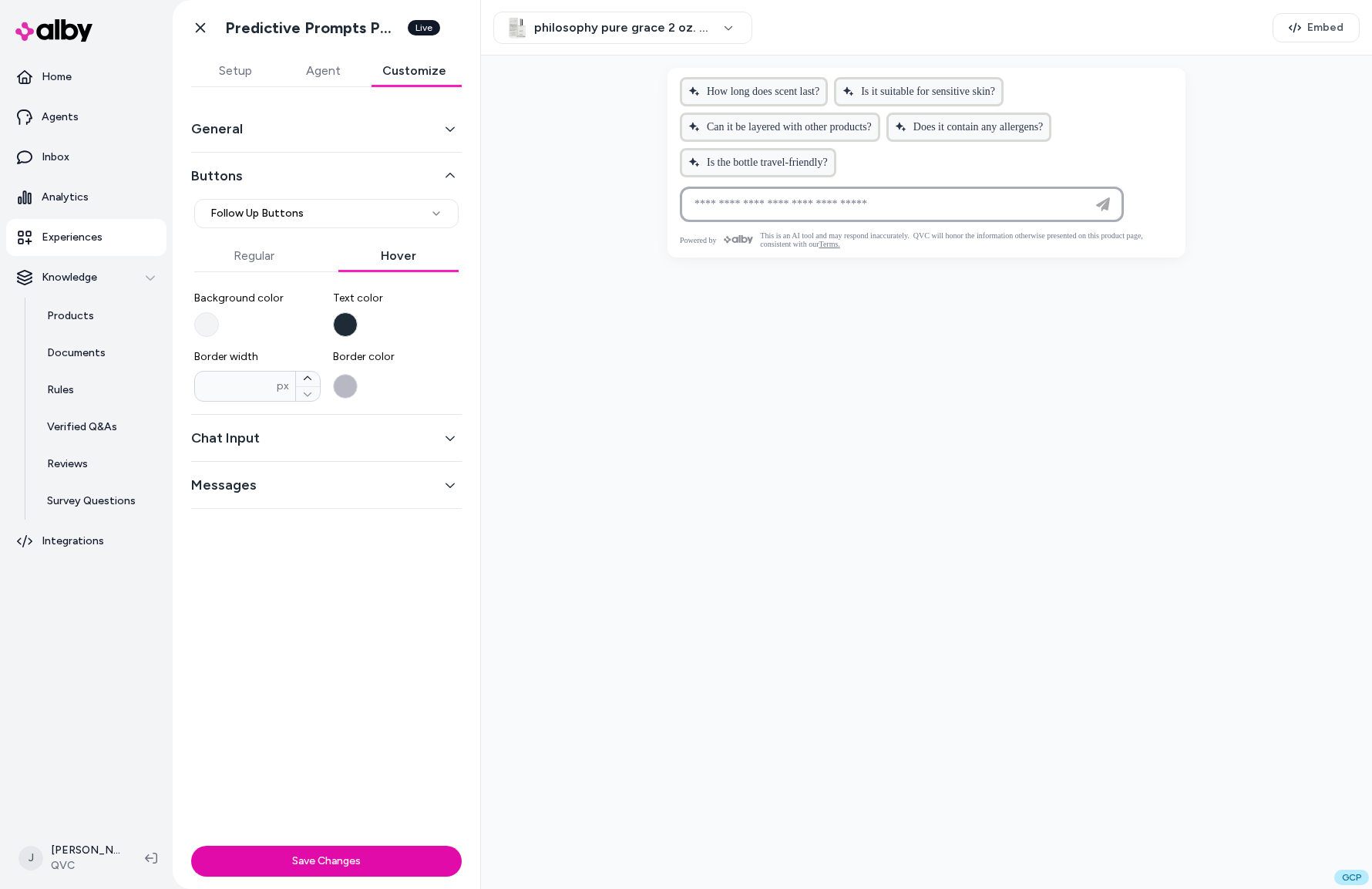 click on "Hover" at bounding box center [399, 256] 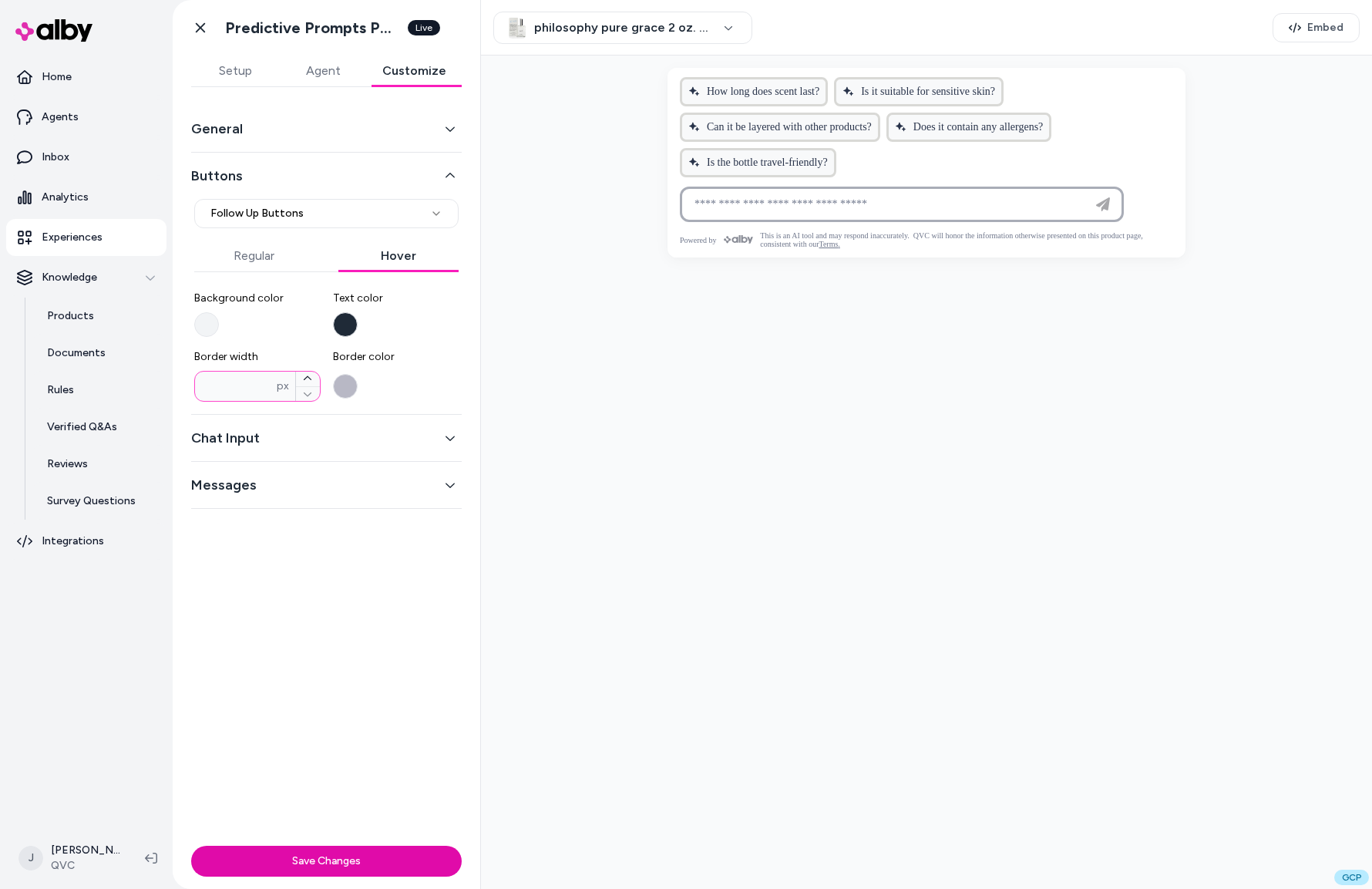 drag, startPoint x: 217, startPoint y: 392, endPoint x: 168, endPoint y: 389, distance: 49.09175 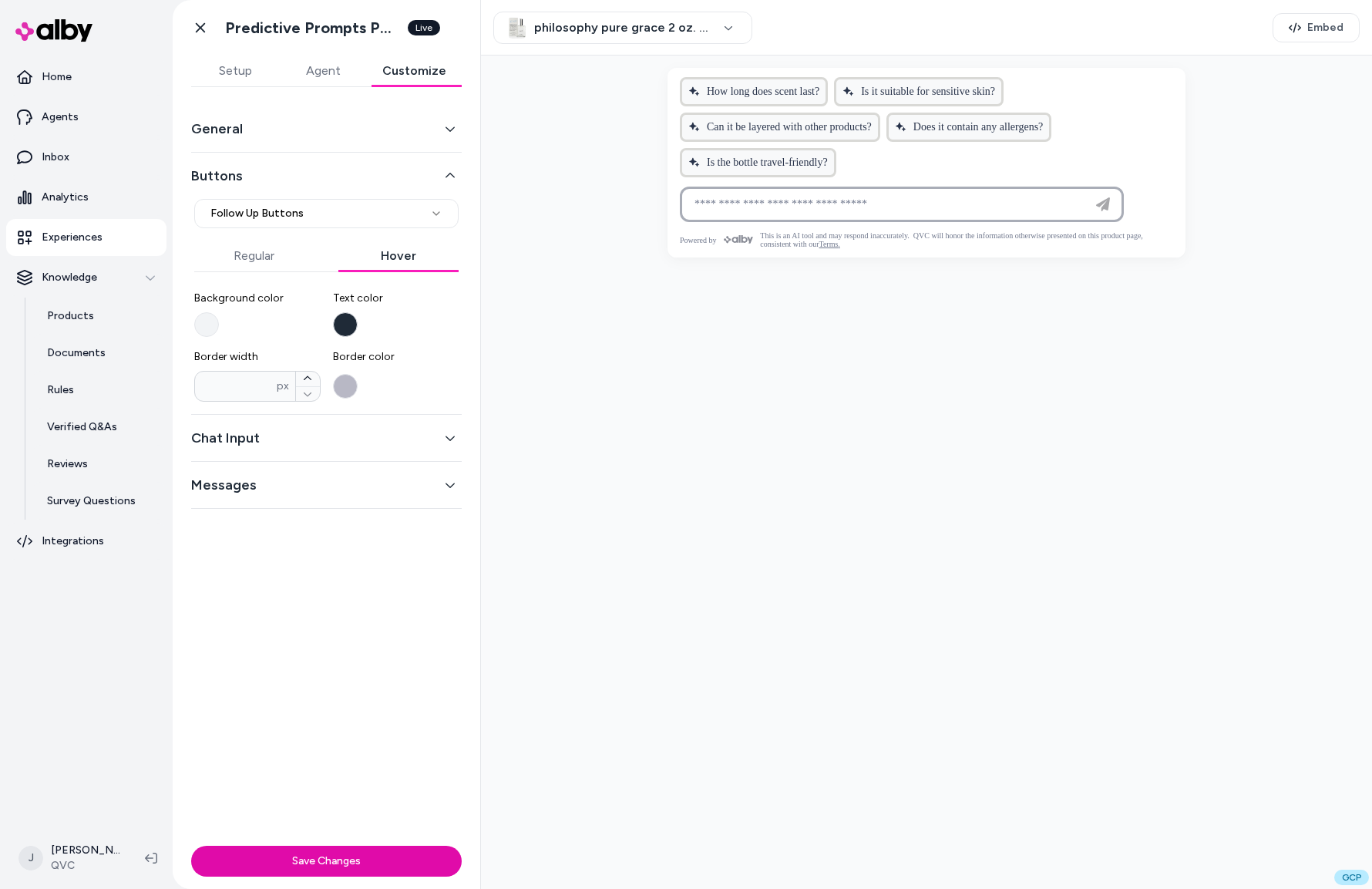 click on "**********" at bounding box center [326, 463] 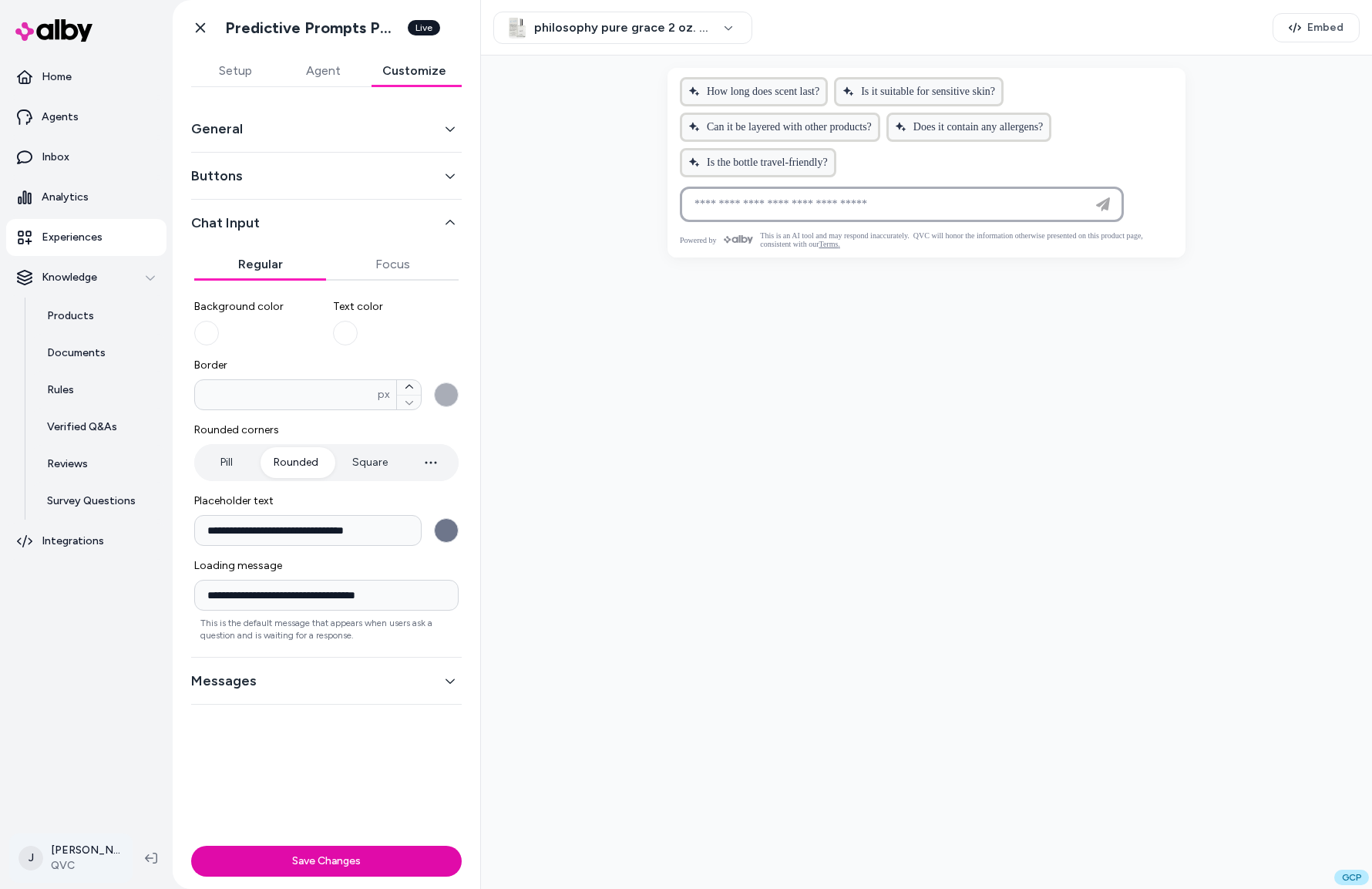 click on "**********" at bounding box center (686, 444) 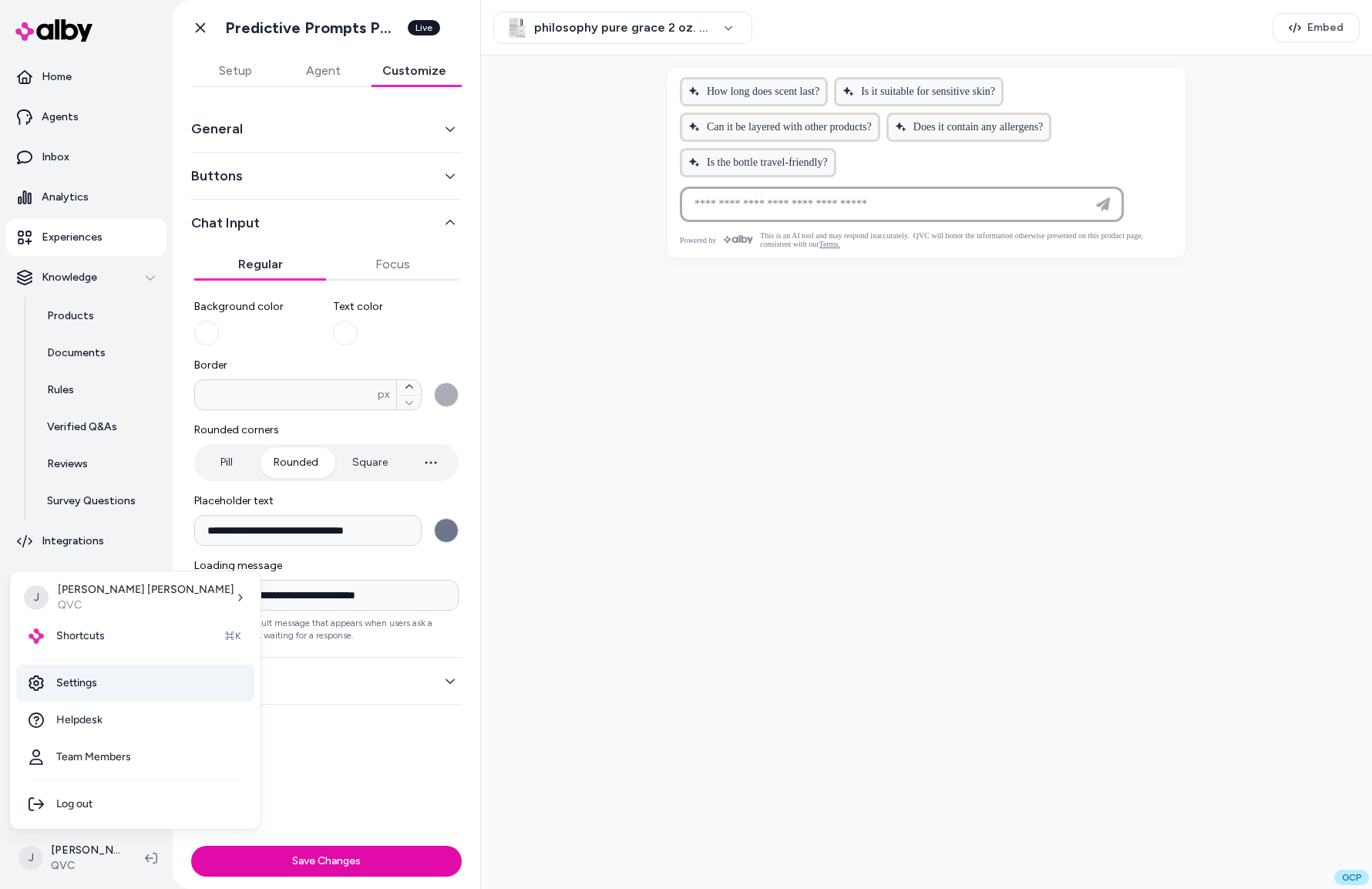 click on "Settings" at bounding box center (135, 683) 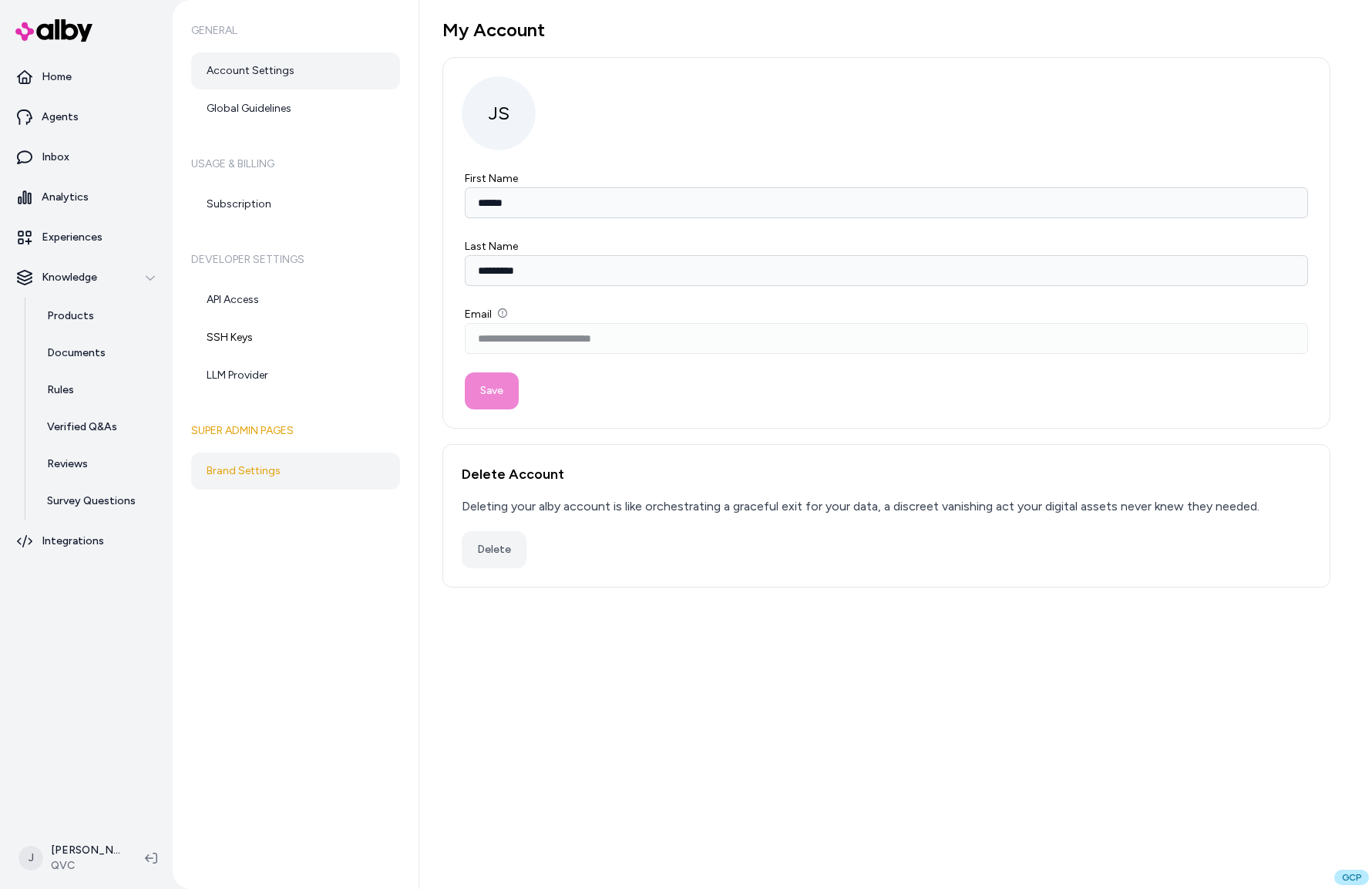 click on "Brand Settings" at bounding box center (295, 471) 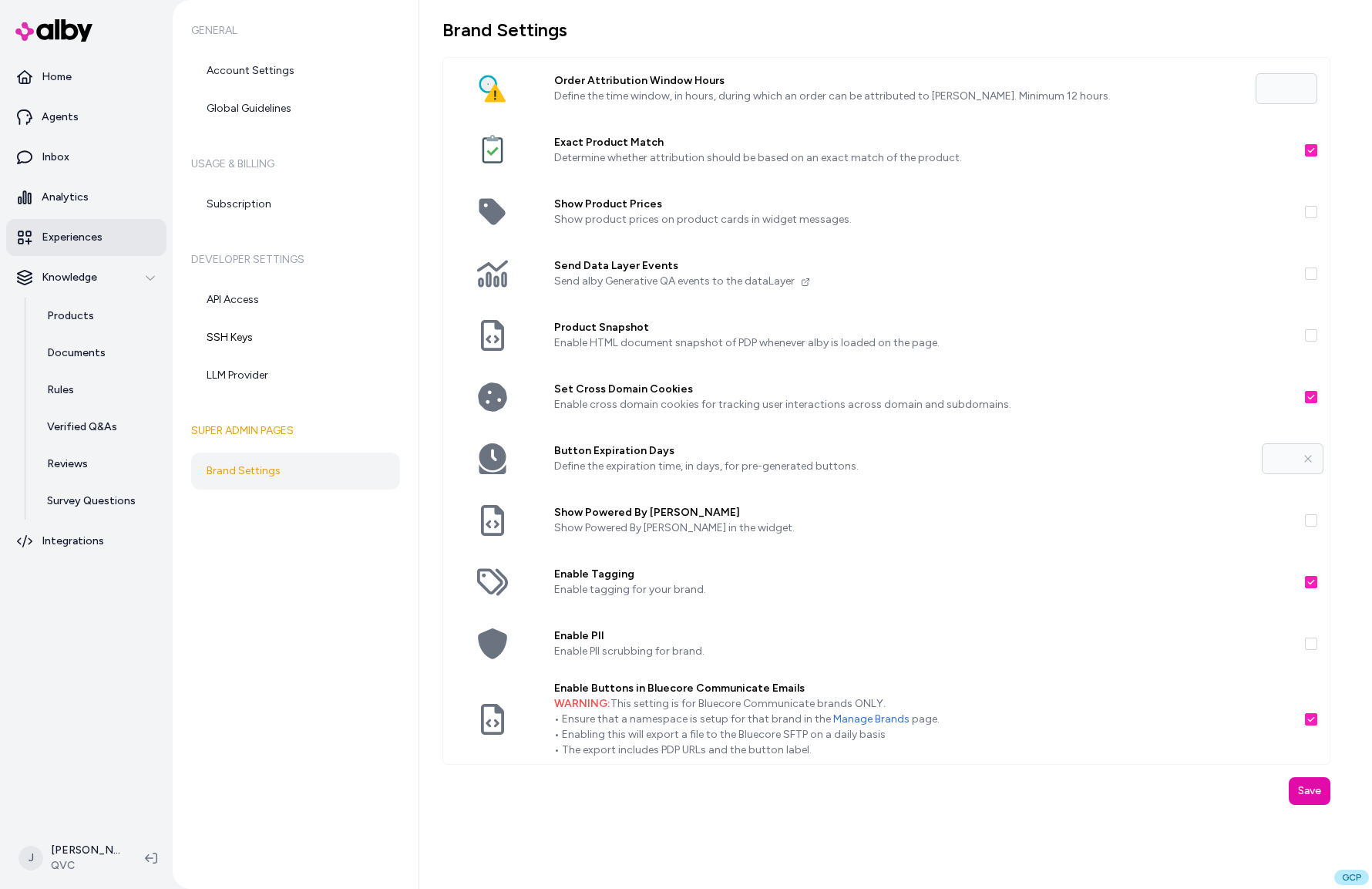 click on "Experiences" at bounding box center (72, 237) 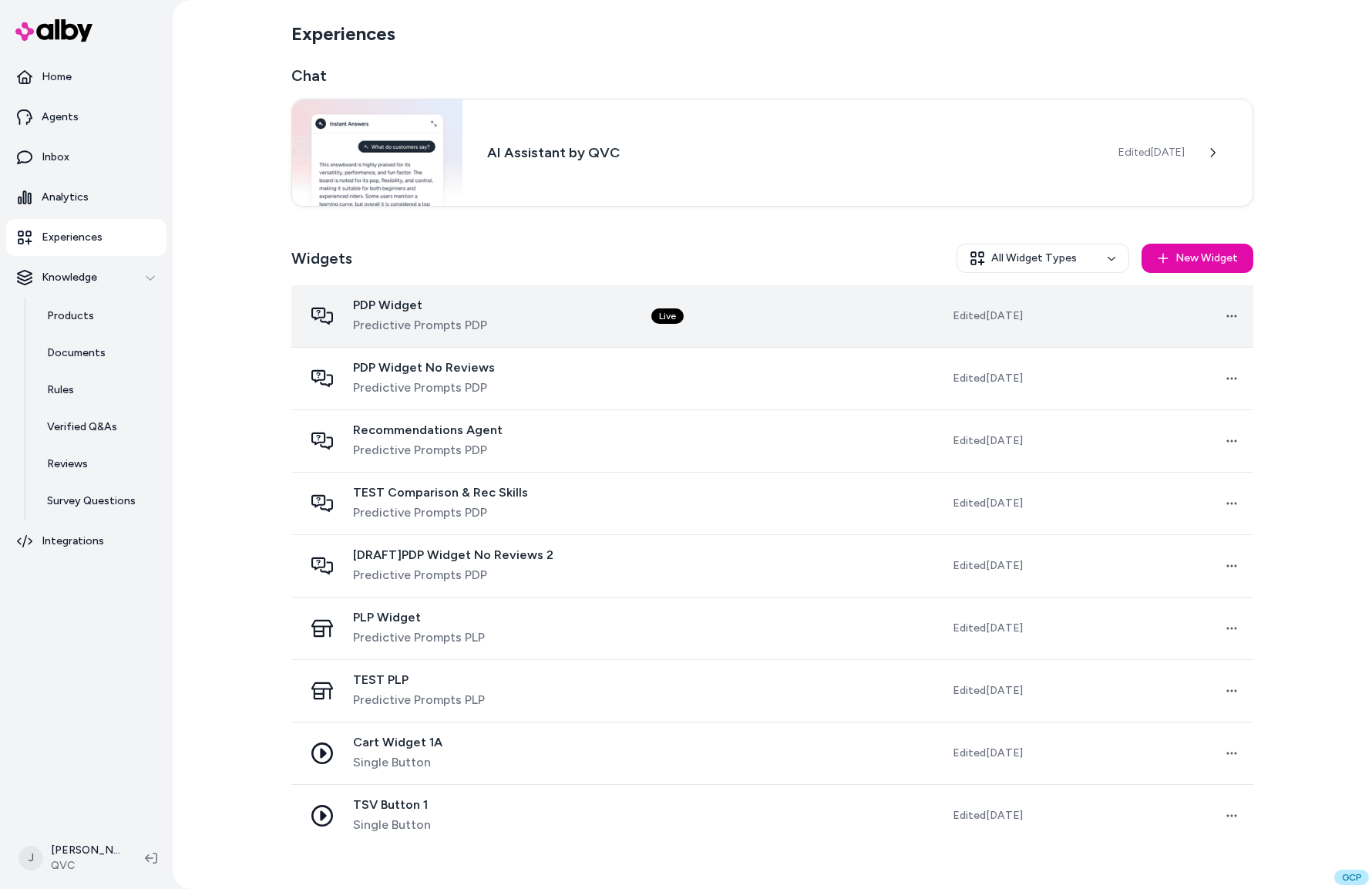 click on "PDP Widget Predictive Prompts PDP" at bounding box center (465, 316) 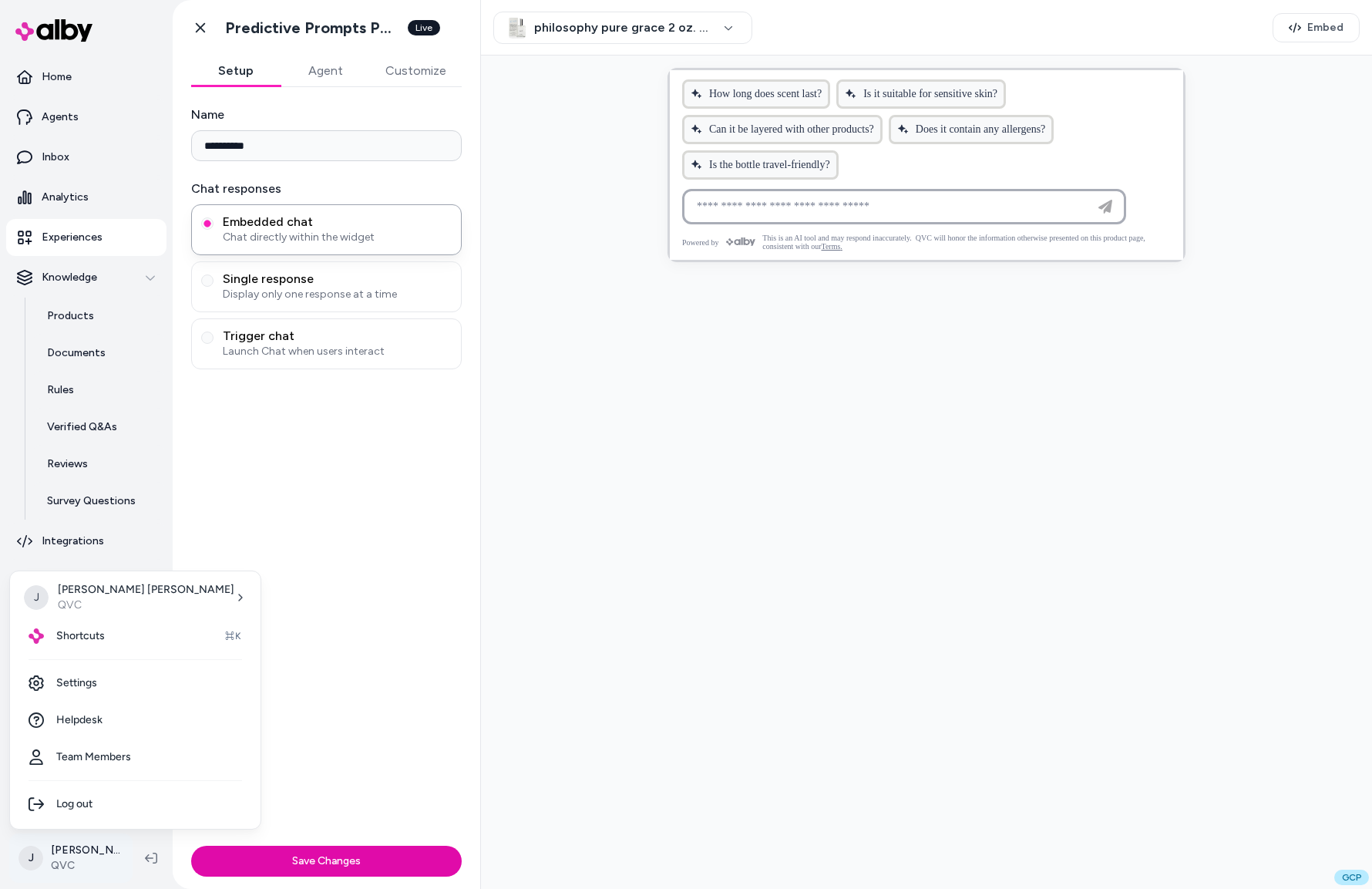 click on "**********" at bounding box center (686, 444) 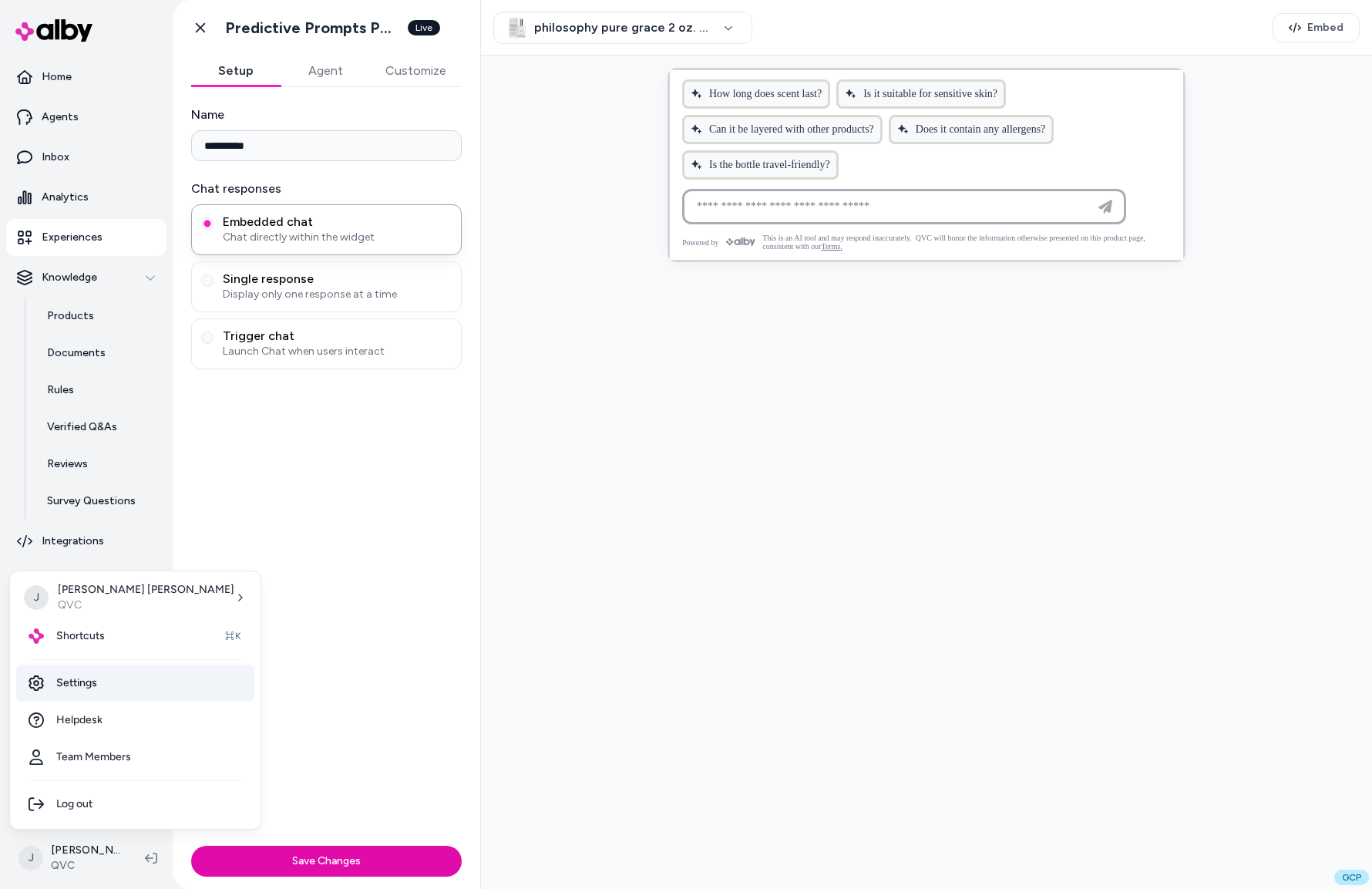 click on "Settings" at bounding box center [135, 683] 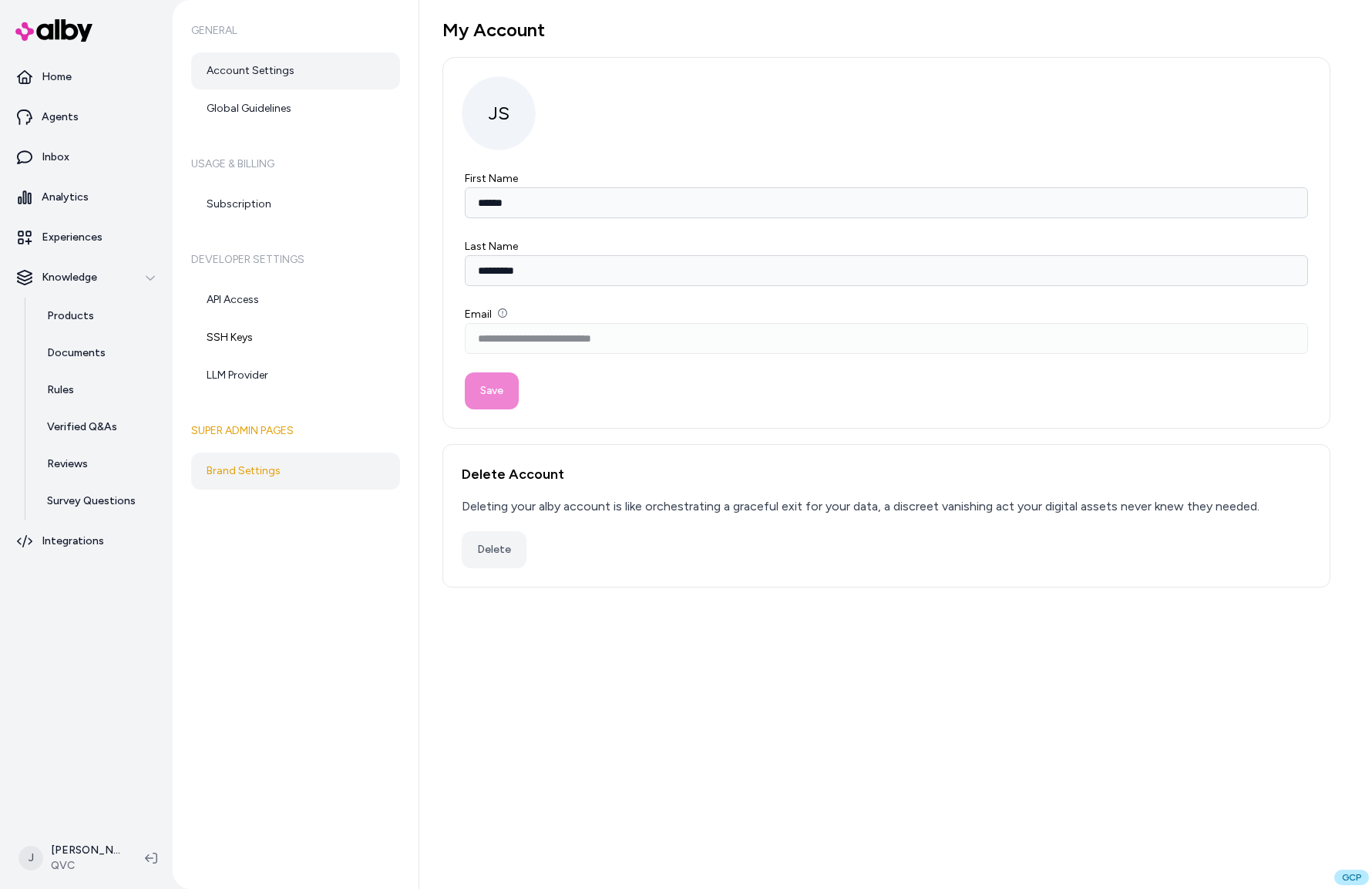 click on "Brand Settings" at bounding box center (295, 471) 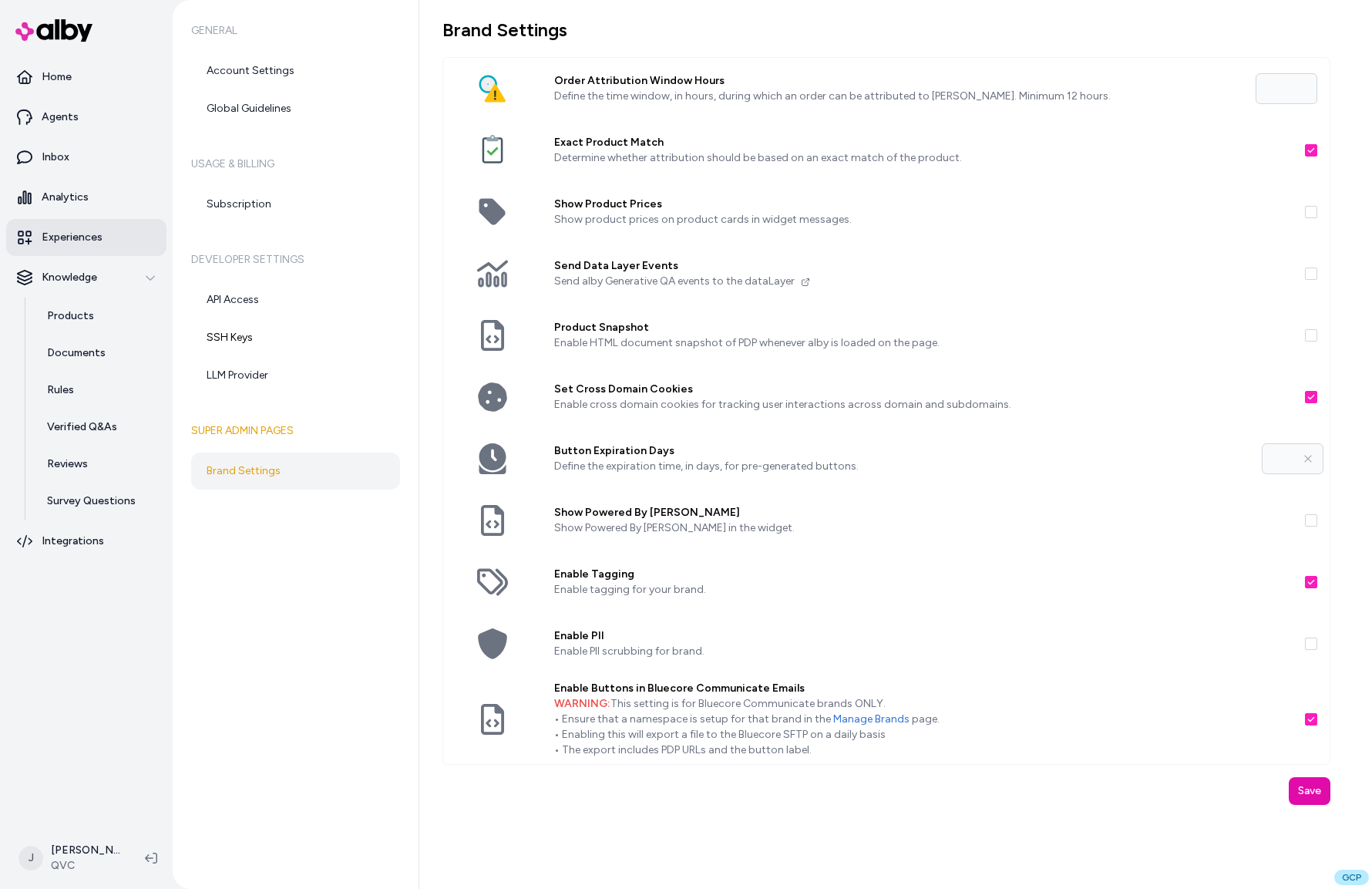 click on "Experiences" at bounding box center (72, 237) 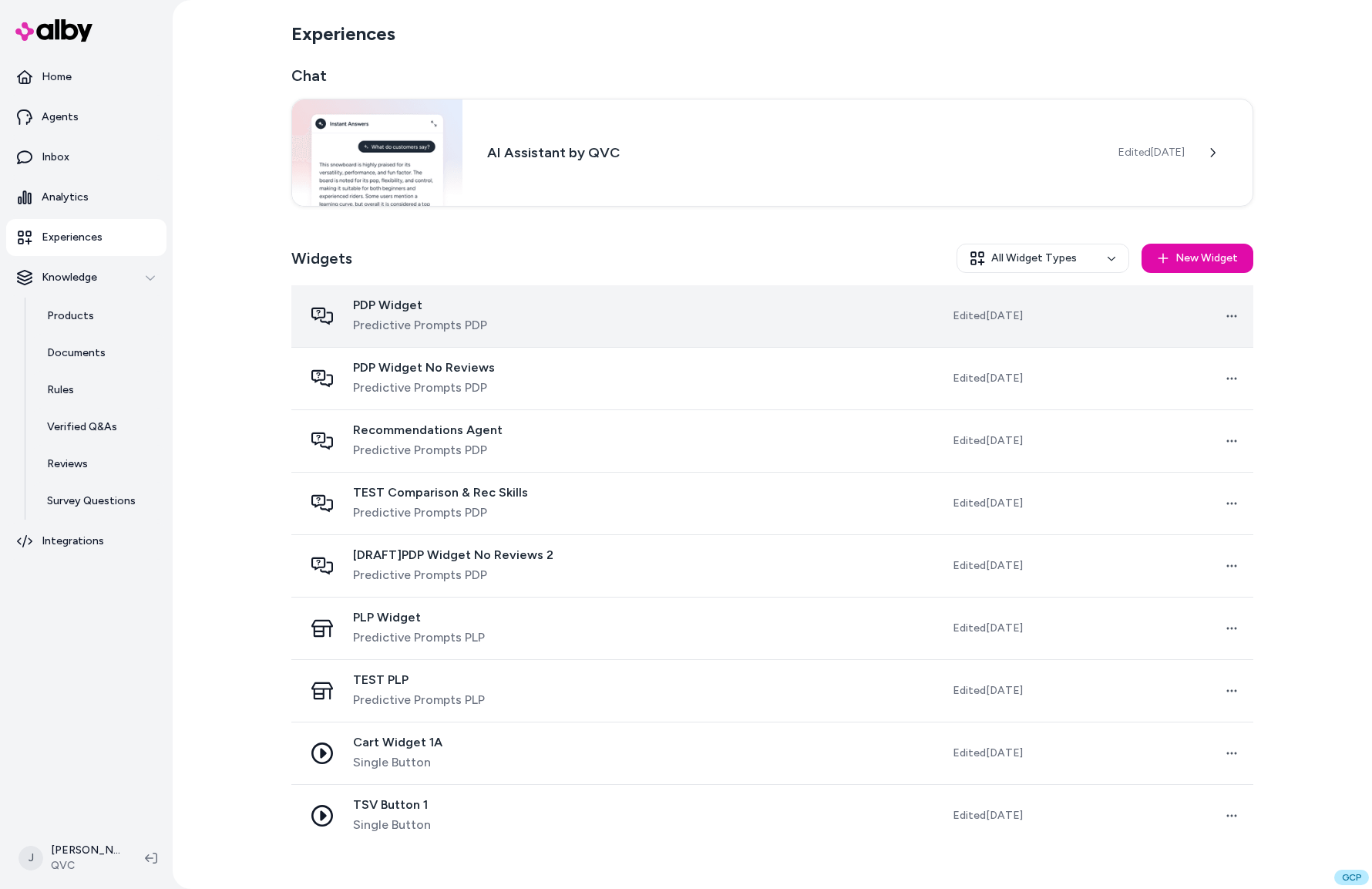 click on "PDP Widget Predictive Prompts PDP" at bounding box center [465, 316] 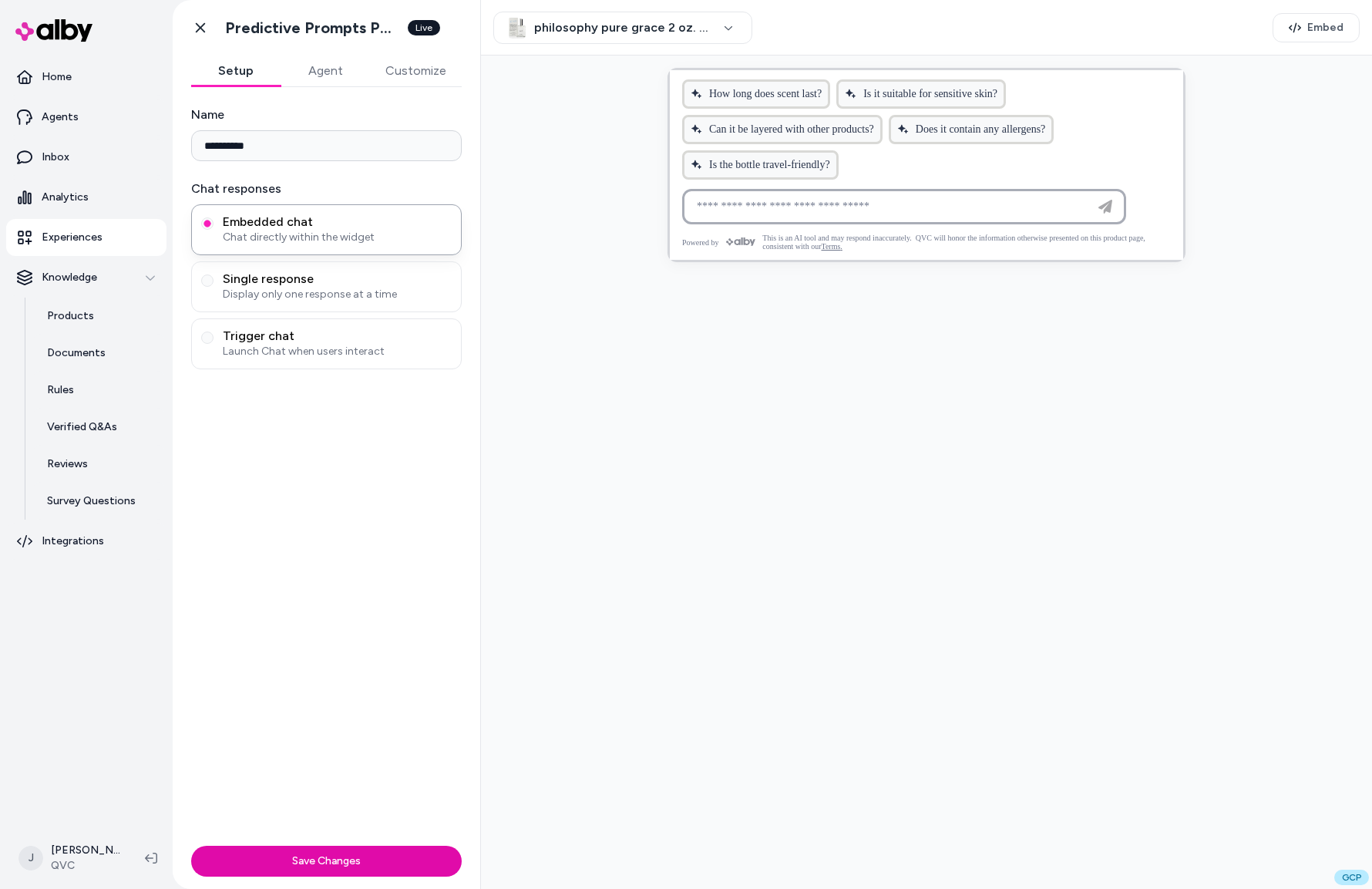 click on "Customize" at bounding box center [415, 71] 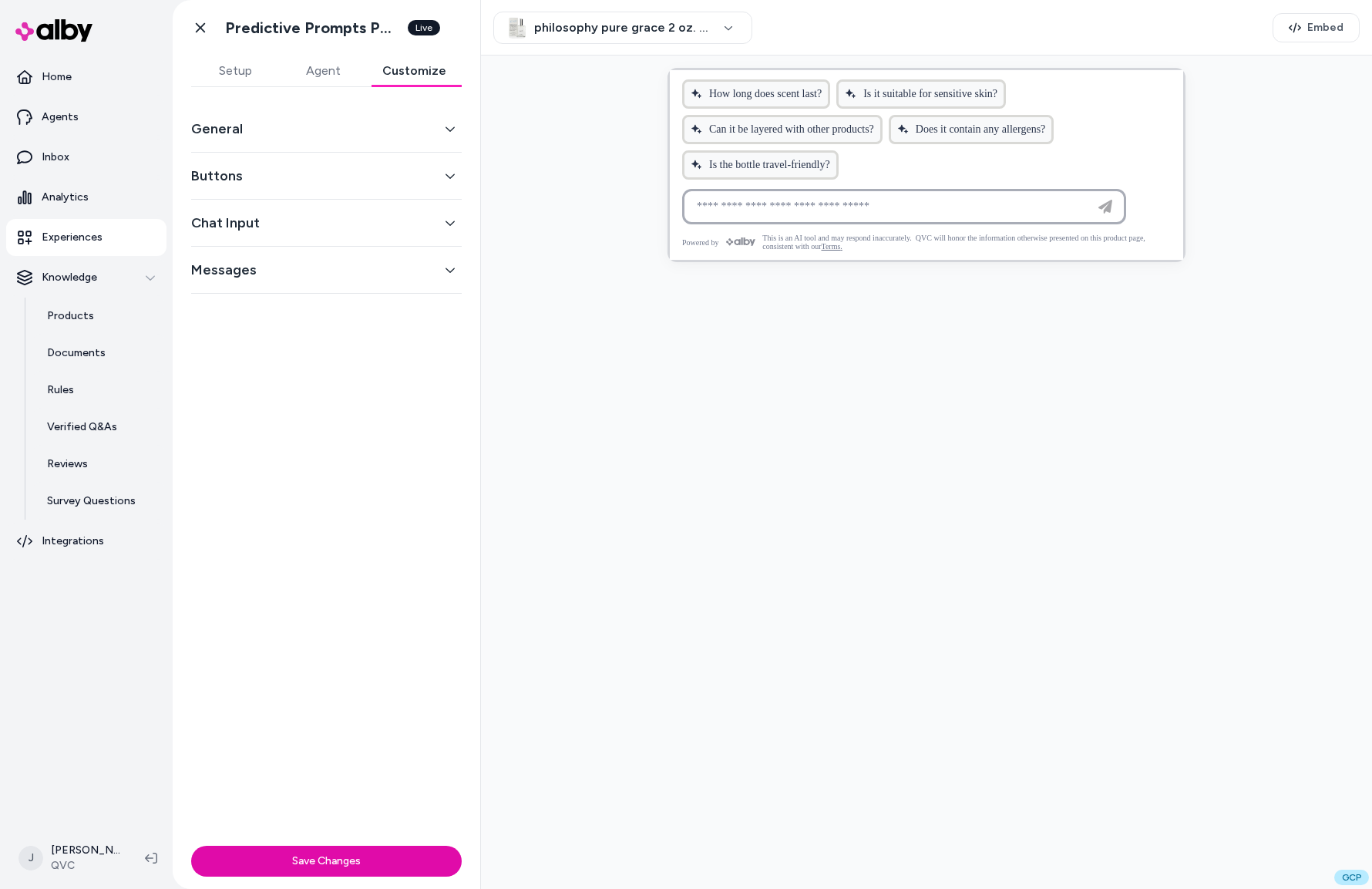 click on "Buttons" at bounding box center (326, 176) 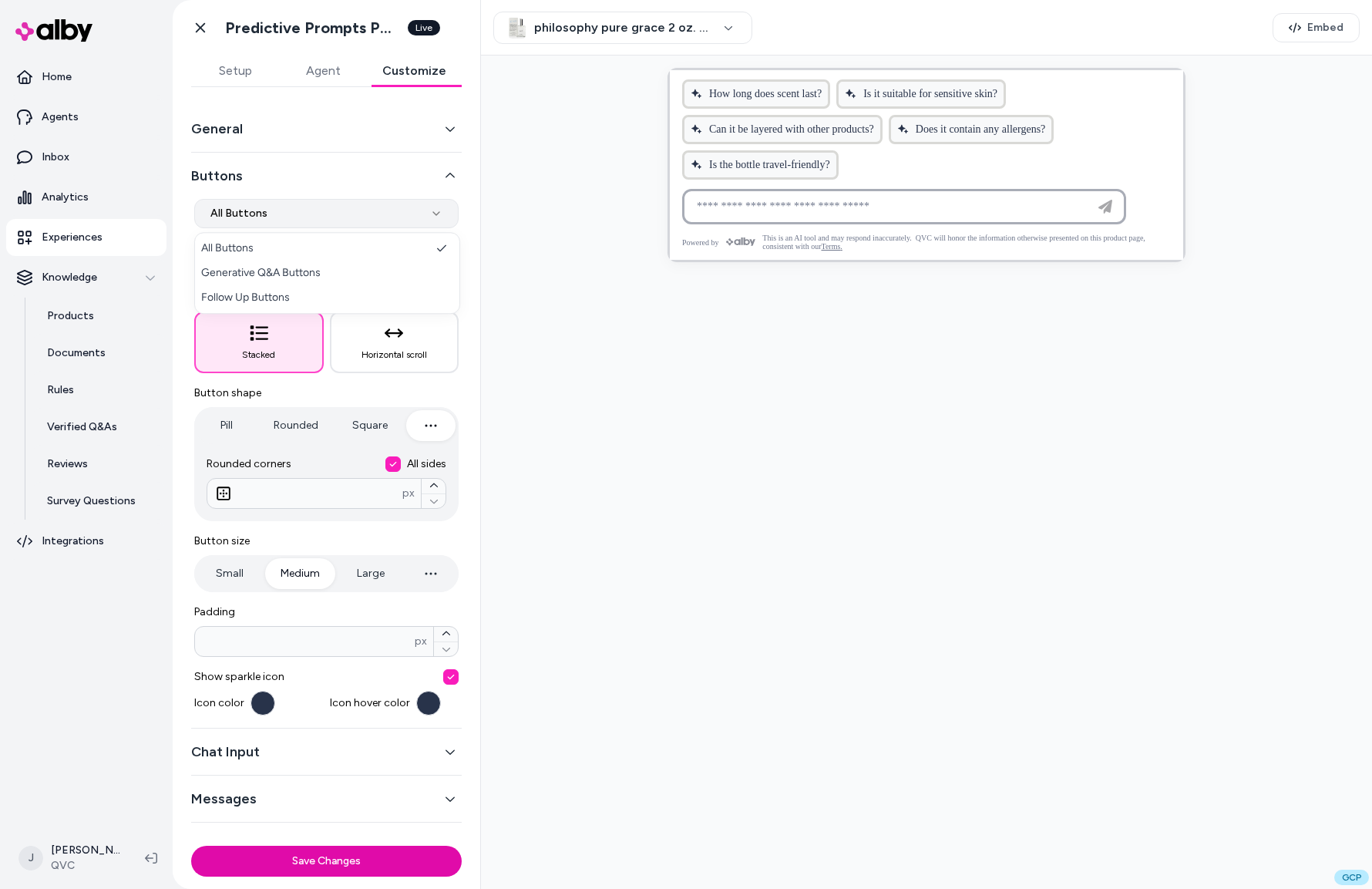 click on "**********" at bounding box center [686, 444] 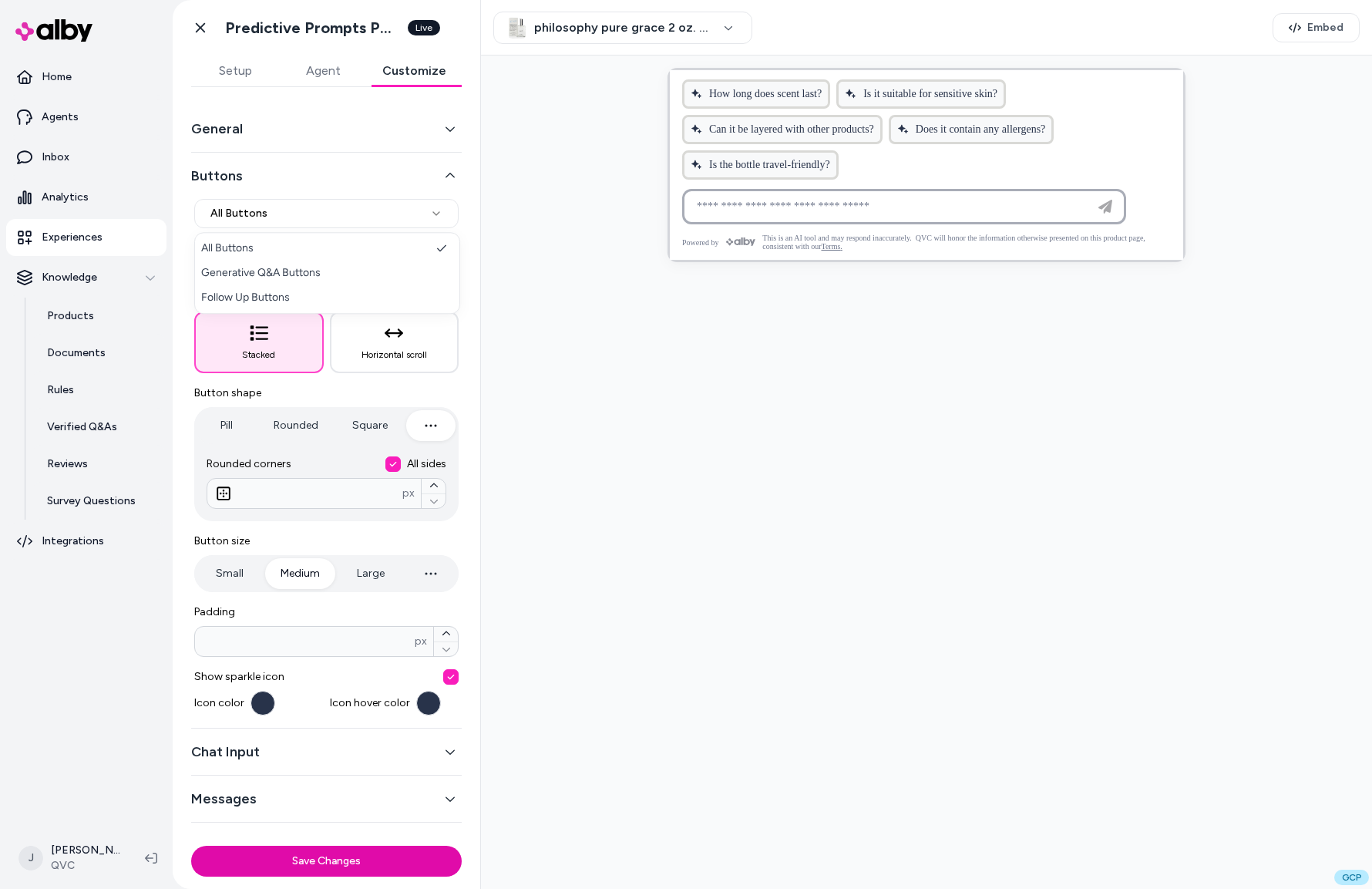 select on "*******" 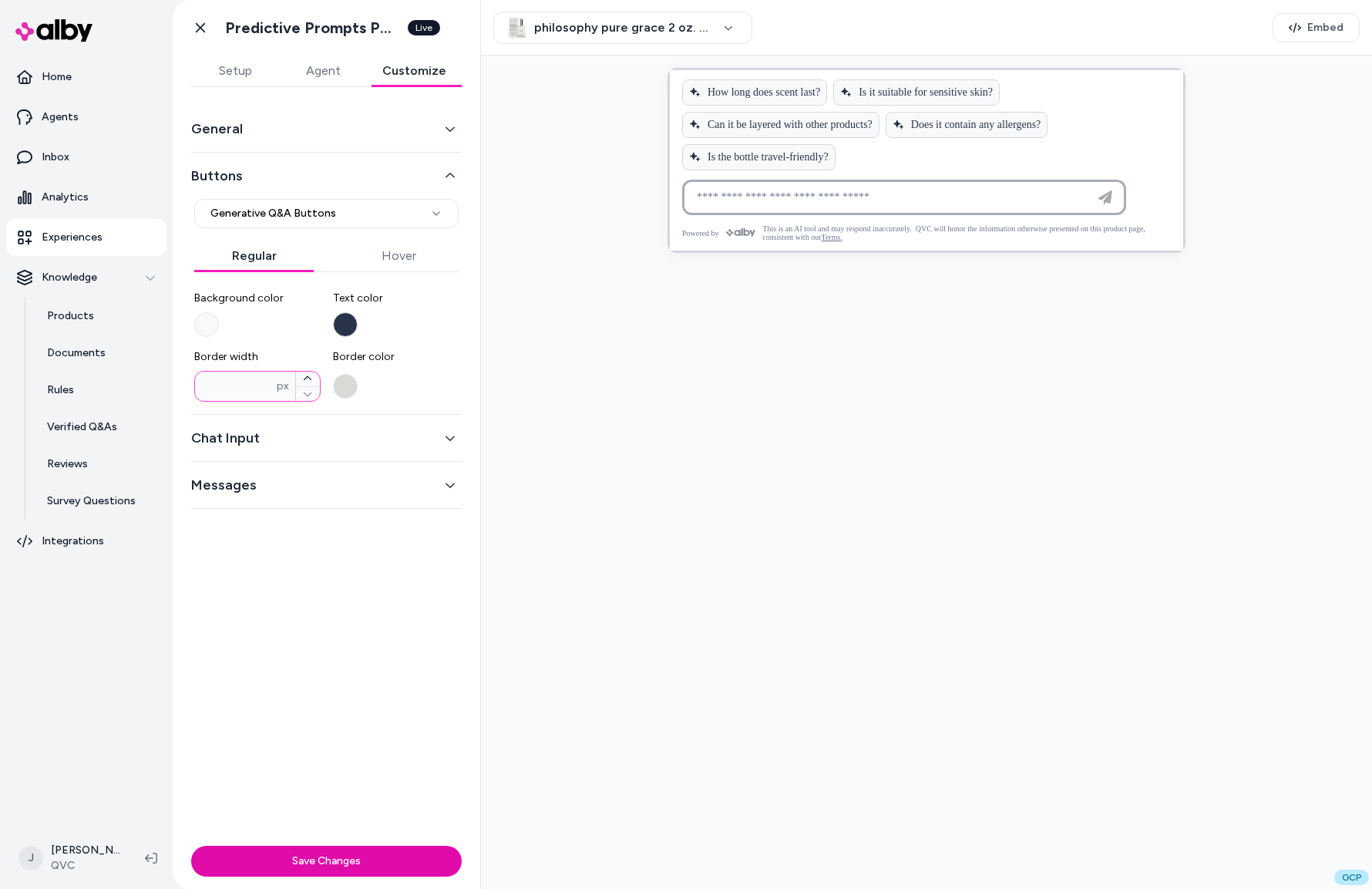 click on "*" at bounding box center (236, 386) 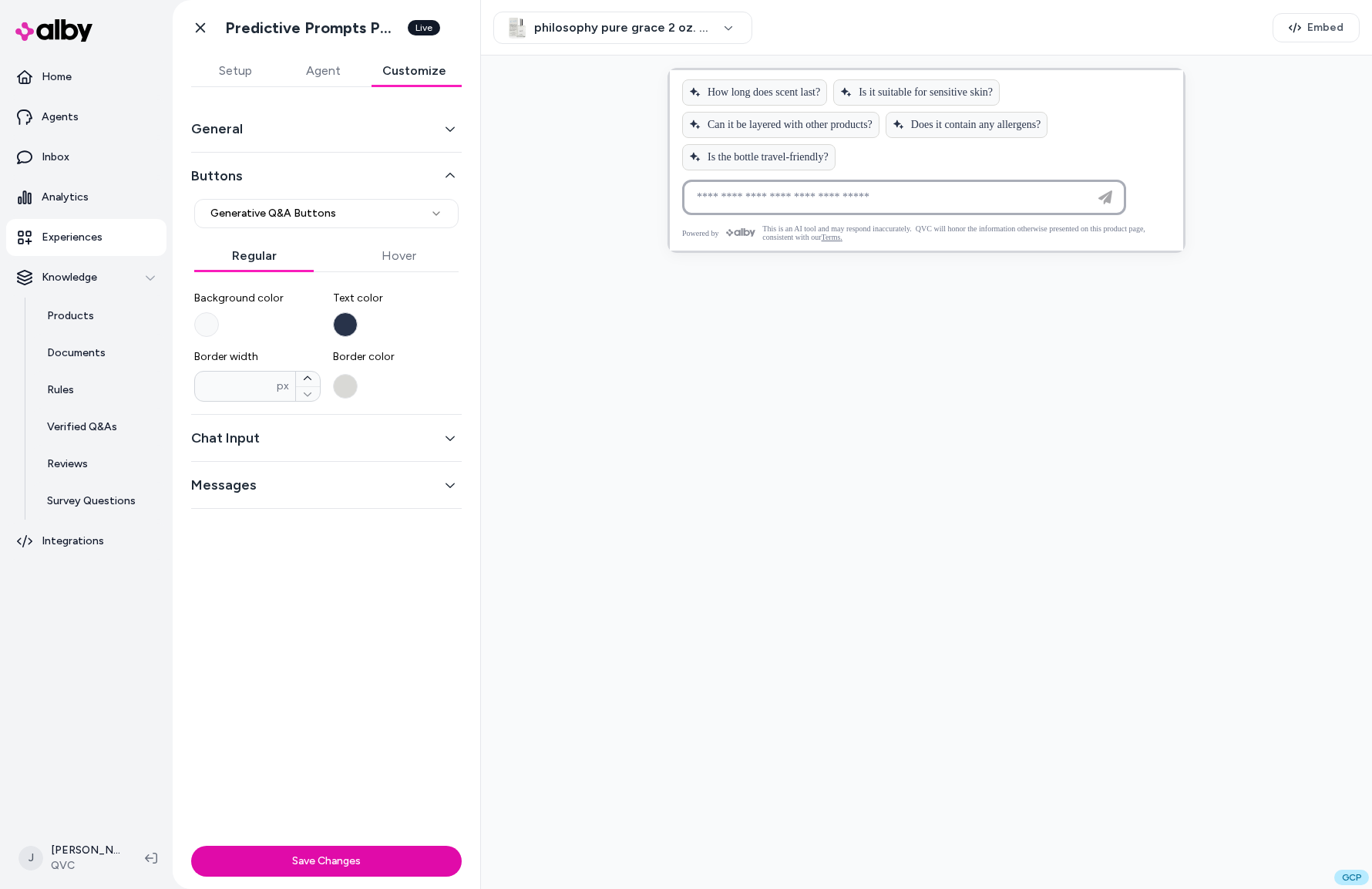 click on "**********" at bounding box center [326, 463] 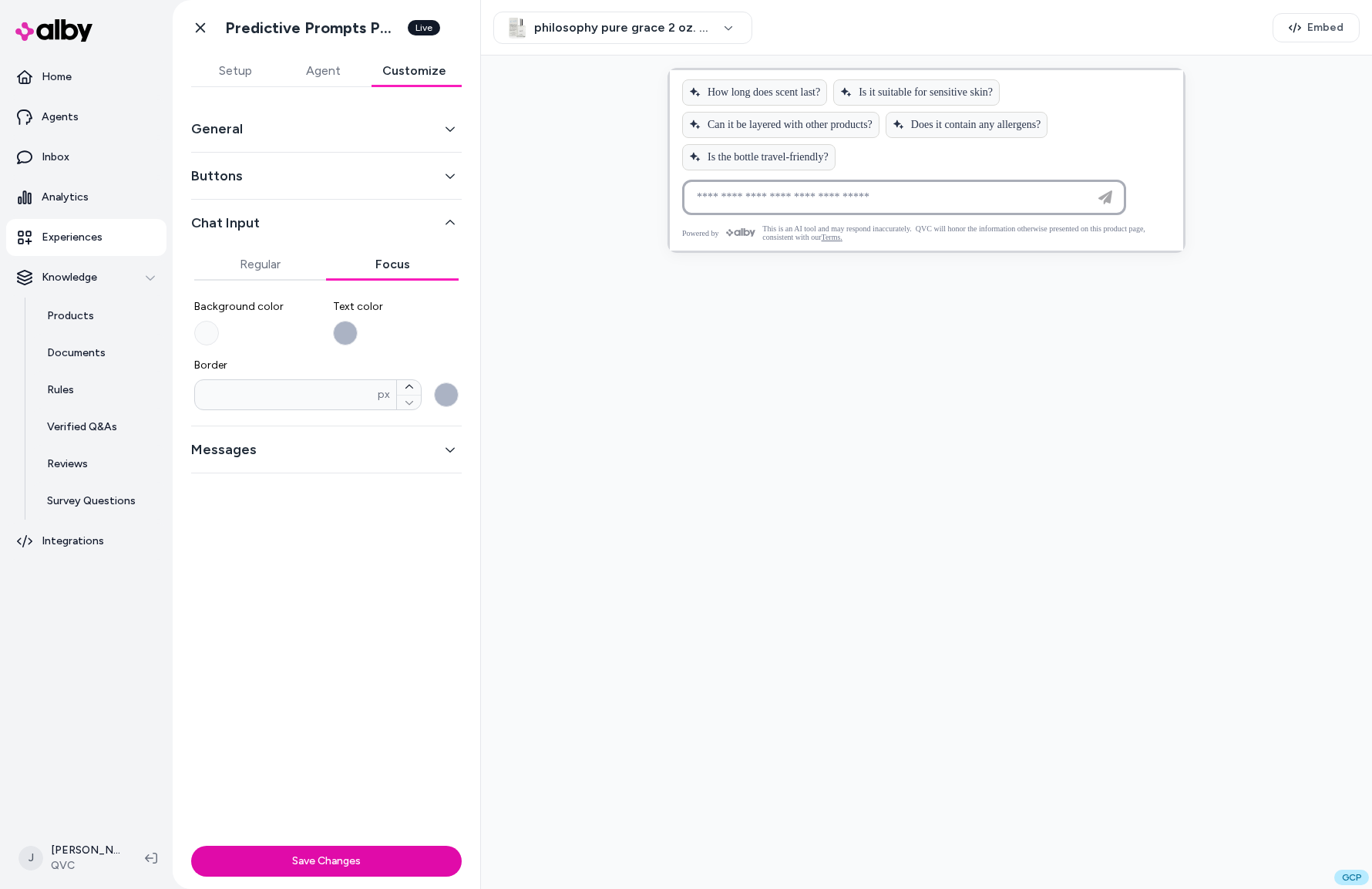 click on "Focus" at bounding box center [393, 264] 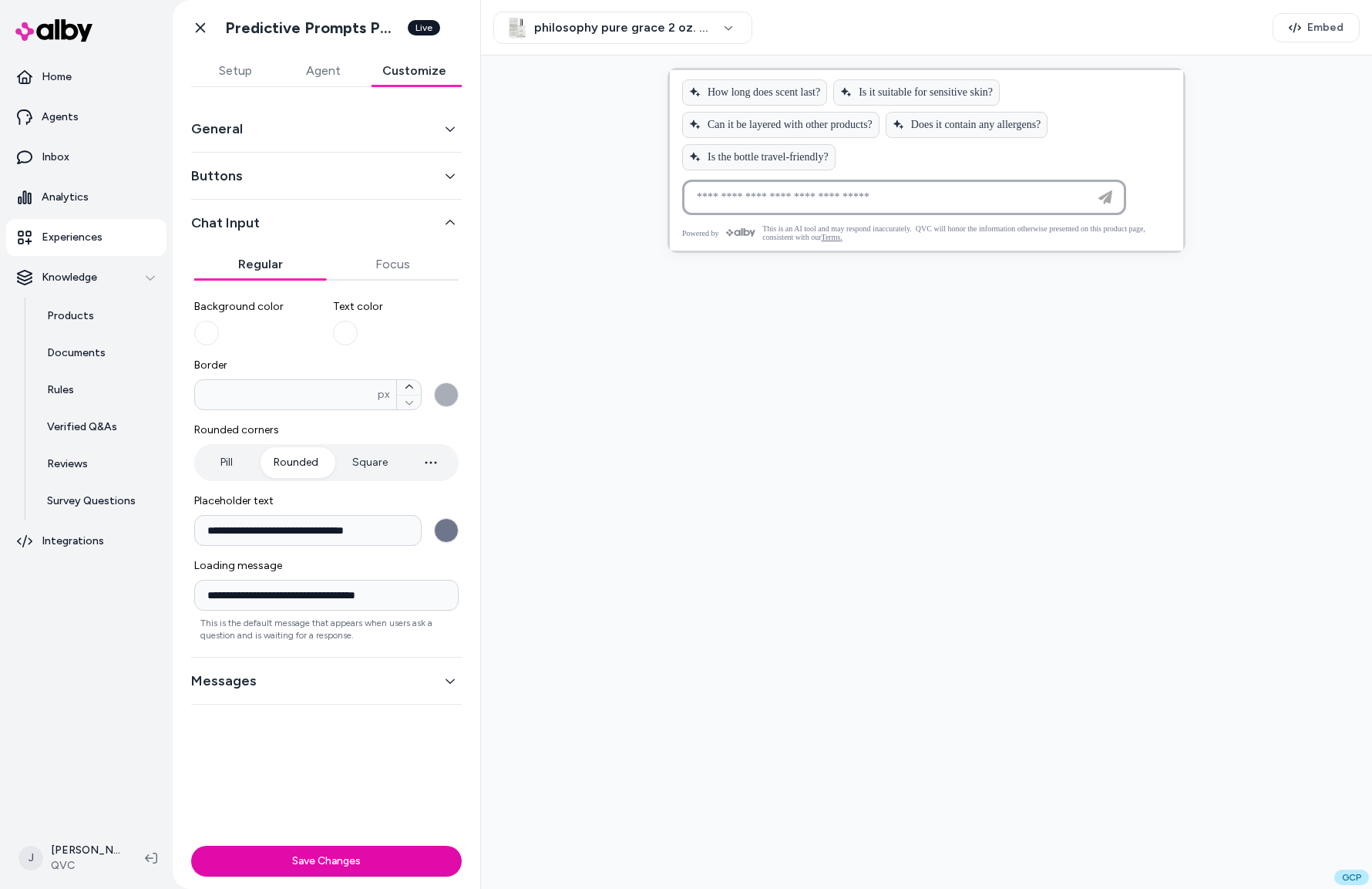 click on "Regular" at bounding box center (261, 264) 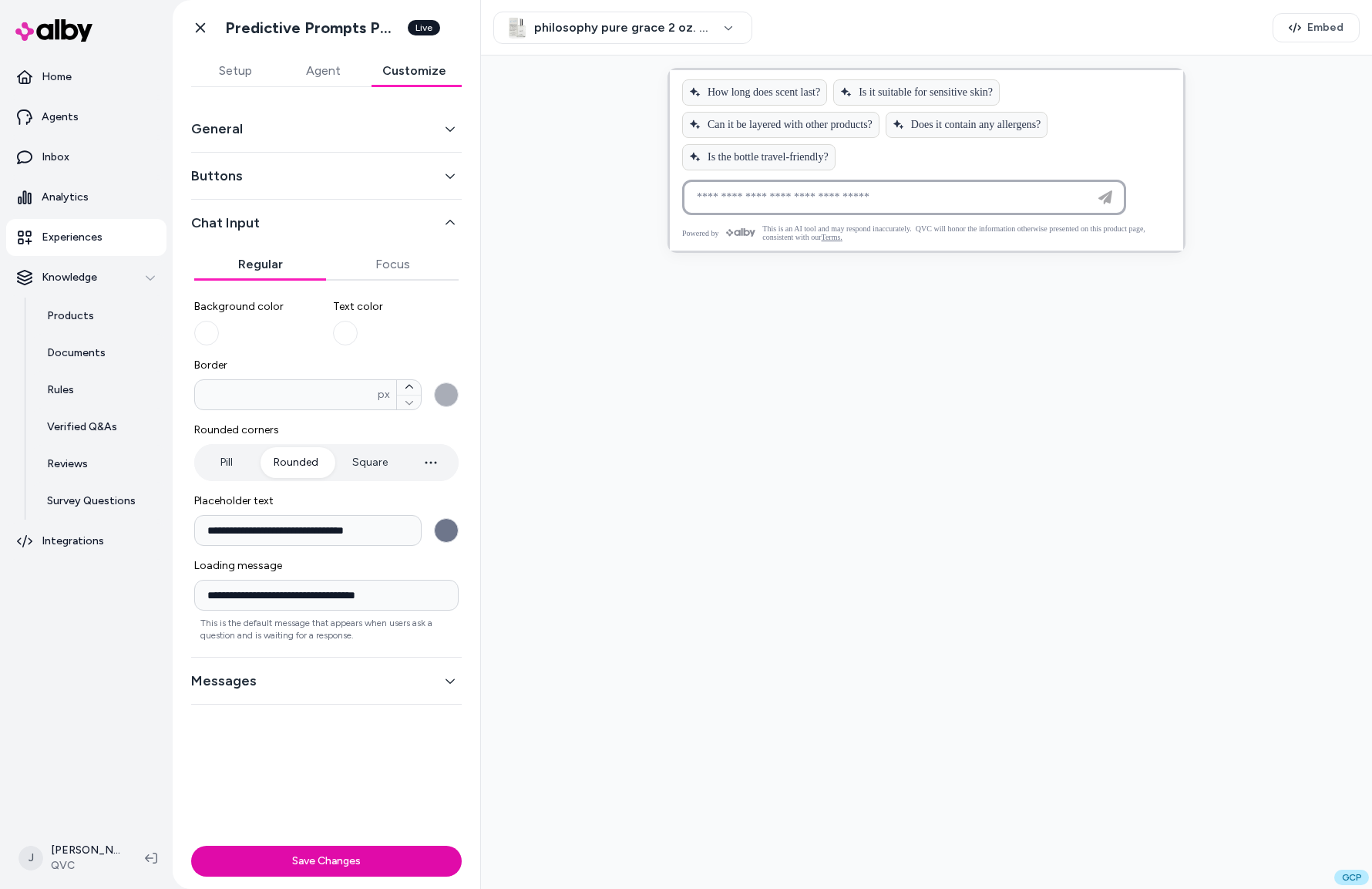 click on "Messages" at bounding box center (326, 681) 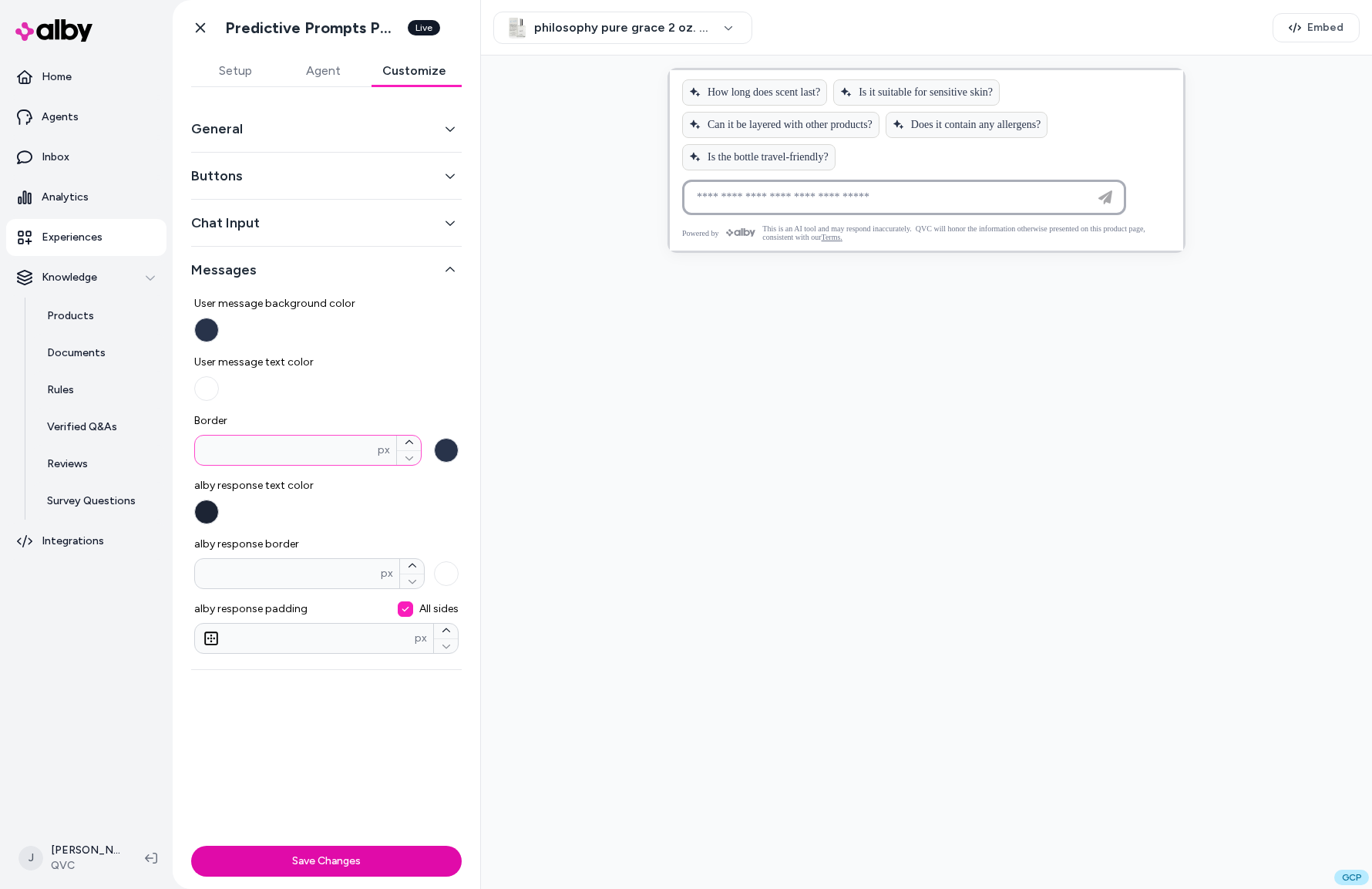 click on "*" at bounding box center (286, 450) 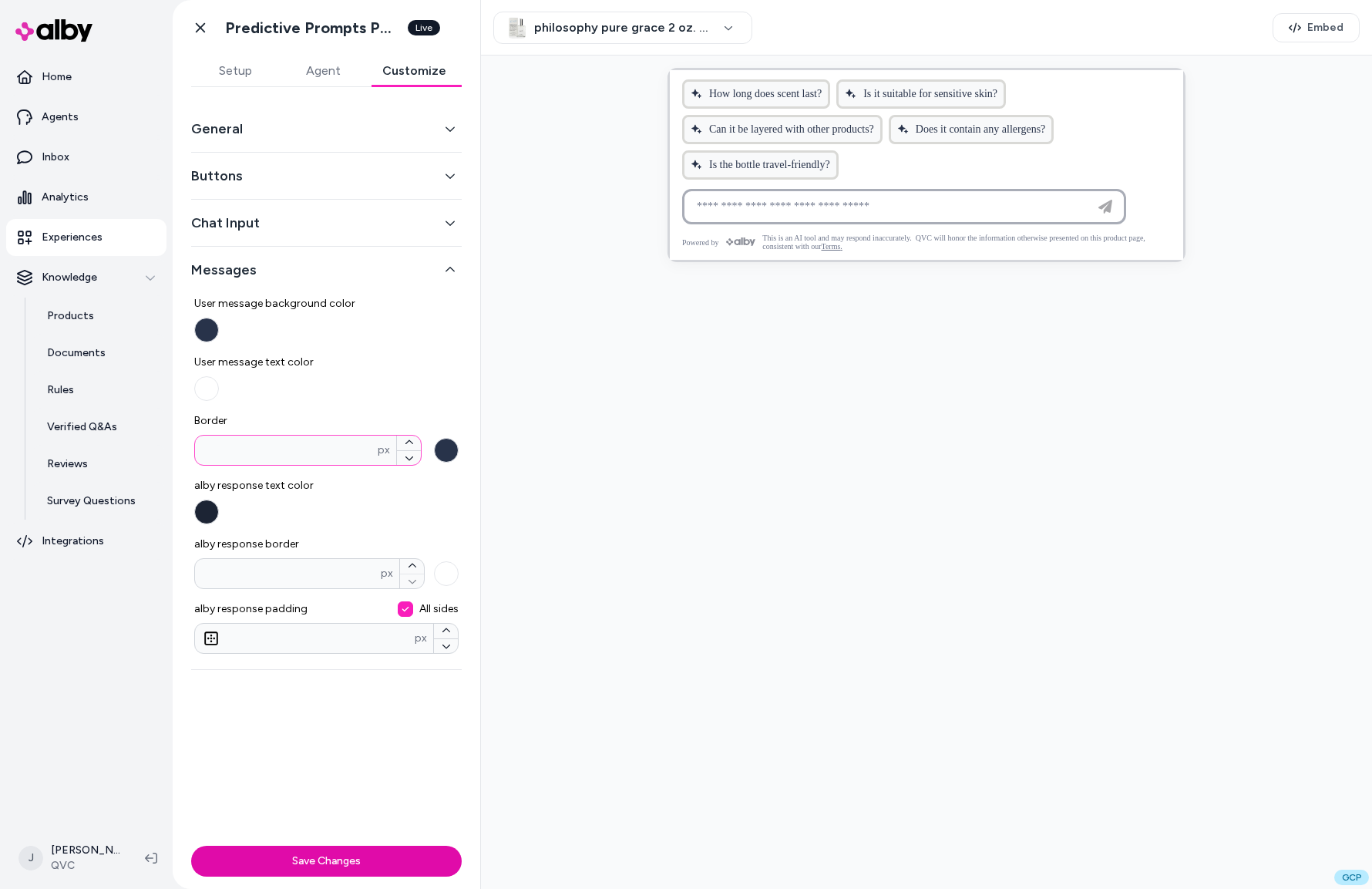 drag, startPoint x: 209, startPoint y: 451, endPoint x: 193, endPoint y: 451, distance: 16 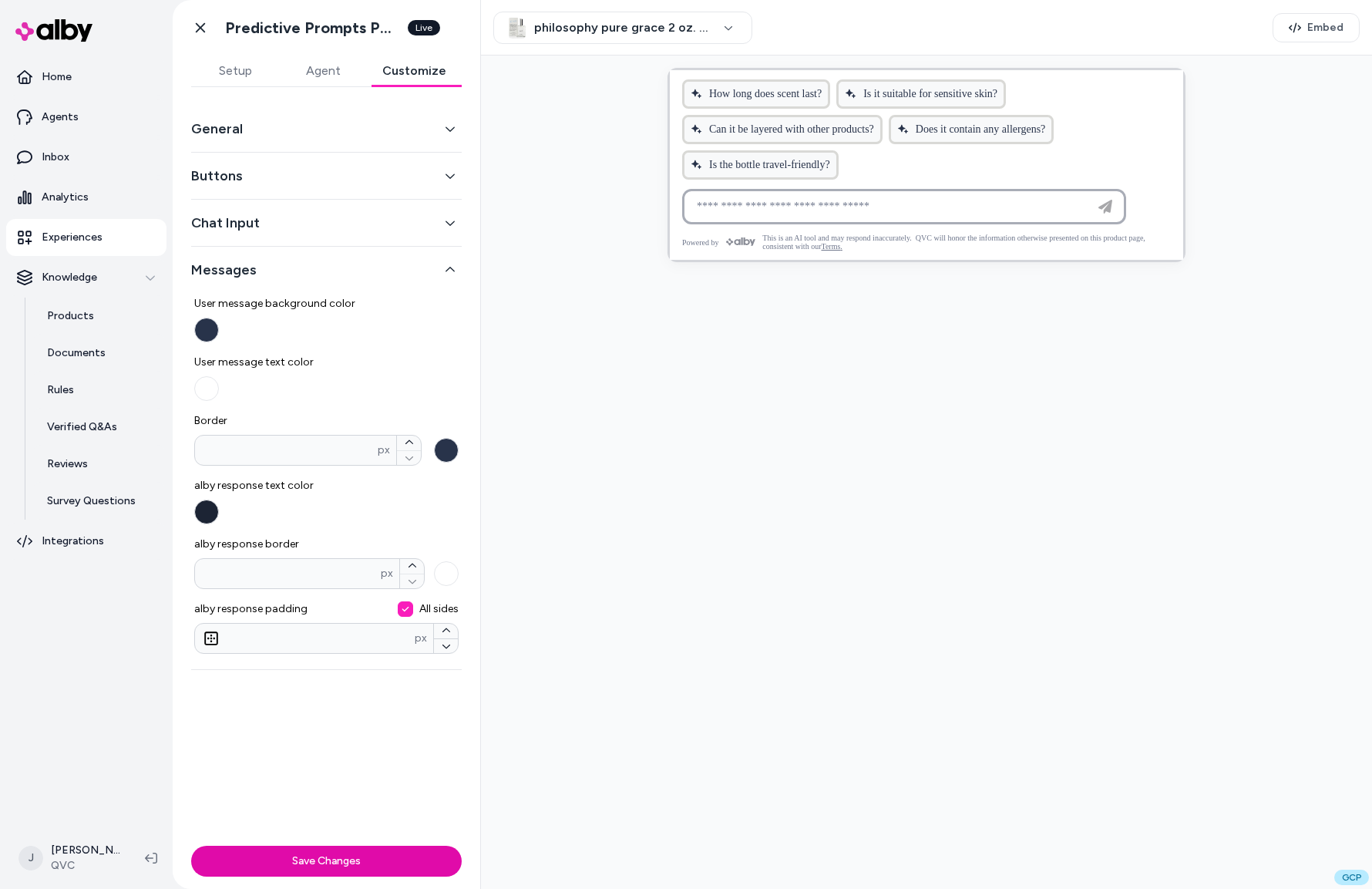 click on "General Buttons Chat Input Messages User message background color User message text color Border * px alby response text color alby response border px alby response padding All sides ** px" at bounding box center [326, 463] 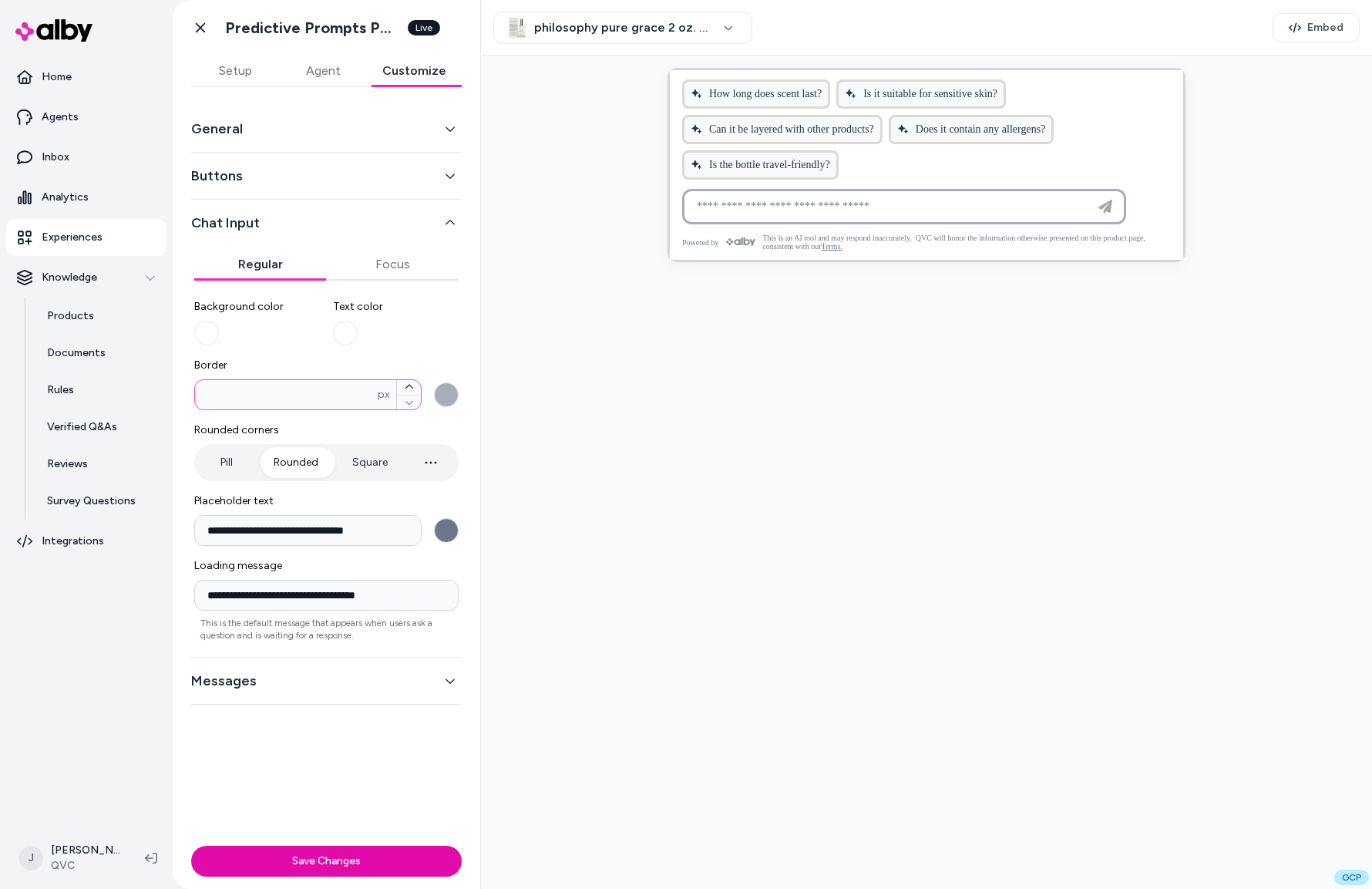 drag, startPoint x: 221, startPoint y: 402, endPoint x: 191, endPoint y: 401, distance: 30.016662 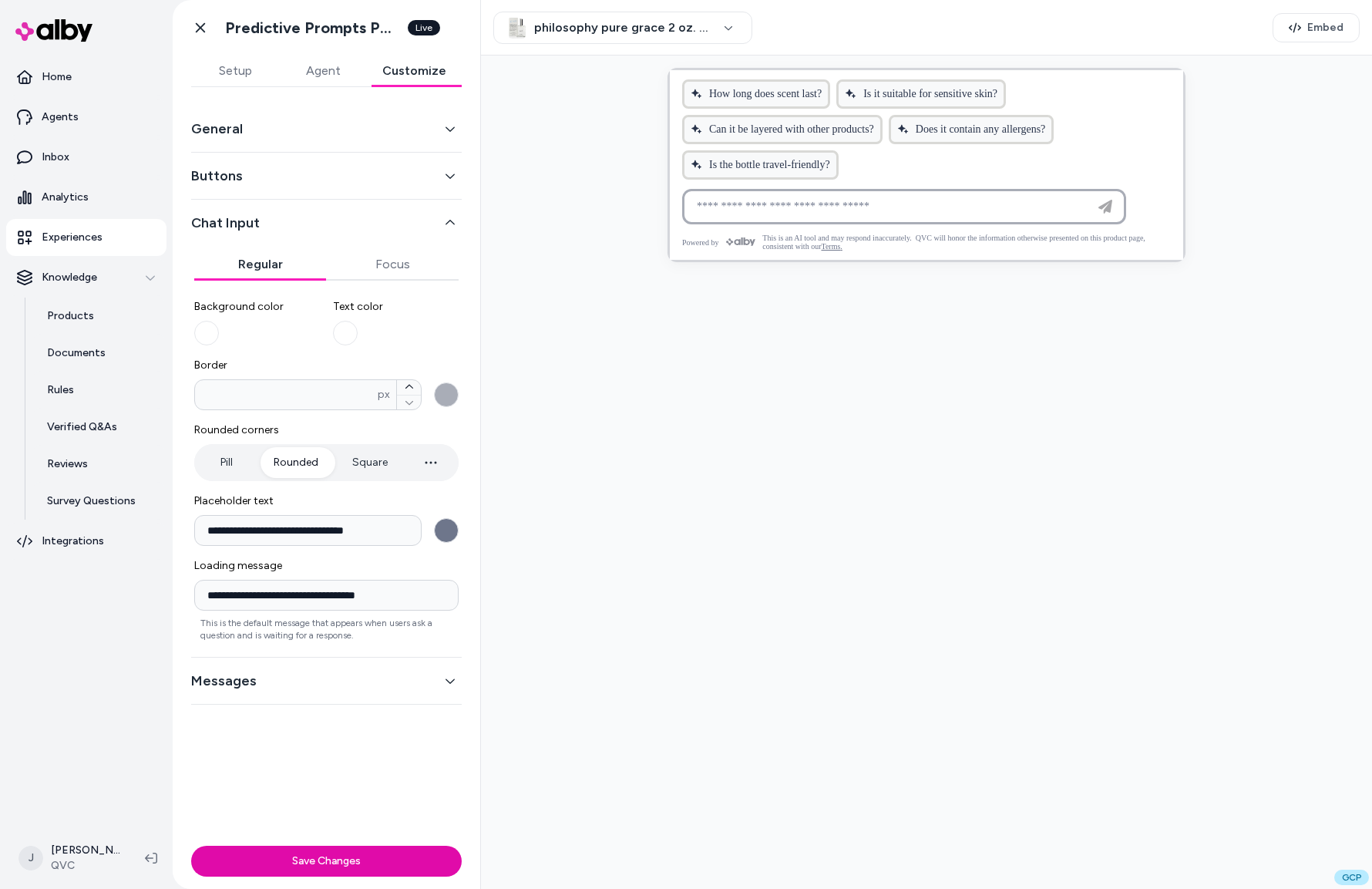 click on "Border" at bounding box center (326, 365) 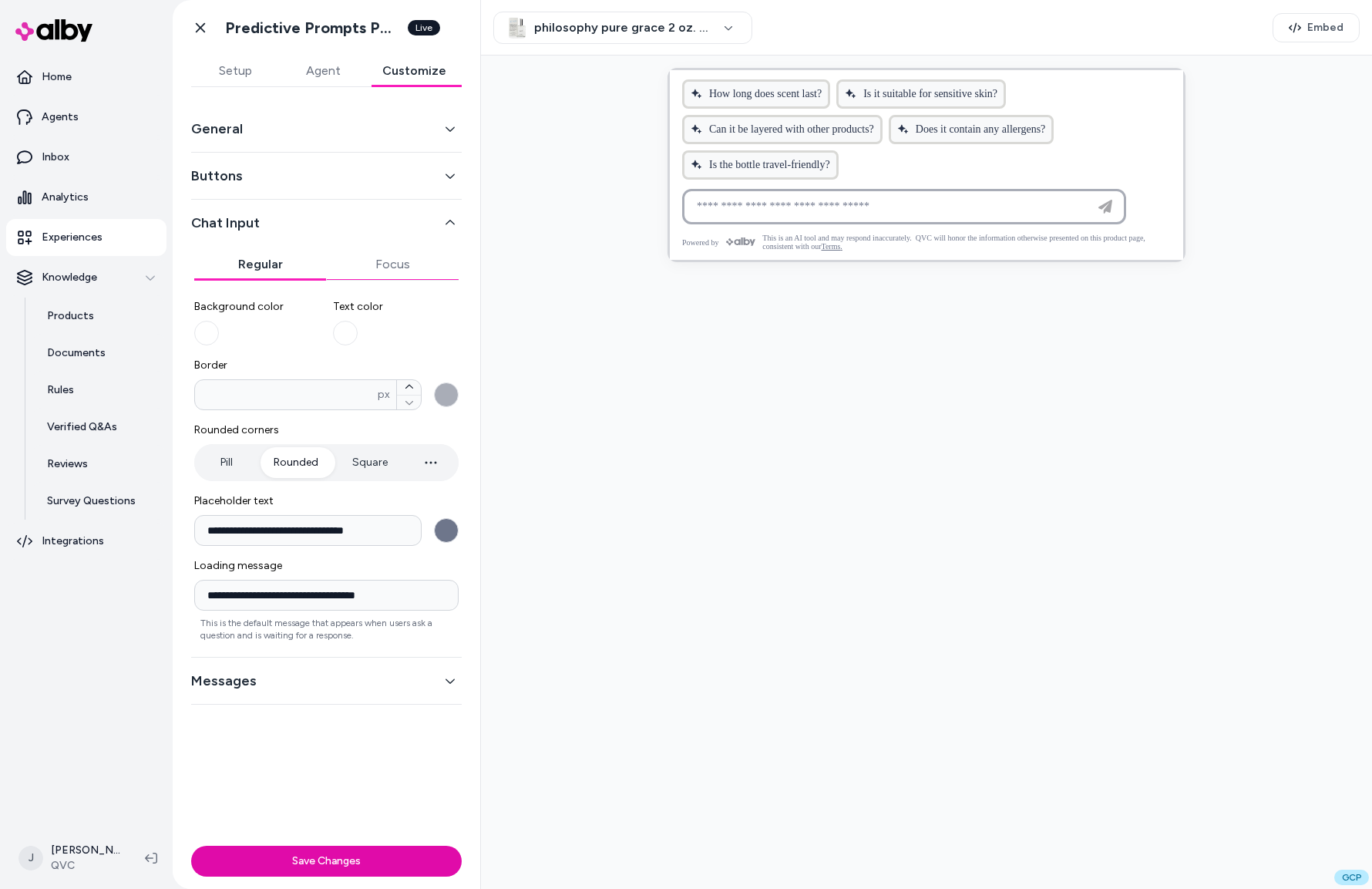 drag, startPoint x: 386, startPoint y: 261, endPoint x: 361, endPoint y: 284, distance: 33.970576 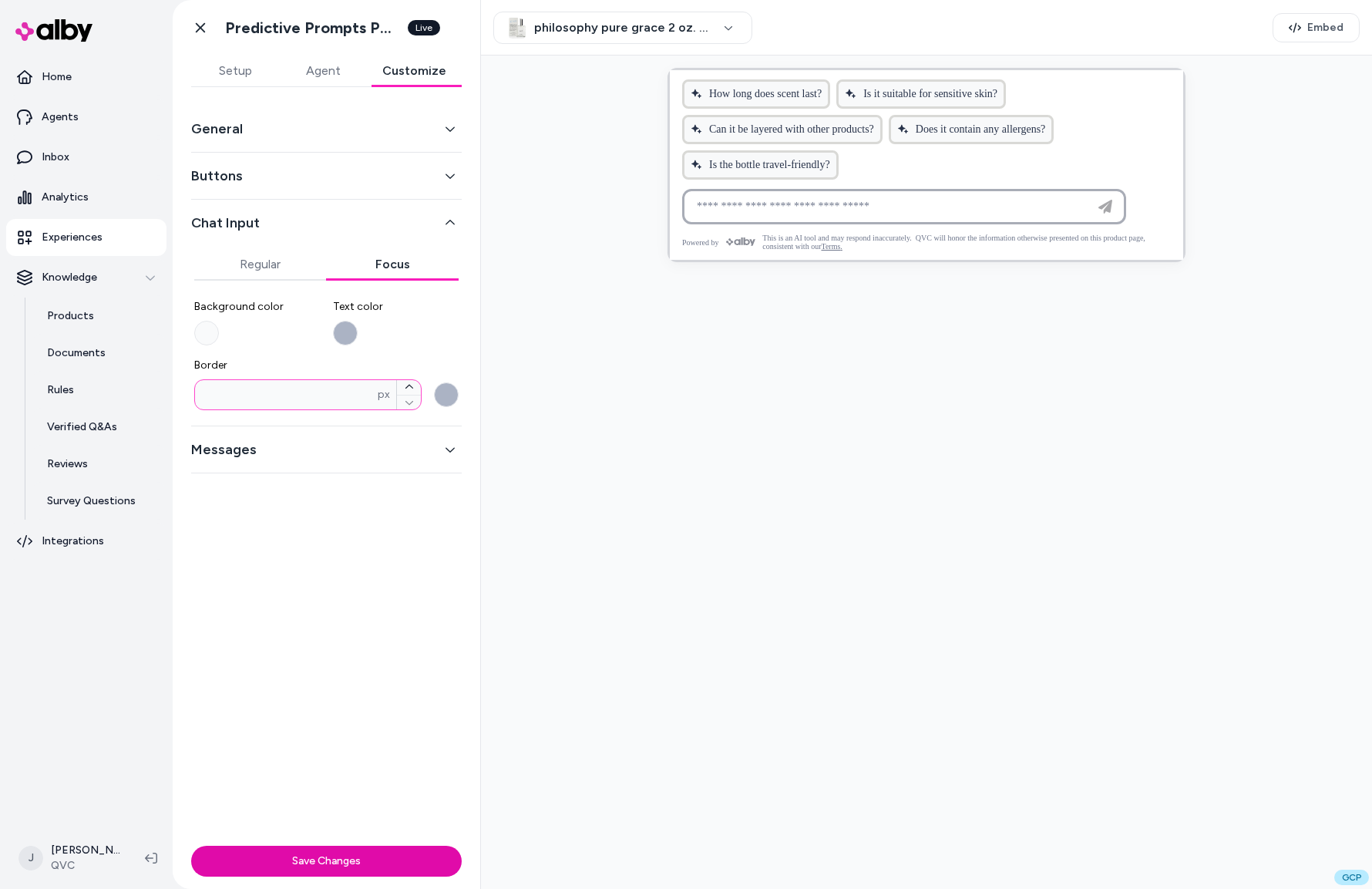 click on "*" at bounding box center [286, 395] 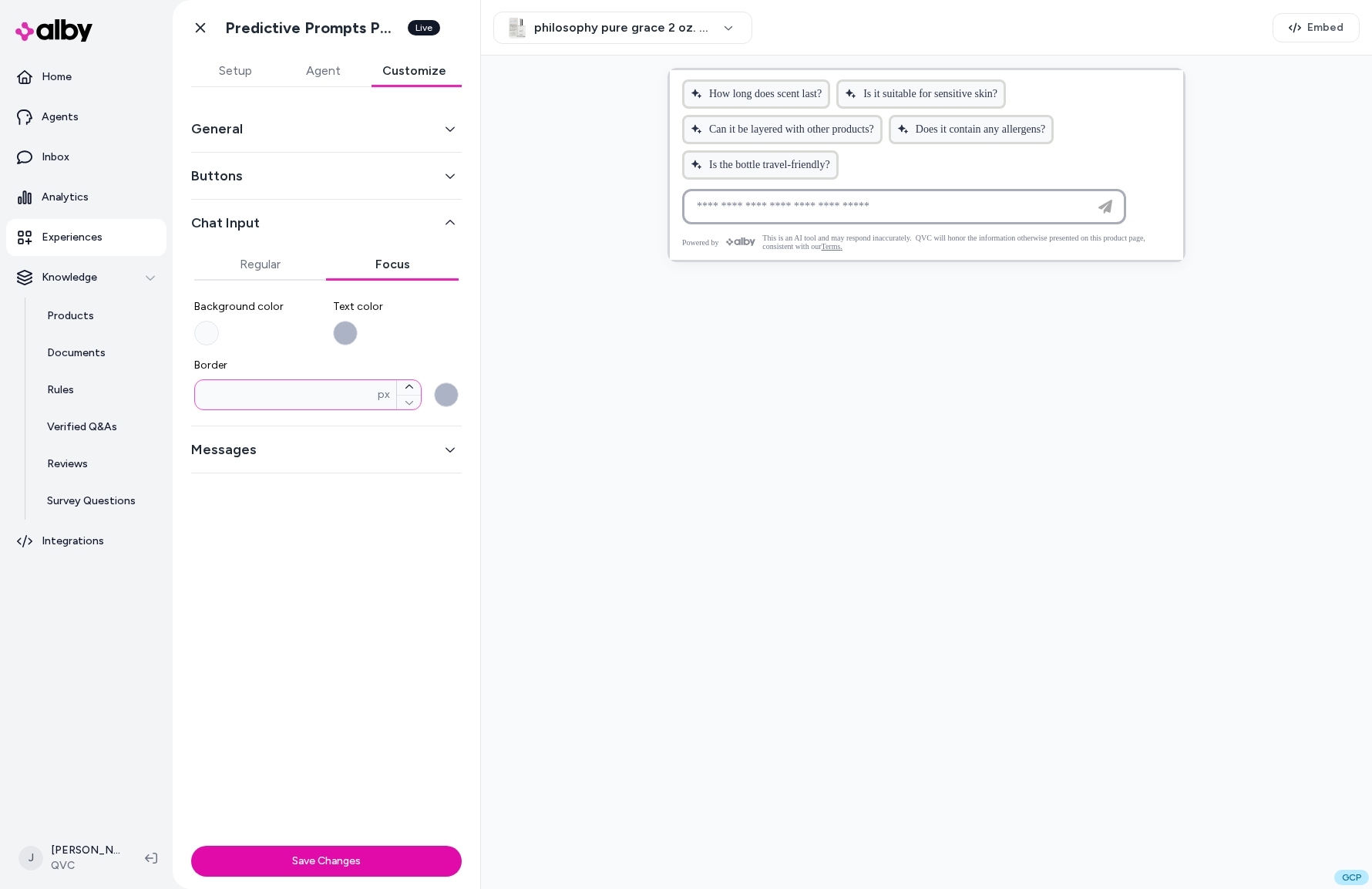 click on "General Buttons Chat Input Regular Focus Background color Text color Border * px Messages" at bounding box center (326, 463) 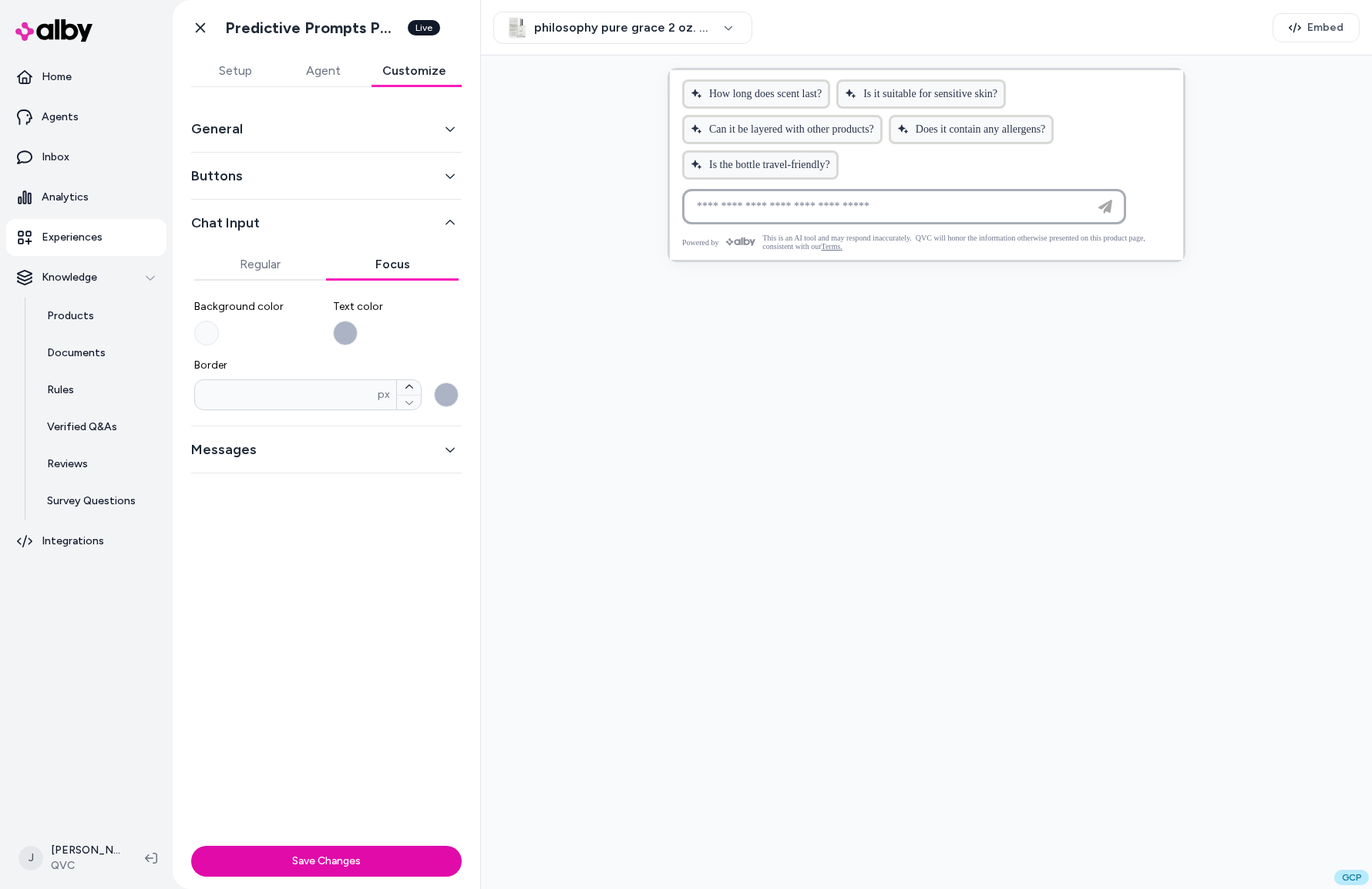 click on "General Buttons Chat Input Regular Focus Background color Text color Border * px Messages" at bounding box center [326, 463] 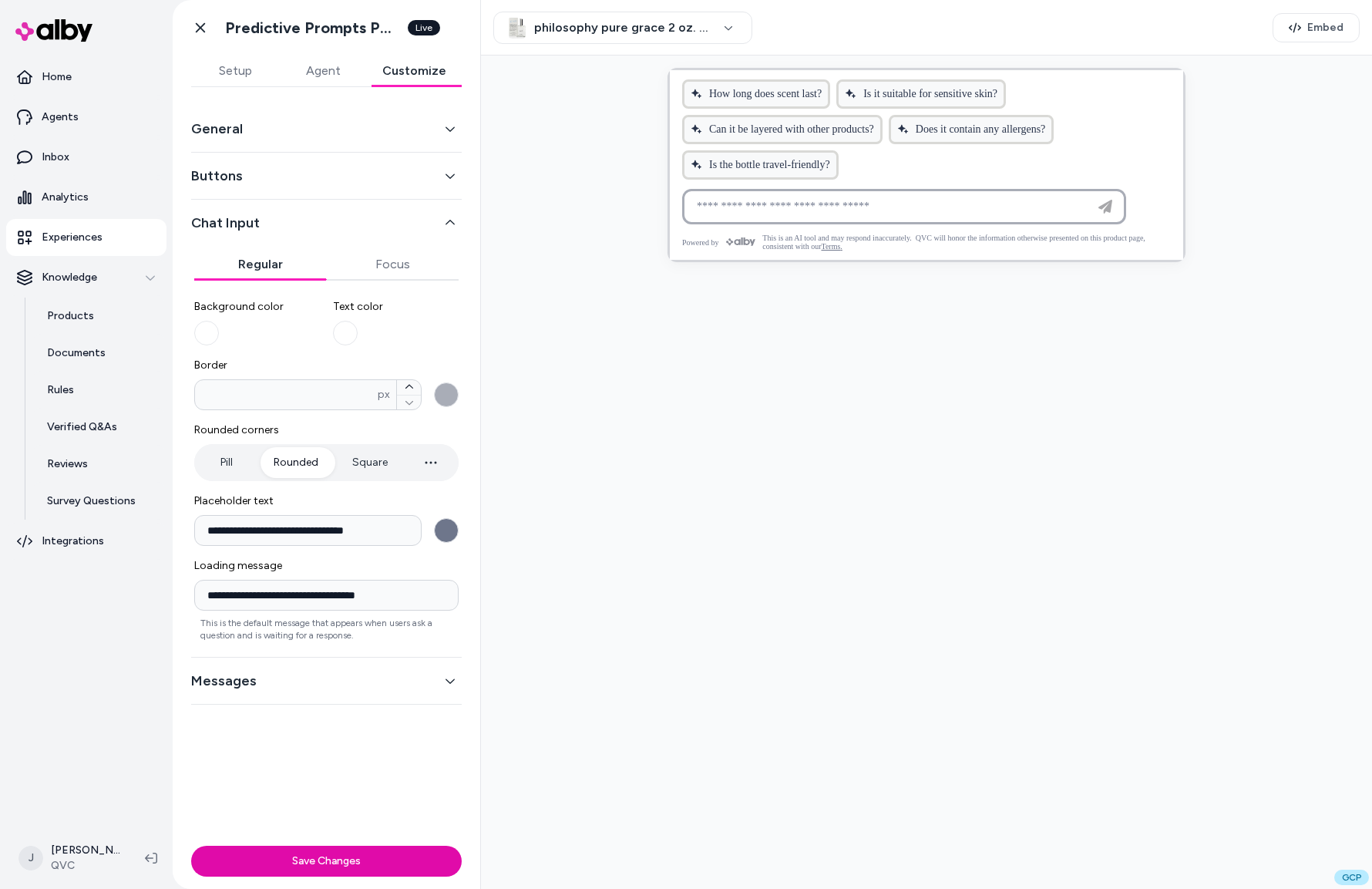 click on "Regular" at bounding box center [261, 264] 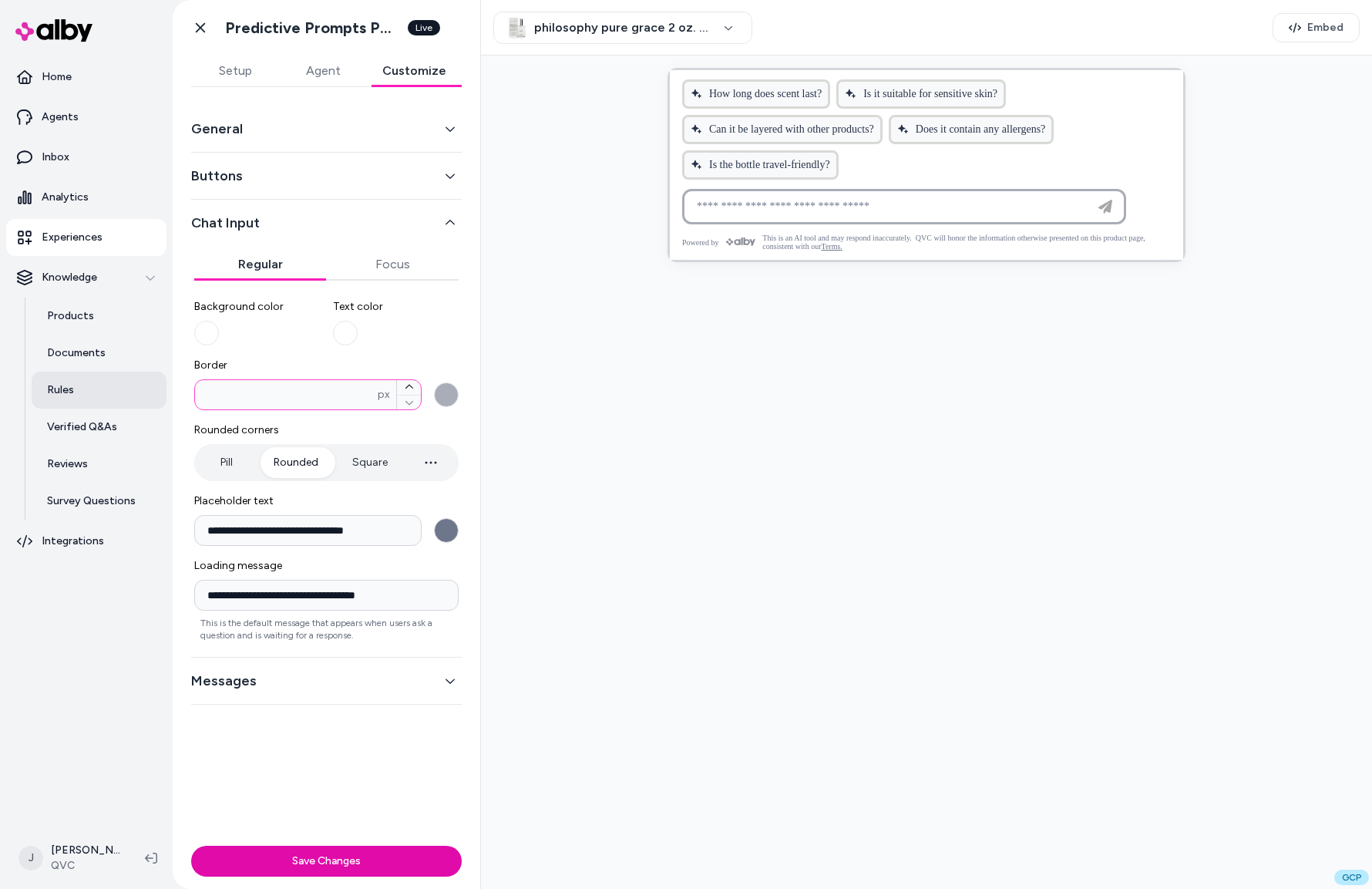 drag, startPoint x: 207, startPoint y: 402, endPoint x: 161, endPoint y: 397, distance: 46.270941 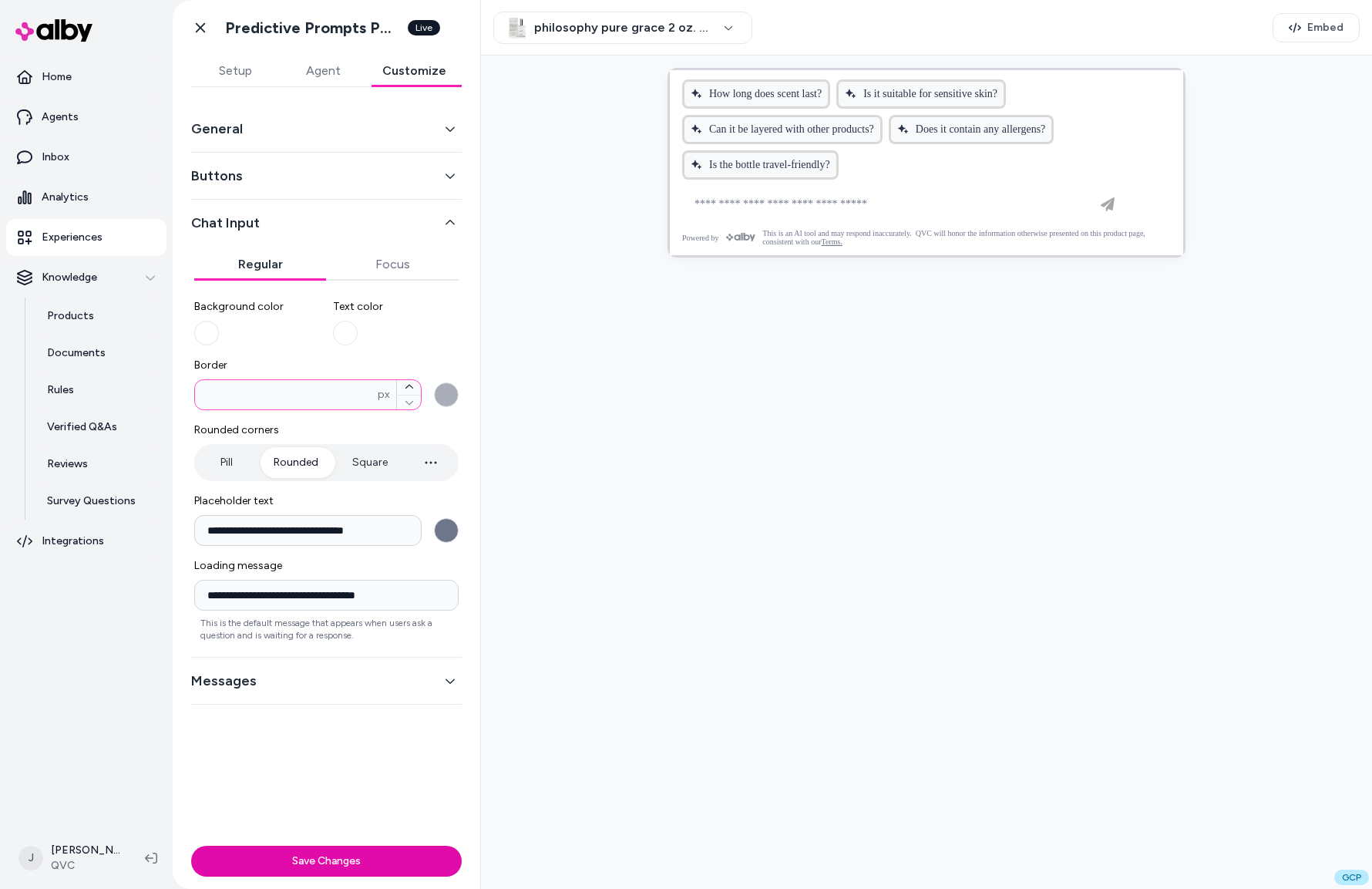 drag, startPoint x: 200, startPoint y: 396, endPoint x: 183, endPoint y: 395, distance: 17.029386 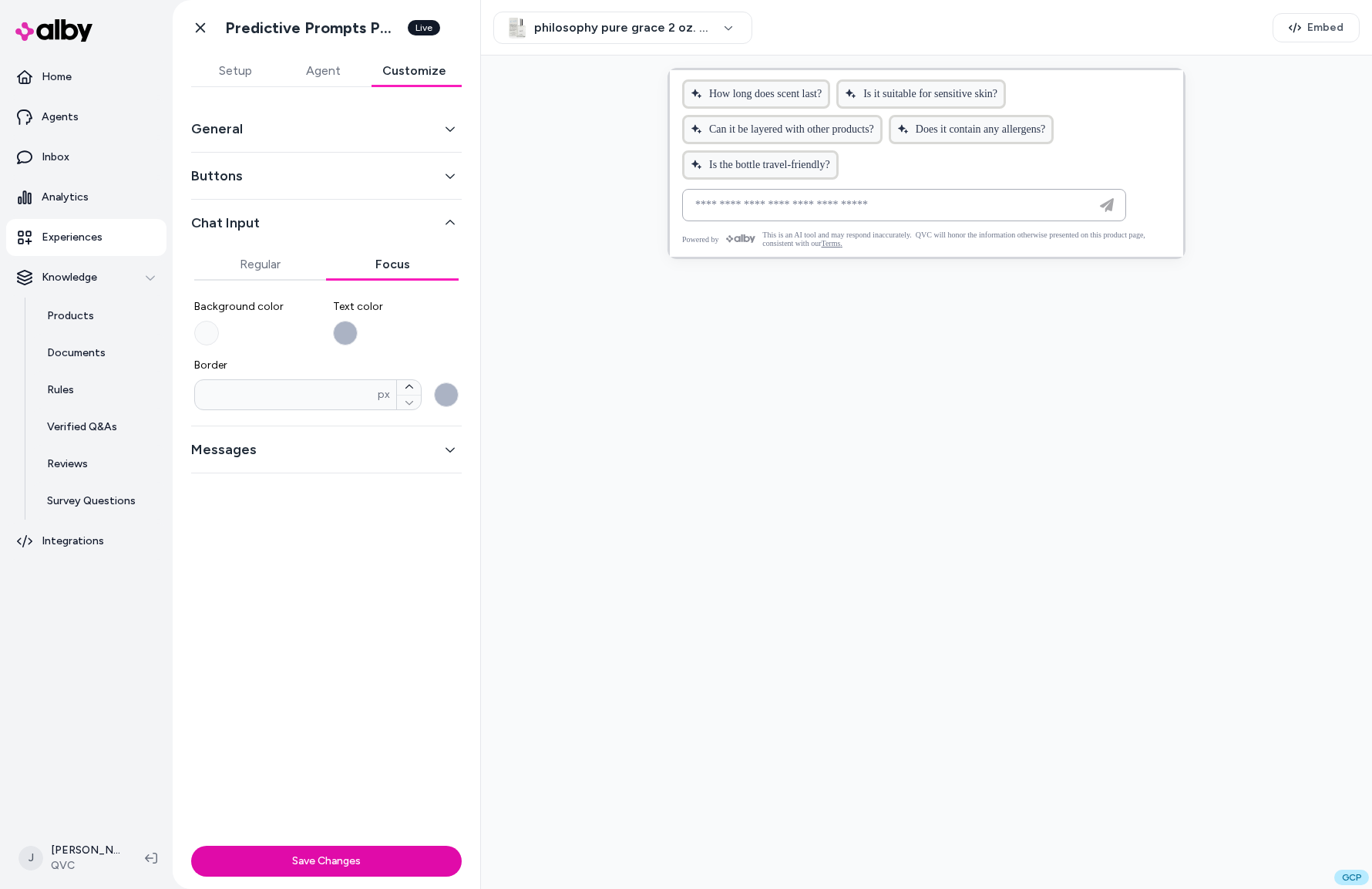 click on "Focus" at bounding box center [393, 264] 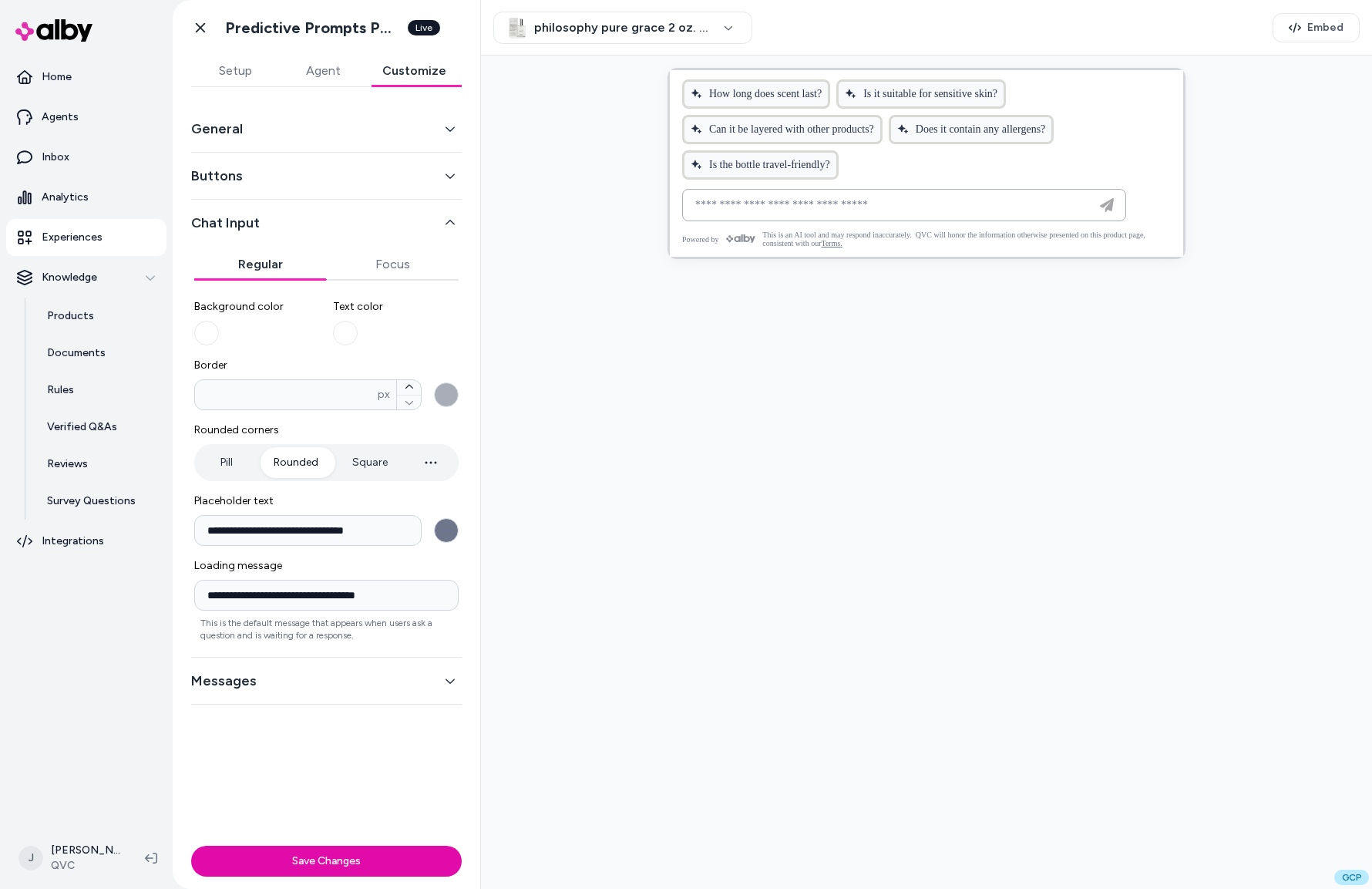 click on "Regular" at bounding box center (261, 264) 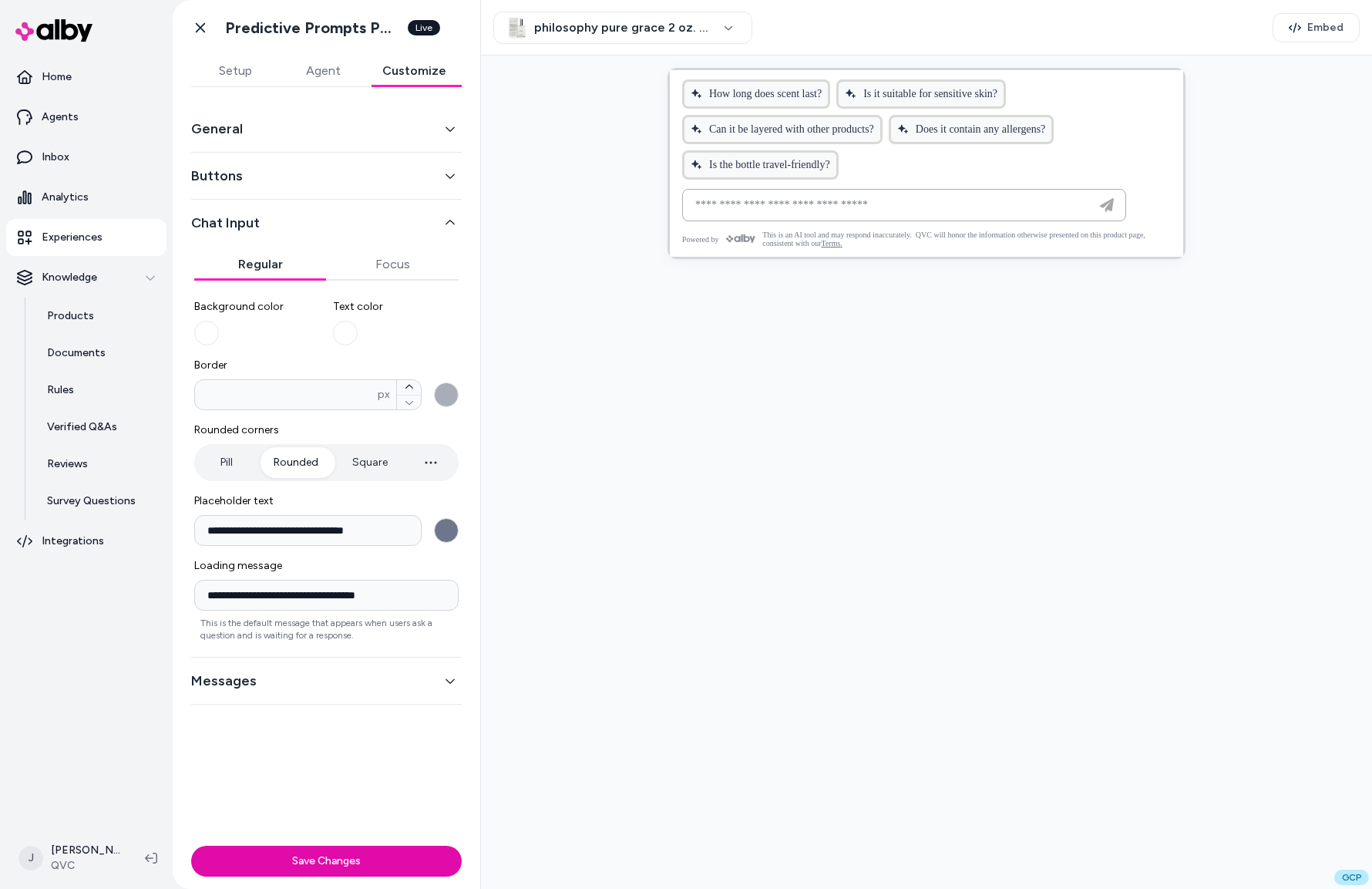click on "Buttons" at bounding box center (326, 176) 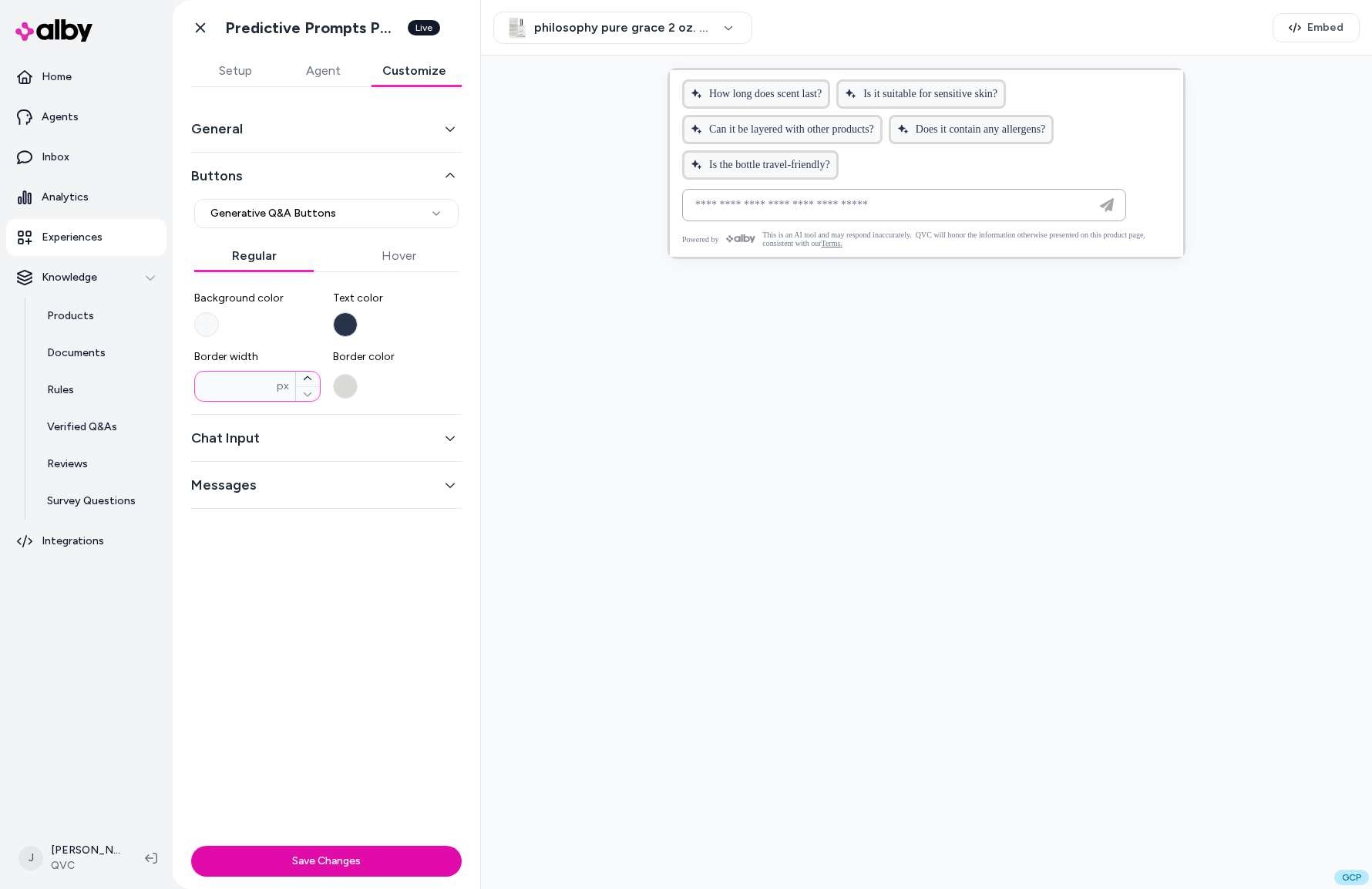 click on "*" at bounding box center [236, 386] 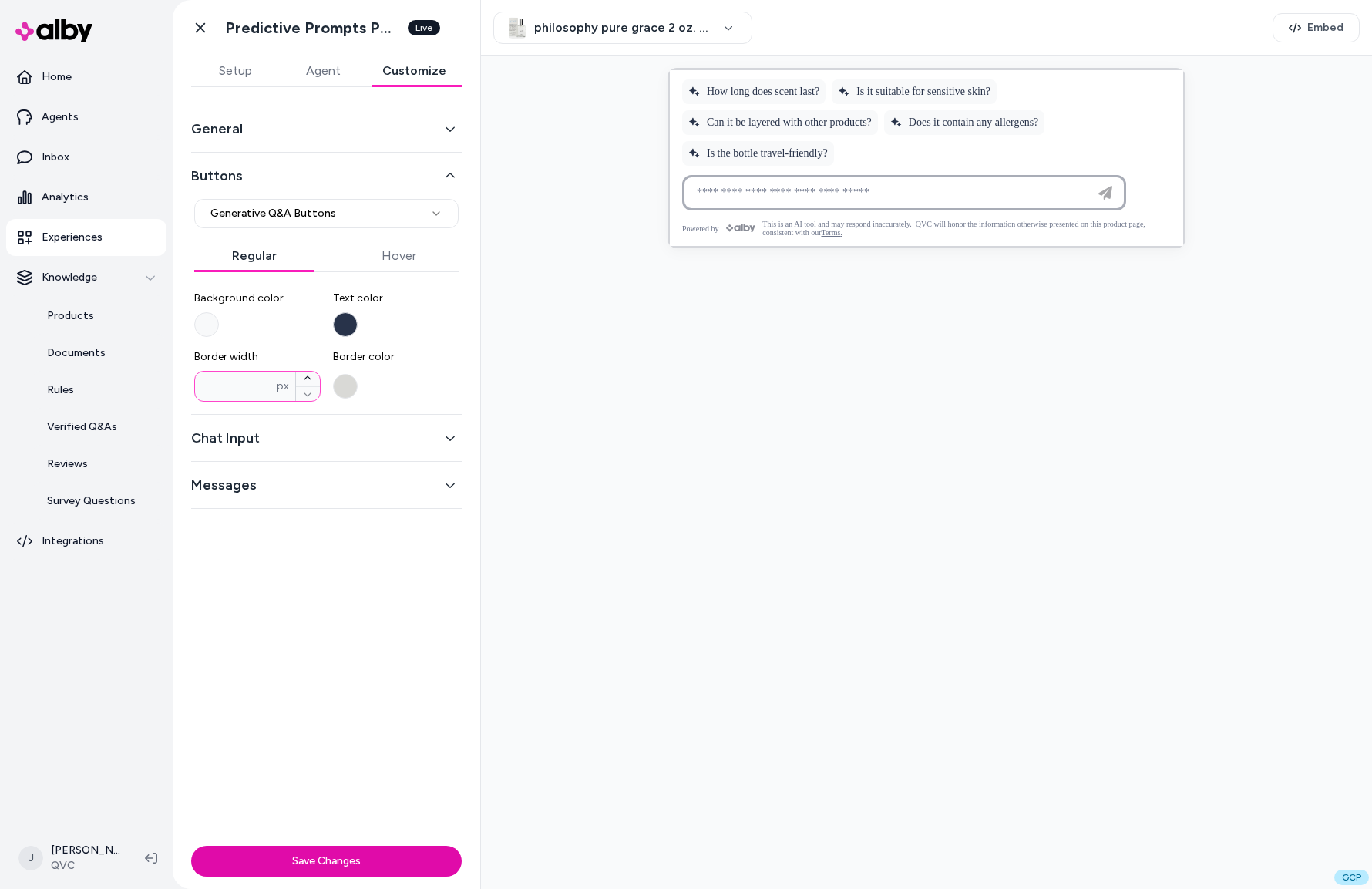 drag, startPoint x: 188, startPoint y: 388, endPoint x: 173, endPoint y: 388, distance: 15 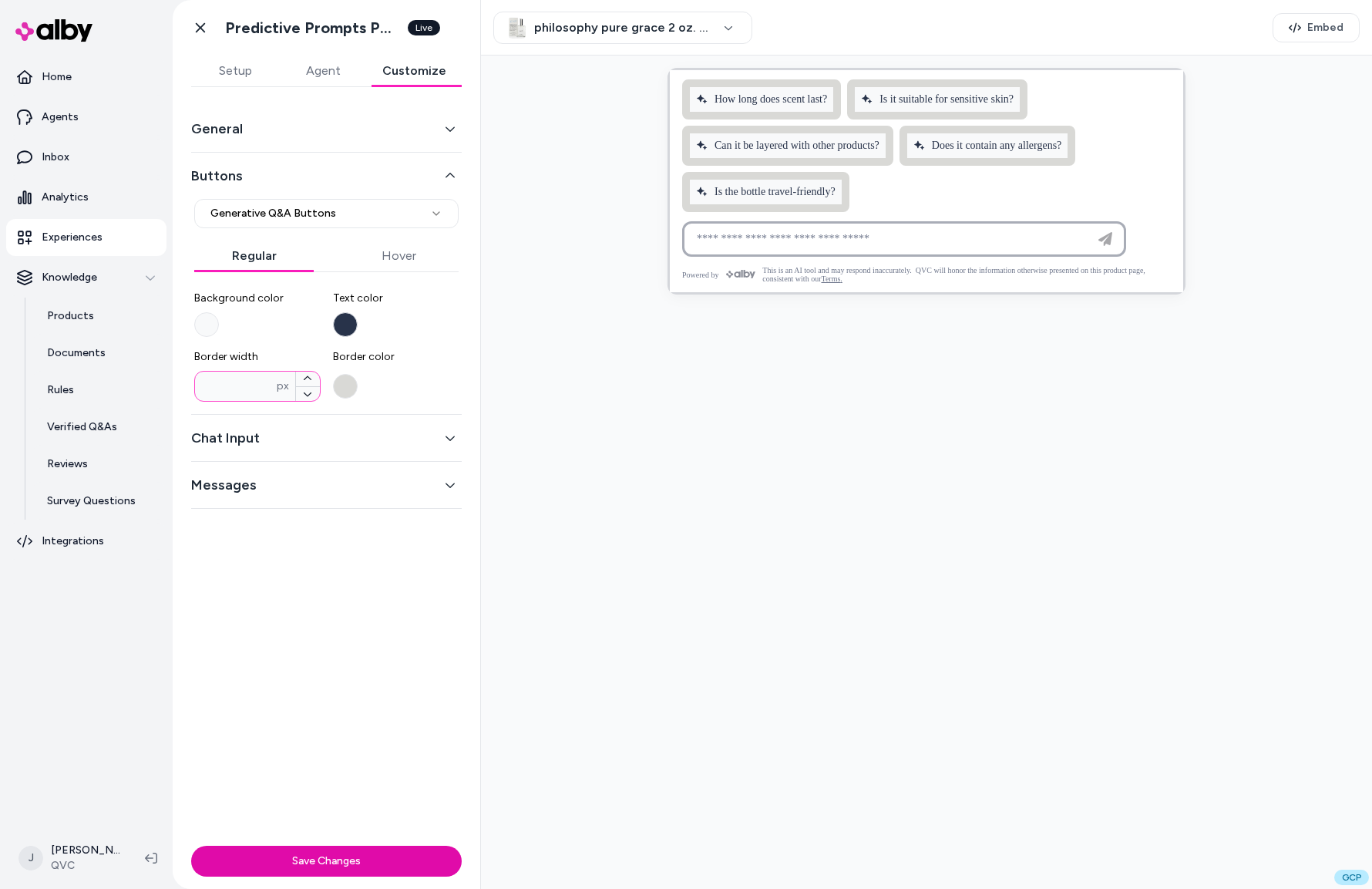 drag, startPoint x: 207, startPoint y: 391, endPoint x: 191, endPoint y: 389, distance: 16.124515 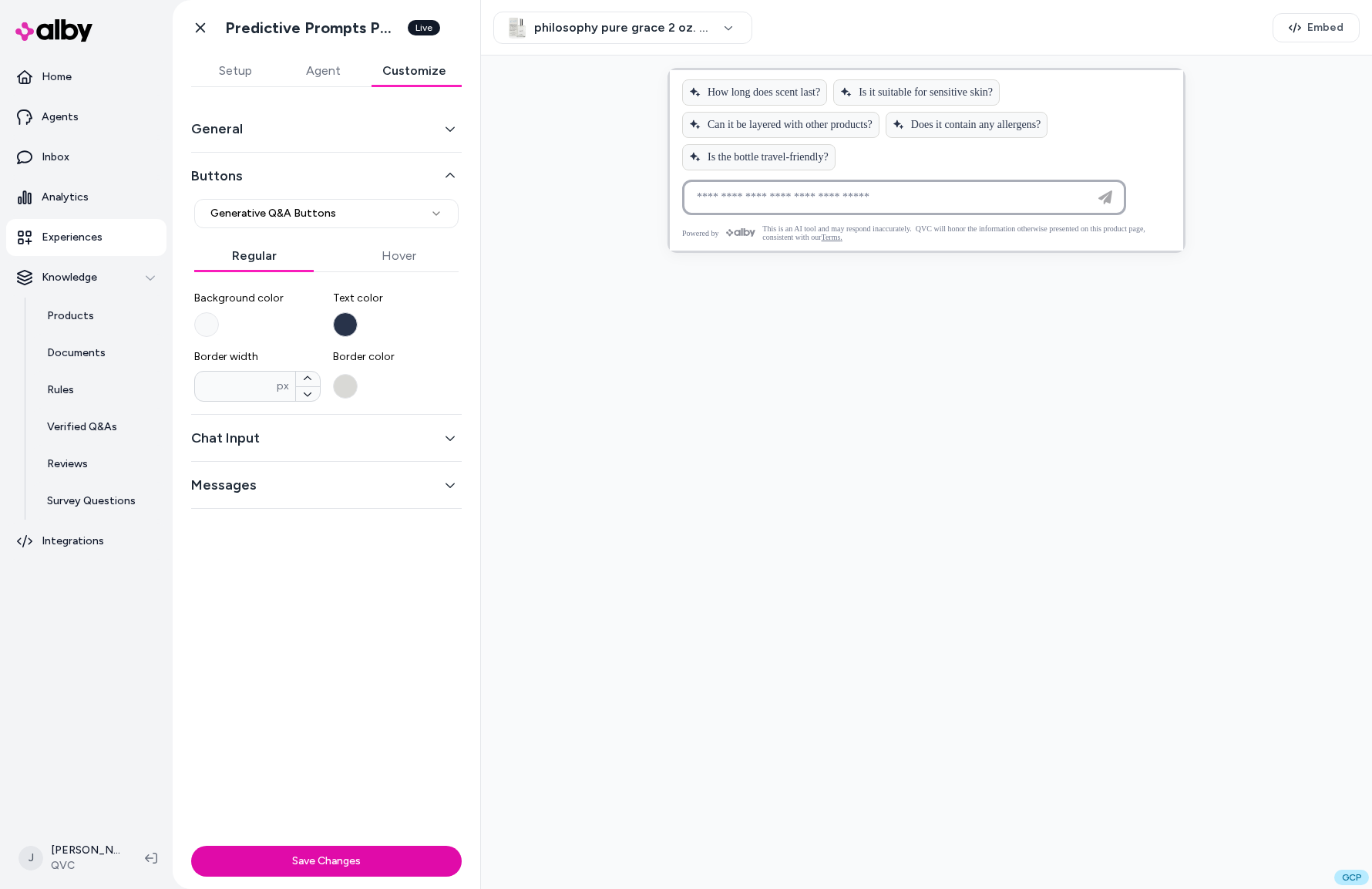 click on "**********" at bounding box center [326, 463] 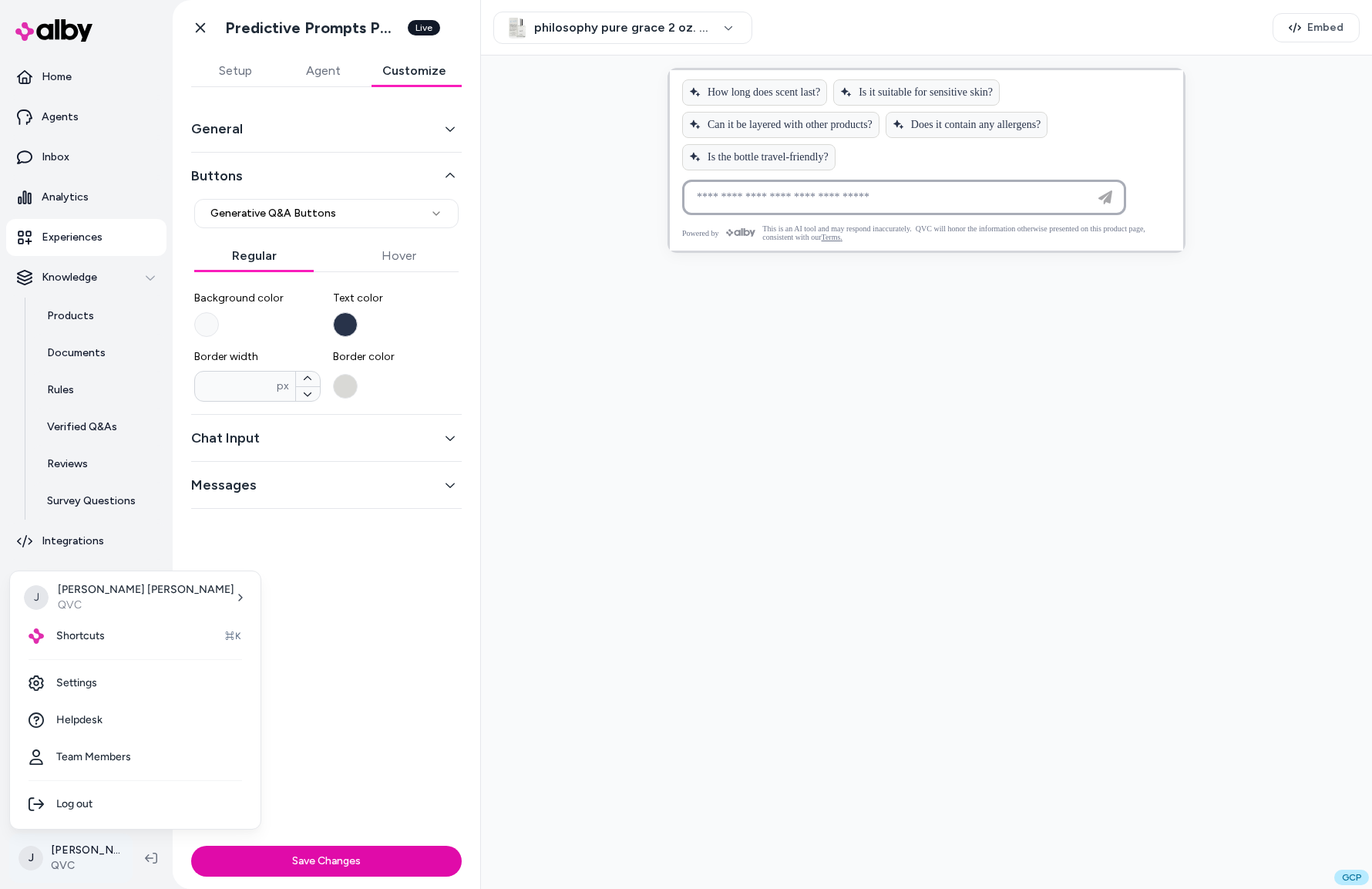 click on "**********" at bounding box center [686, 444] 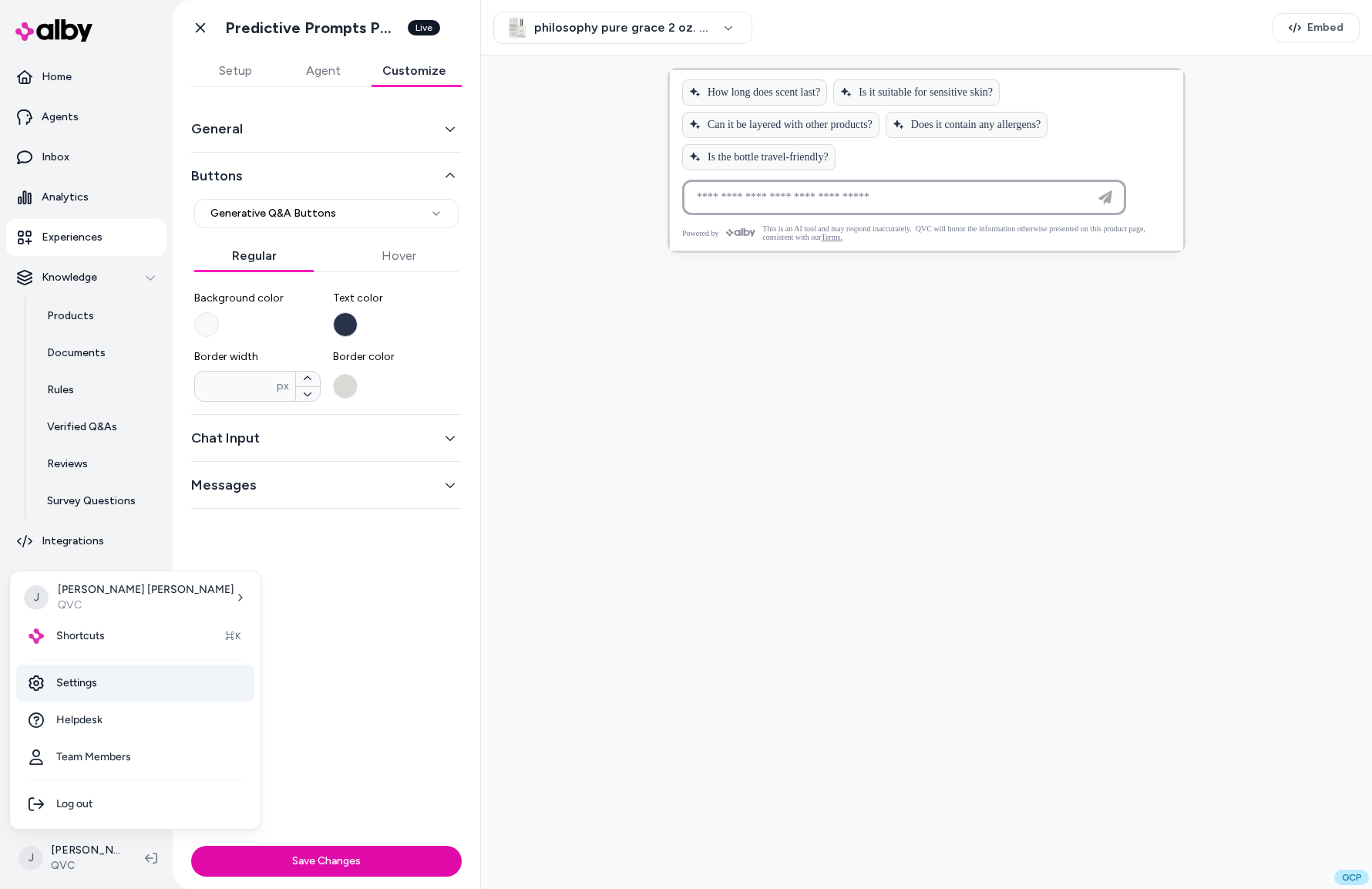 click on "Settings" at bounding box center [135, 683] 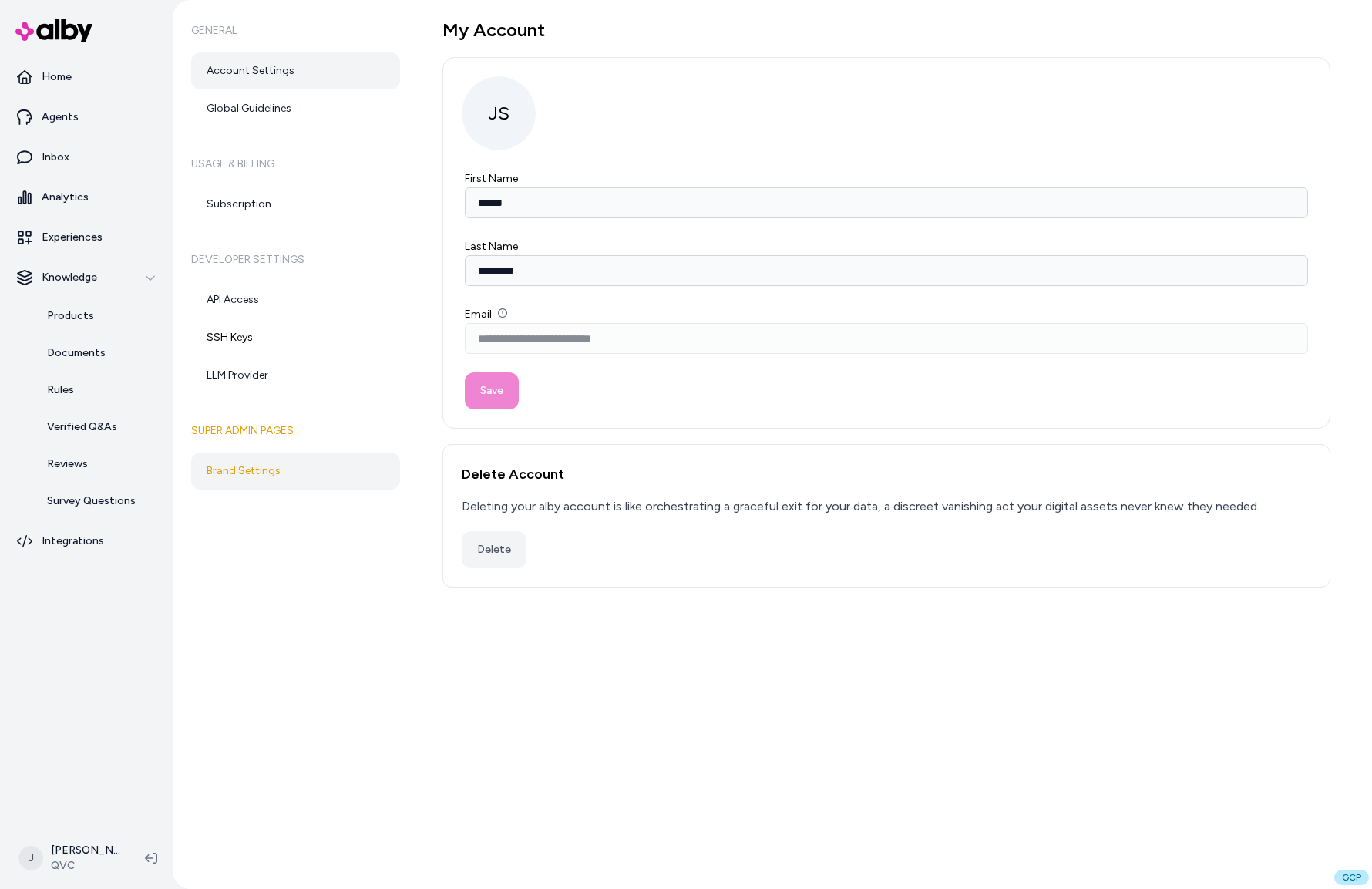 click on "Brand Settings" at bounding box center [295, 471] 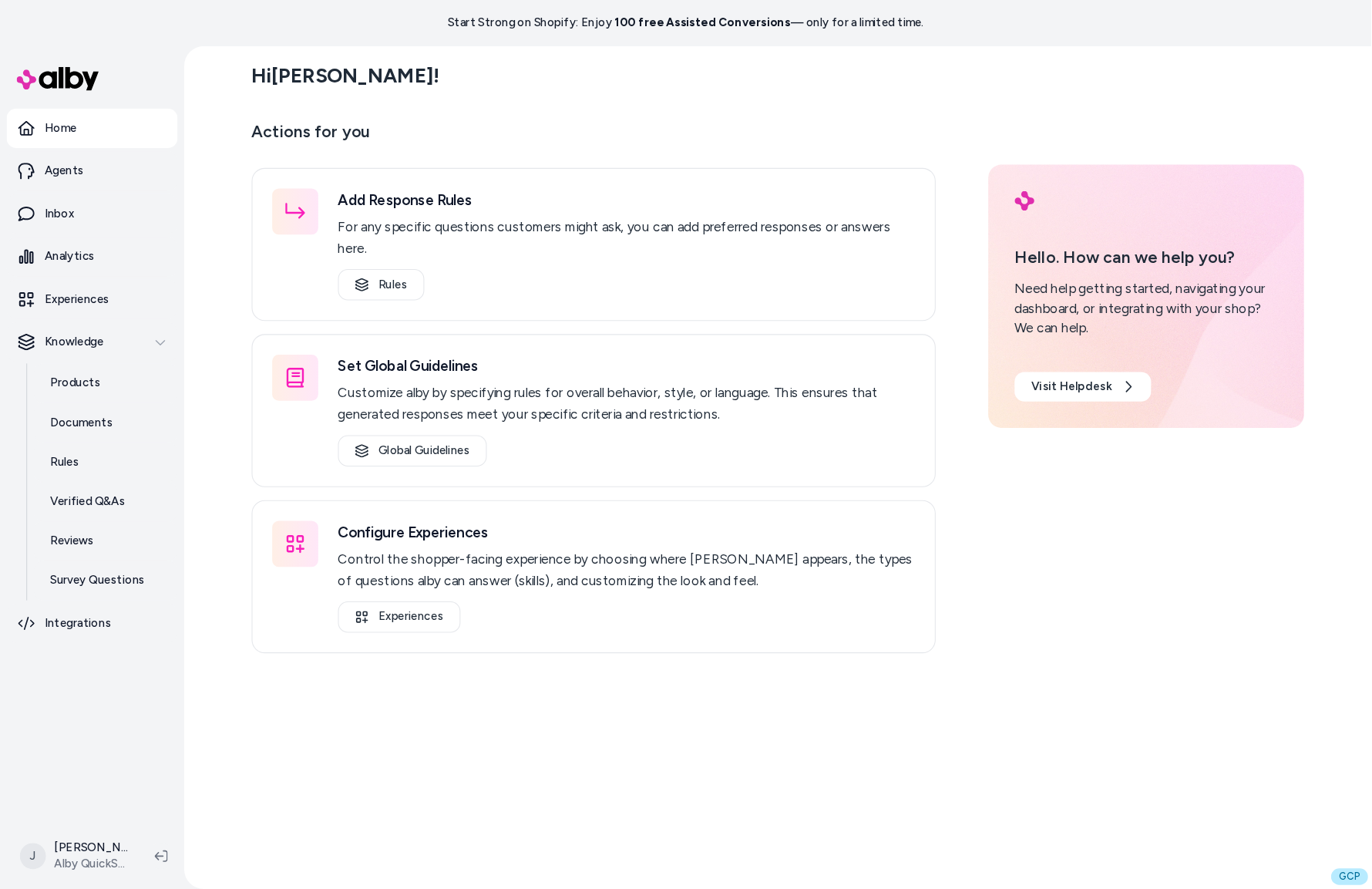scroll, scrollTop: 0, scrollLeft: 0, axis: both 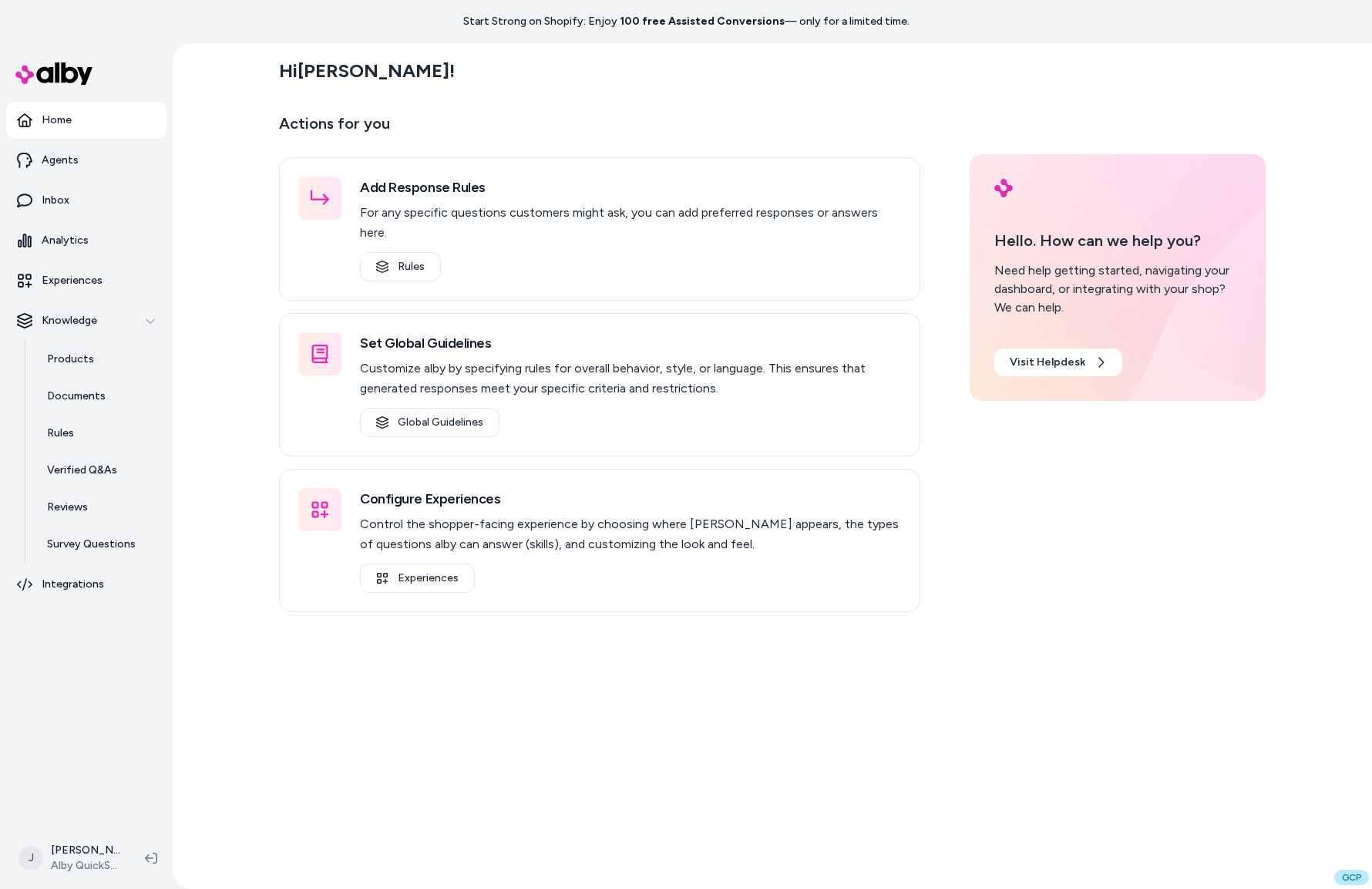 click on "Hi  [PERSON_NAME] ! Actions for you Add Response Rules For any specific questions customers might ask, you can add preferred responses or answers here. Rules Set Global Guidelines Customize alby by specifying rules for overall behavior, style, or language. This ensures that generated responses meet your specific criteria and restrictions. Global Guidelines Configure Experiences Control the shopper-facing experience by choosing where [PERSON_NAME] appears, the types of questions alby can answer (skills), and customizing the look and feel. Experiences Hello. How can we help you? Need help getting started, navigating your dashboard, or integrating with your shop? We can help. Visit Helpdesk" at bounding box center (772, 466) 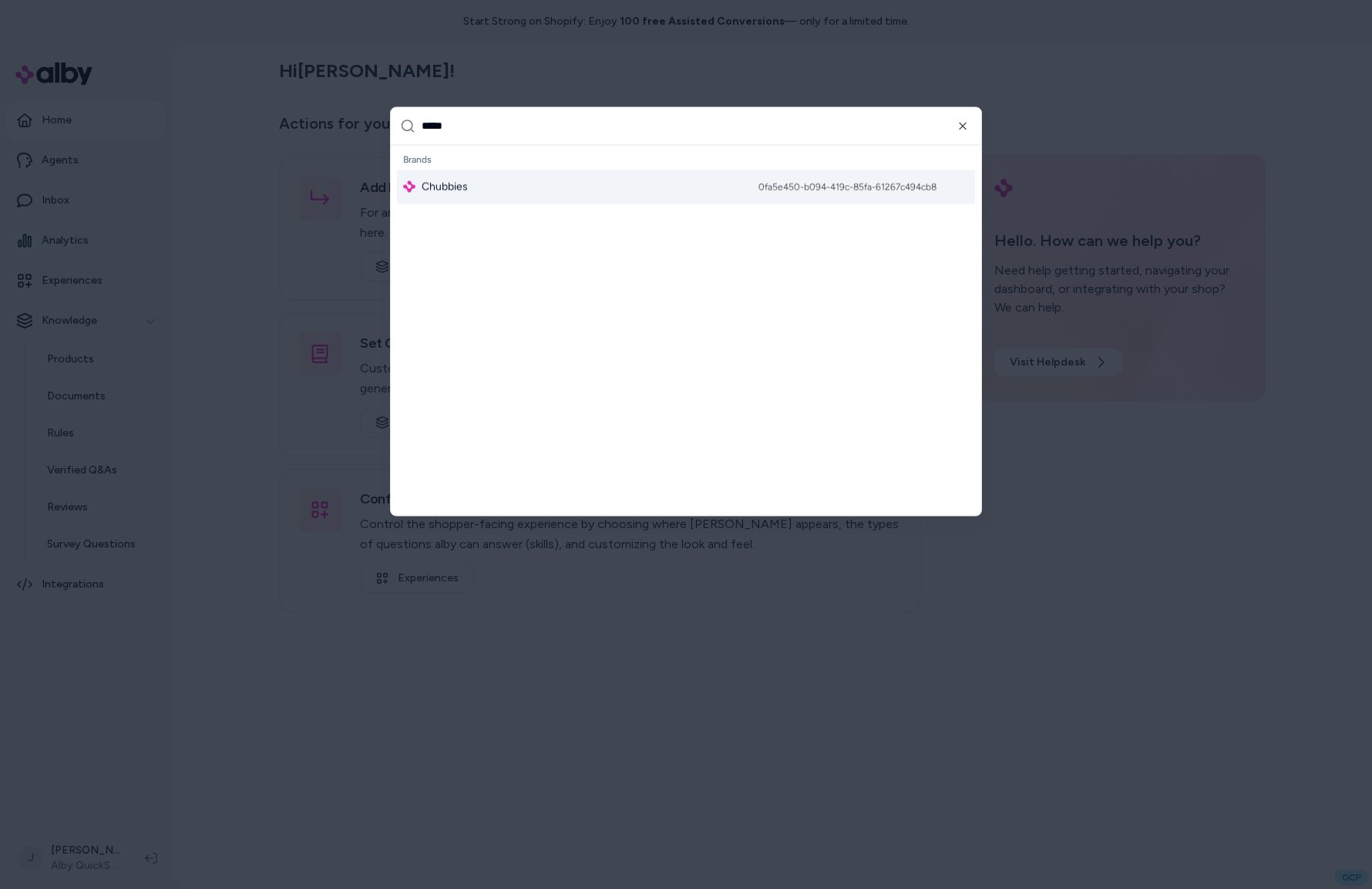 type on "*****" 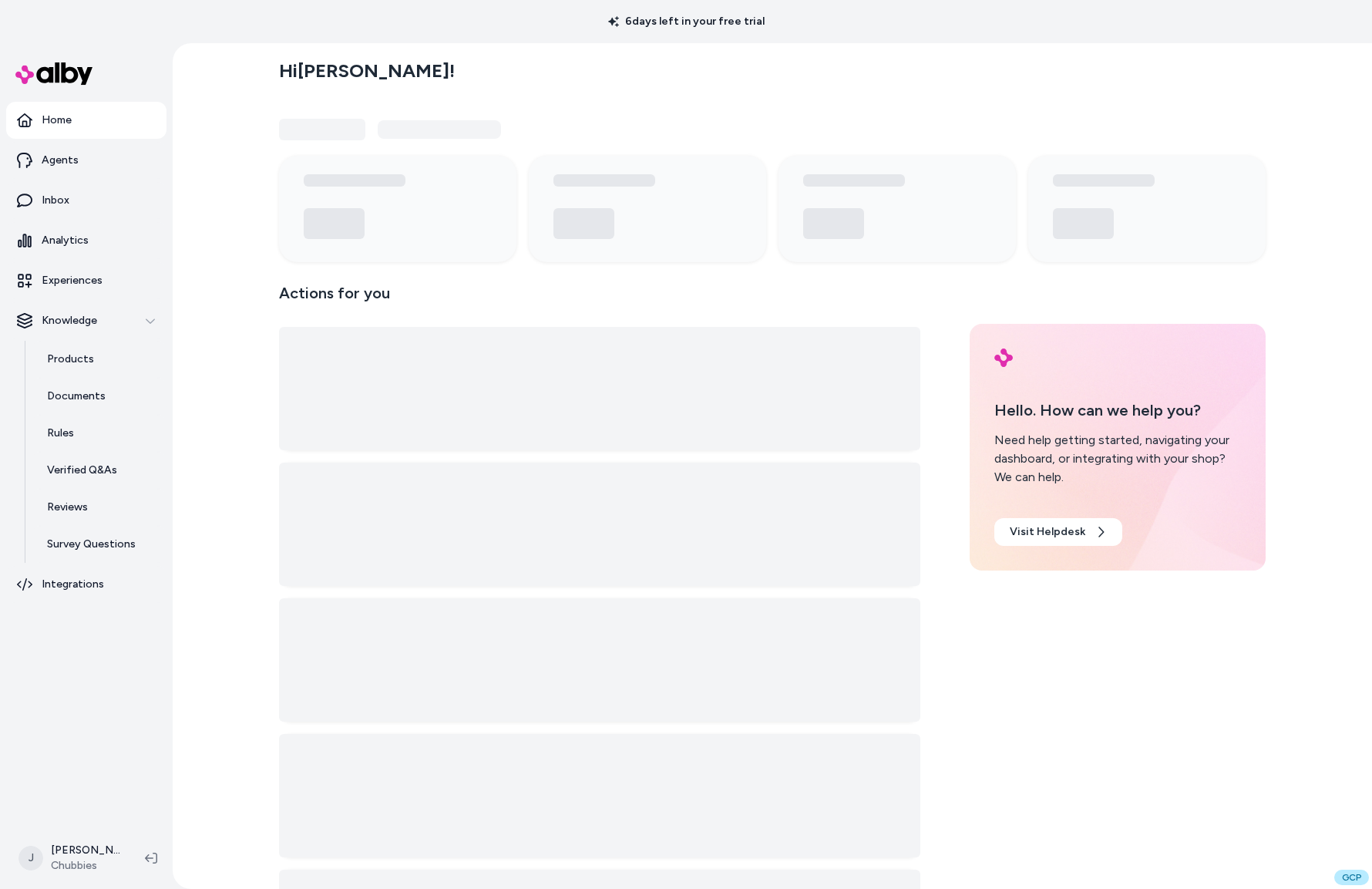 scroll, scrollTop: 0, scrollLeft: 0, axis: both 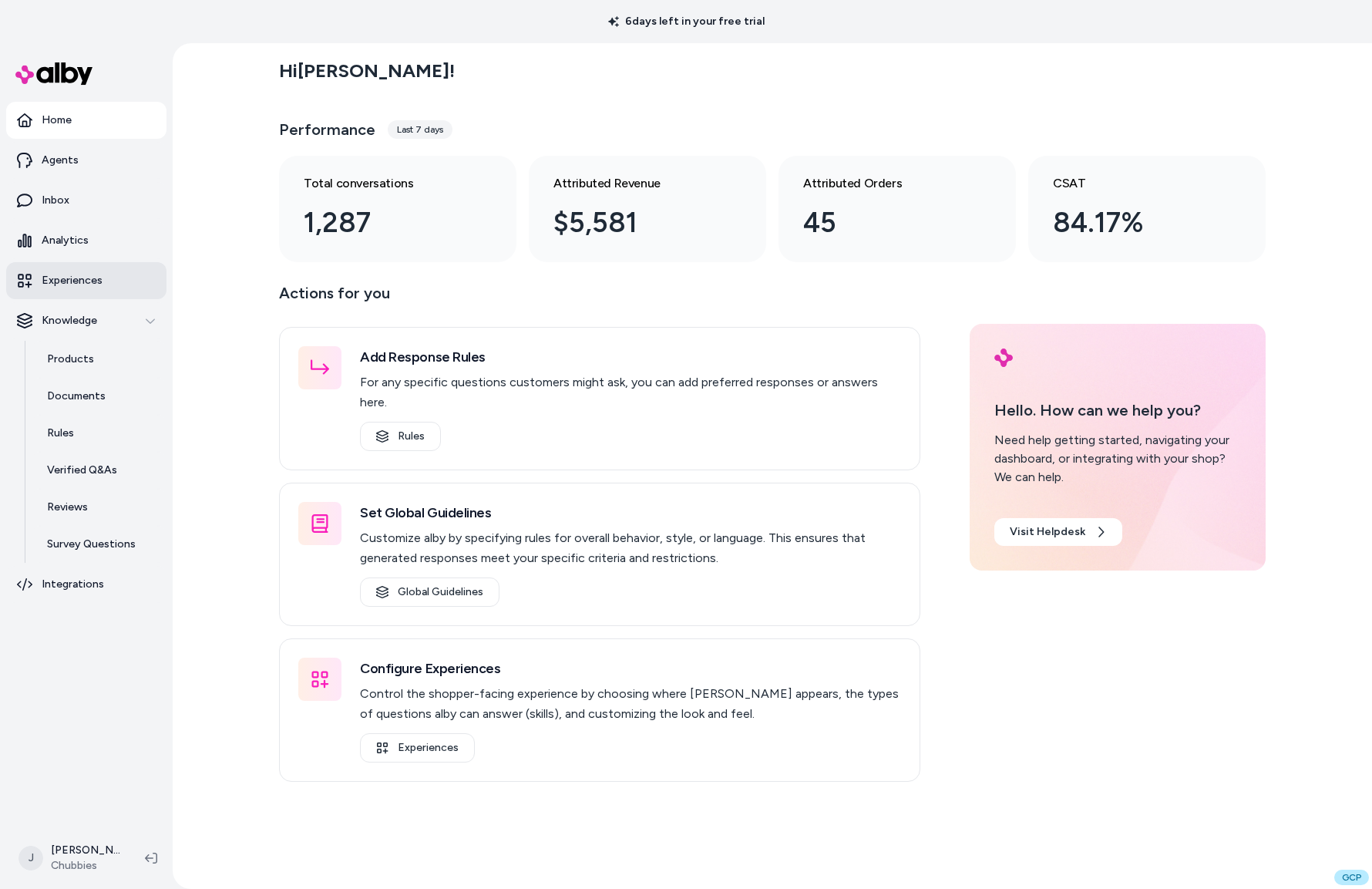 click on "Experiences" at bounding box center [72, 281] 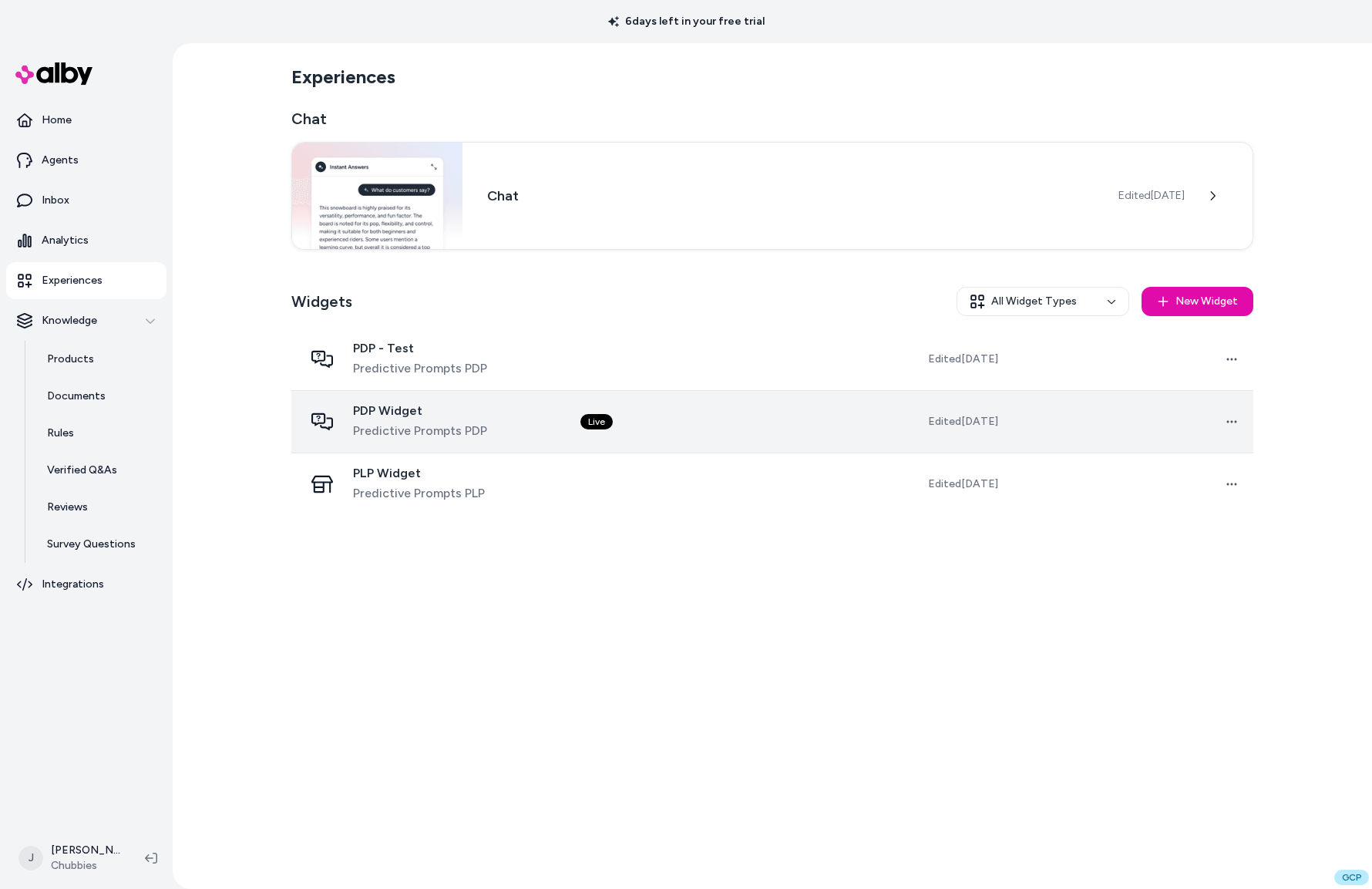 click on "PDP Widget Predictive Prompts PDP" at bounding box center [429, 422] 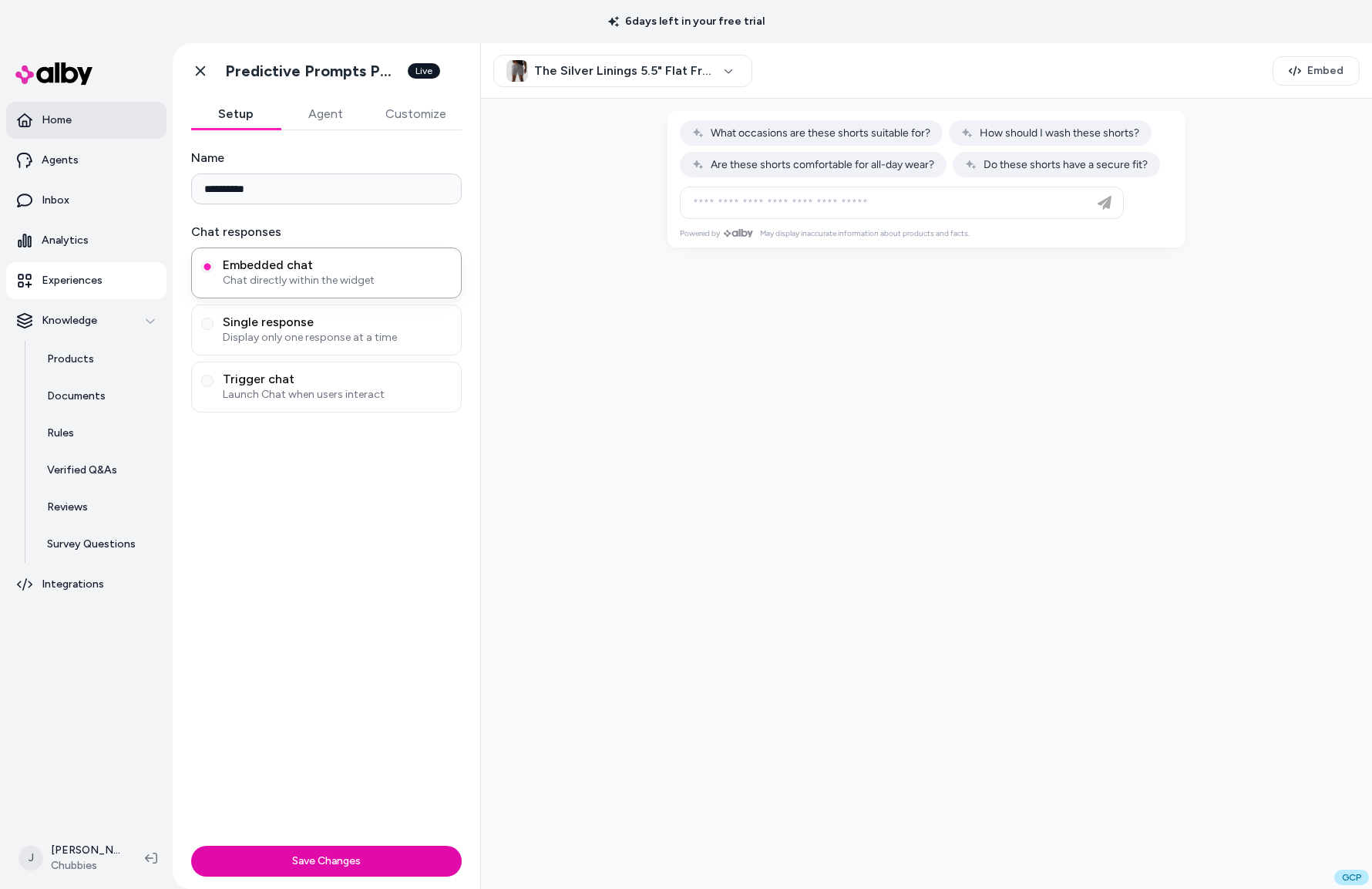 click on "Home" at bounding box center [86, 120] 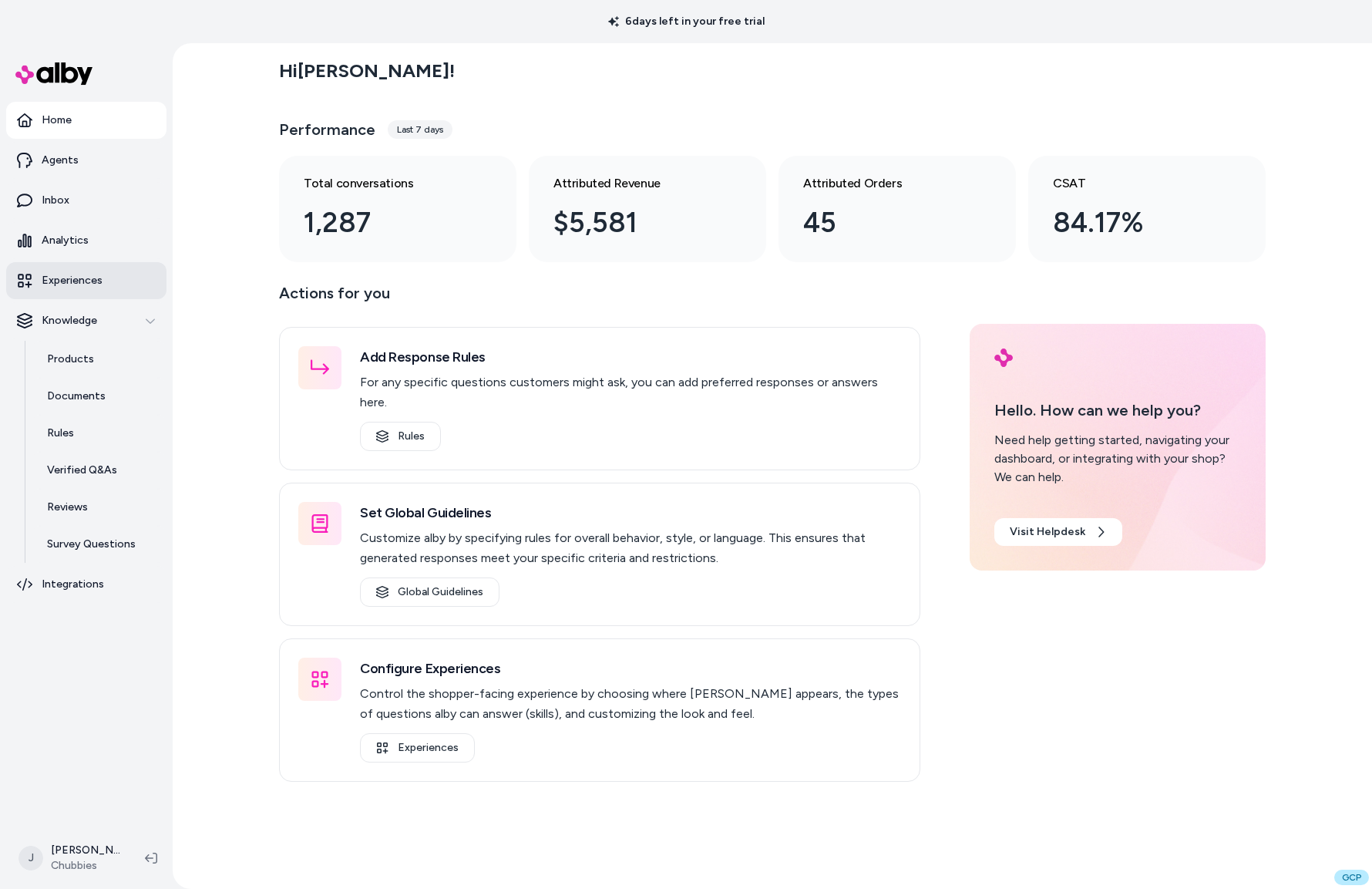 click on "Experiences" at bounding box center [72, 281] 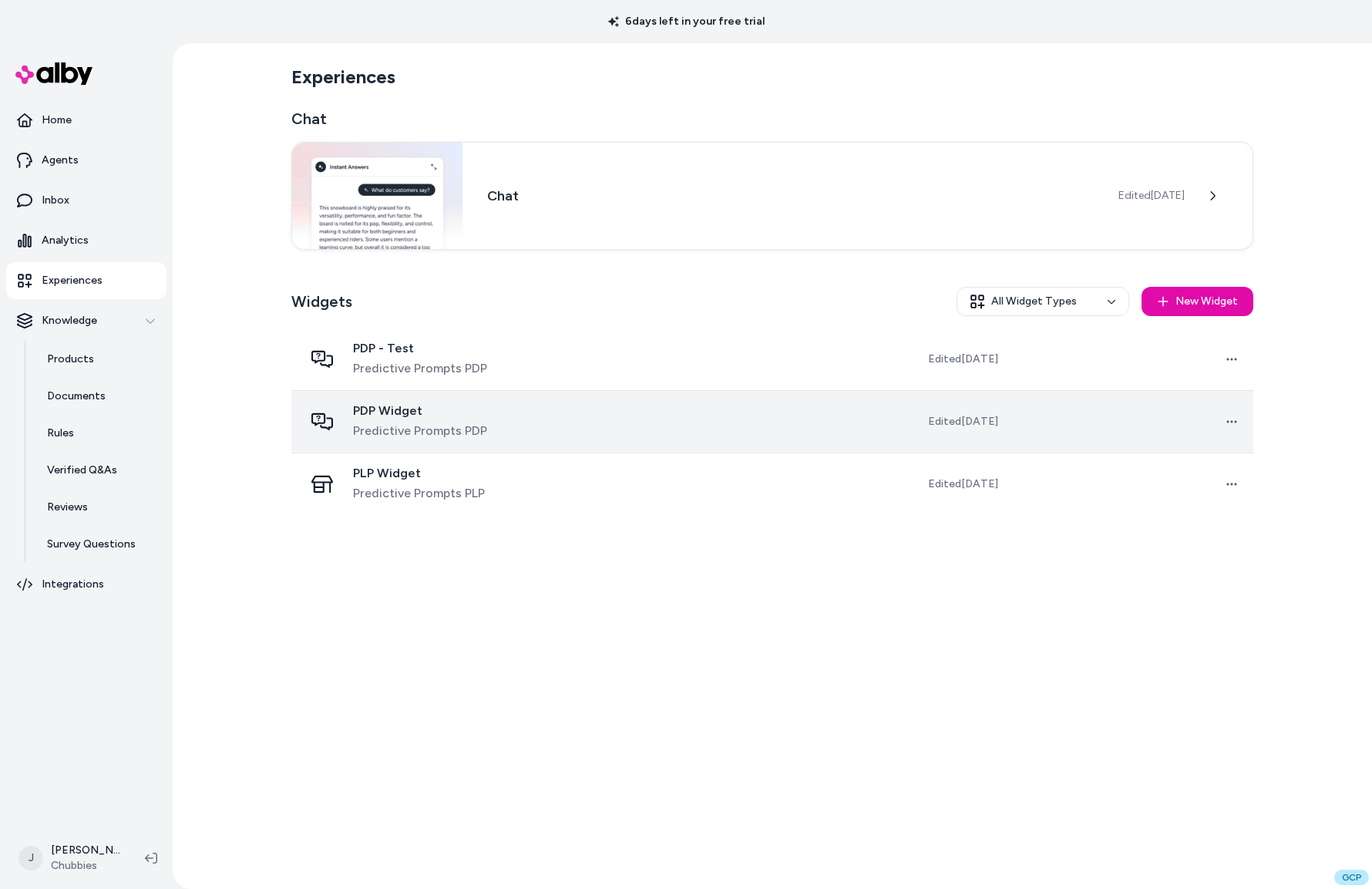 click at bounding box center (689, 422) 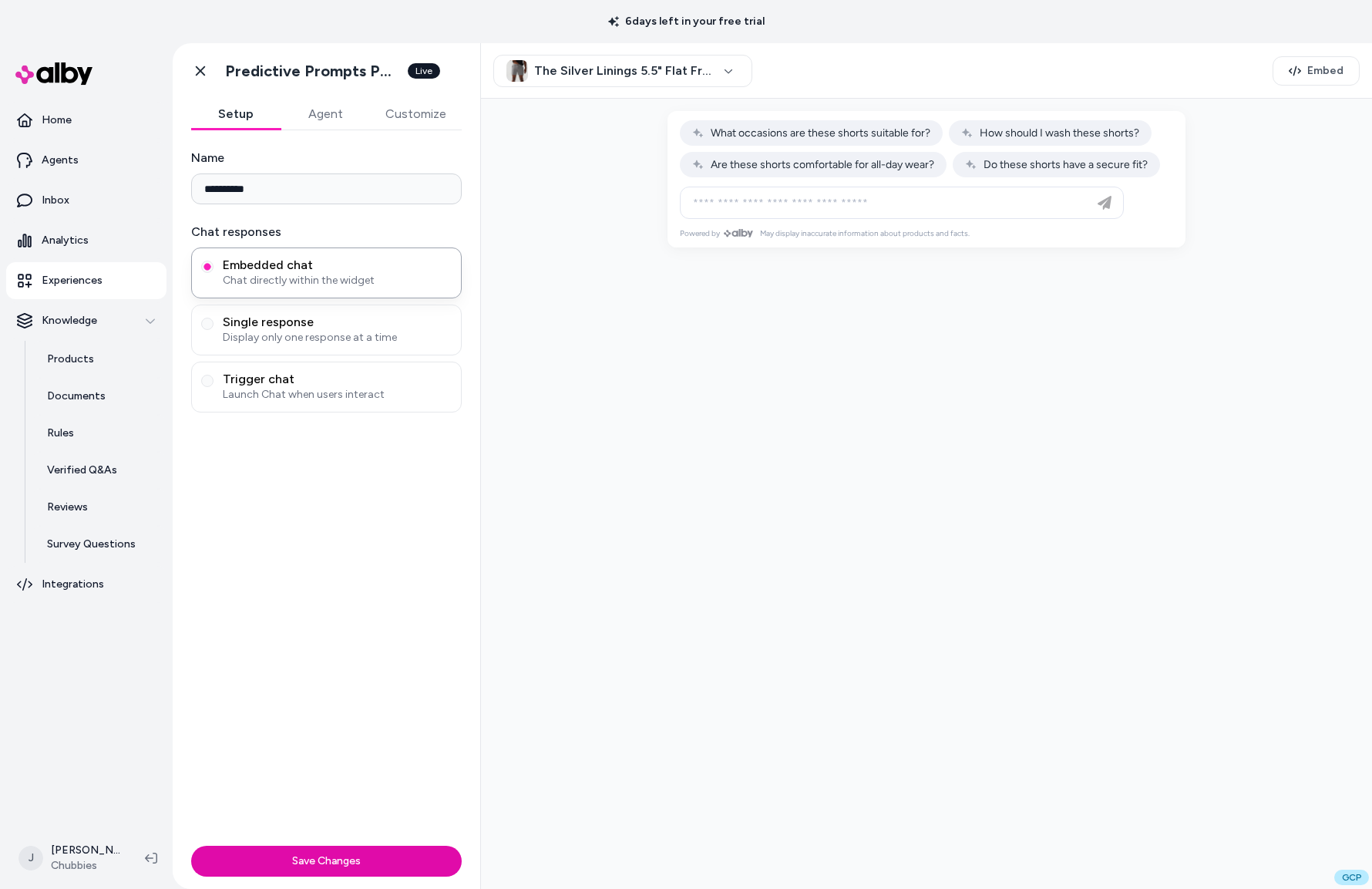 click on "Customize" at bounding box center (415, 114) 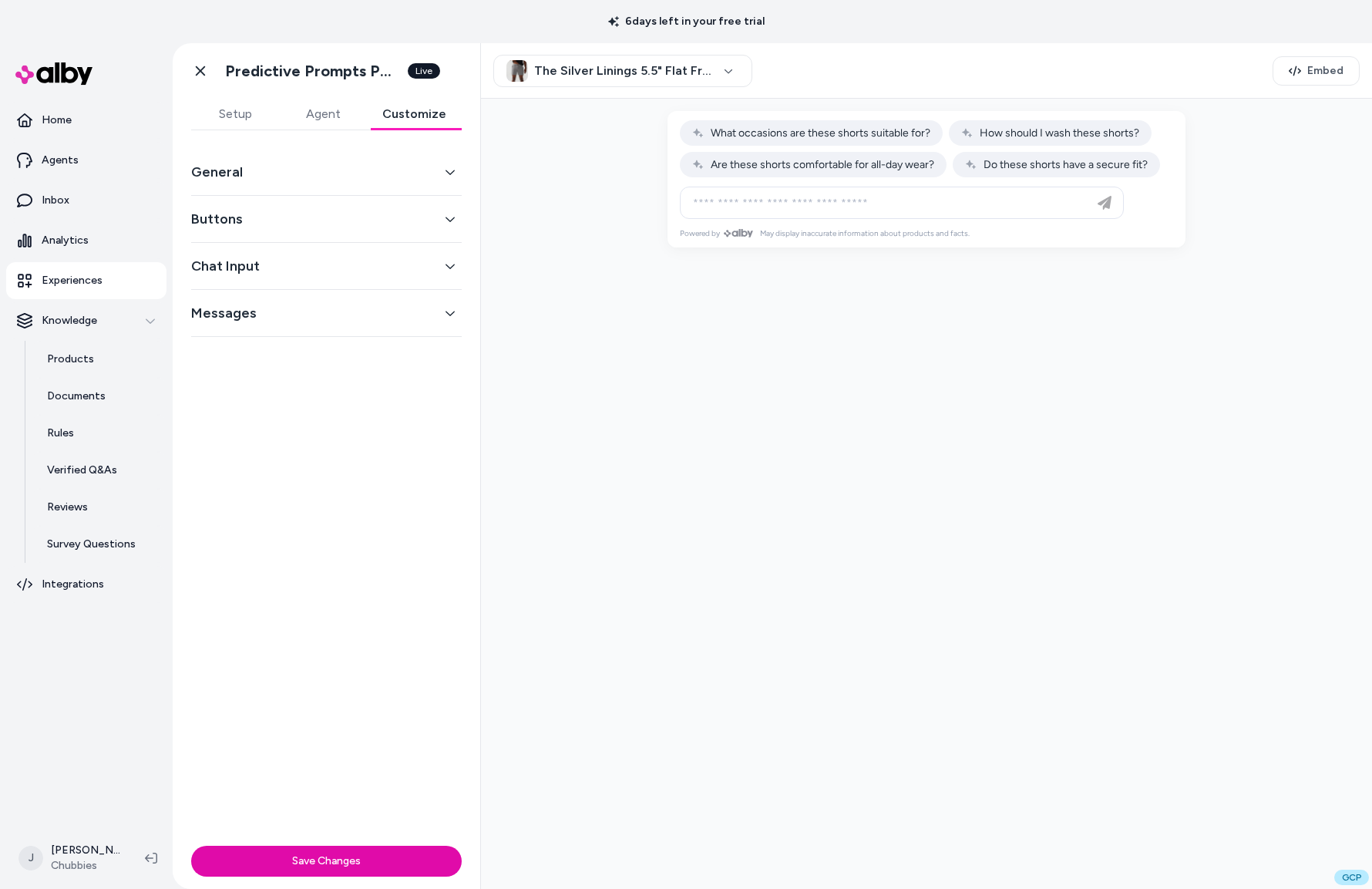 click on "Buttons" at bounding box center (326, 219) 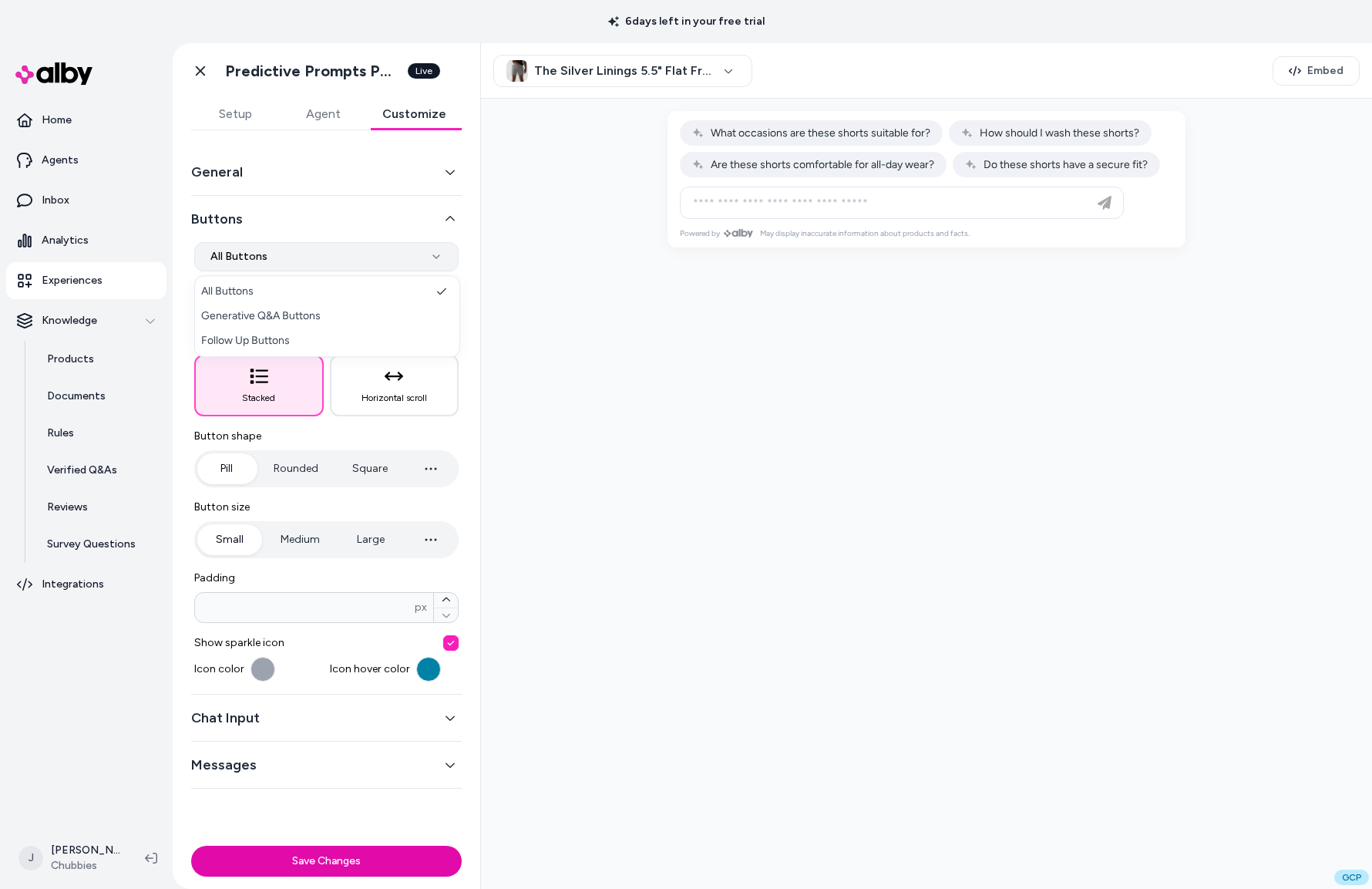 click on "**********" at bounding box center (686, 444) 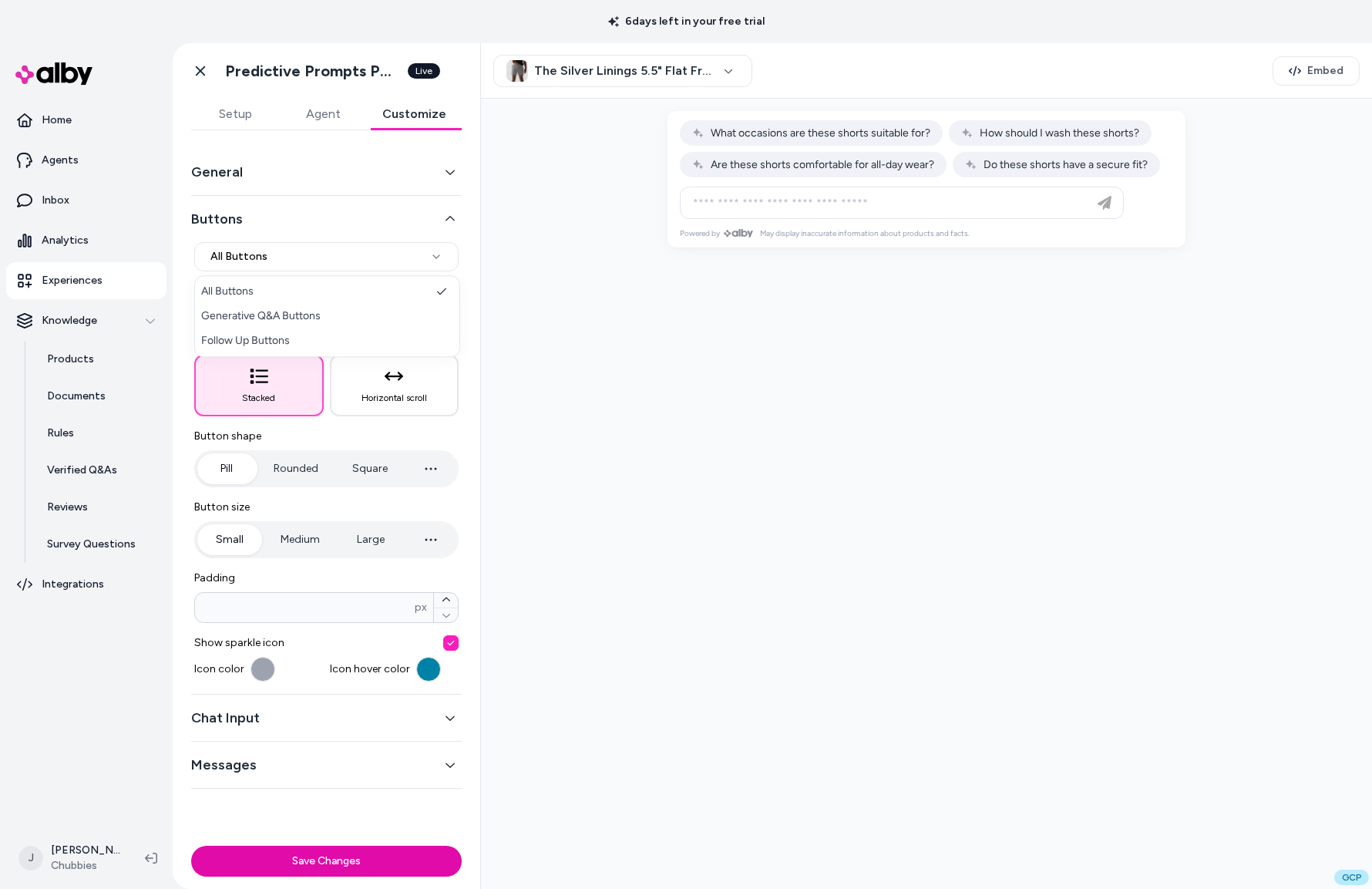 select on "*******" 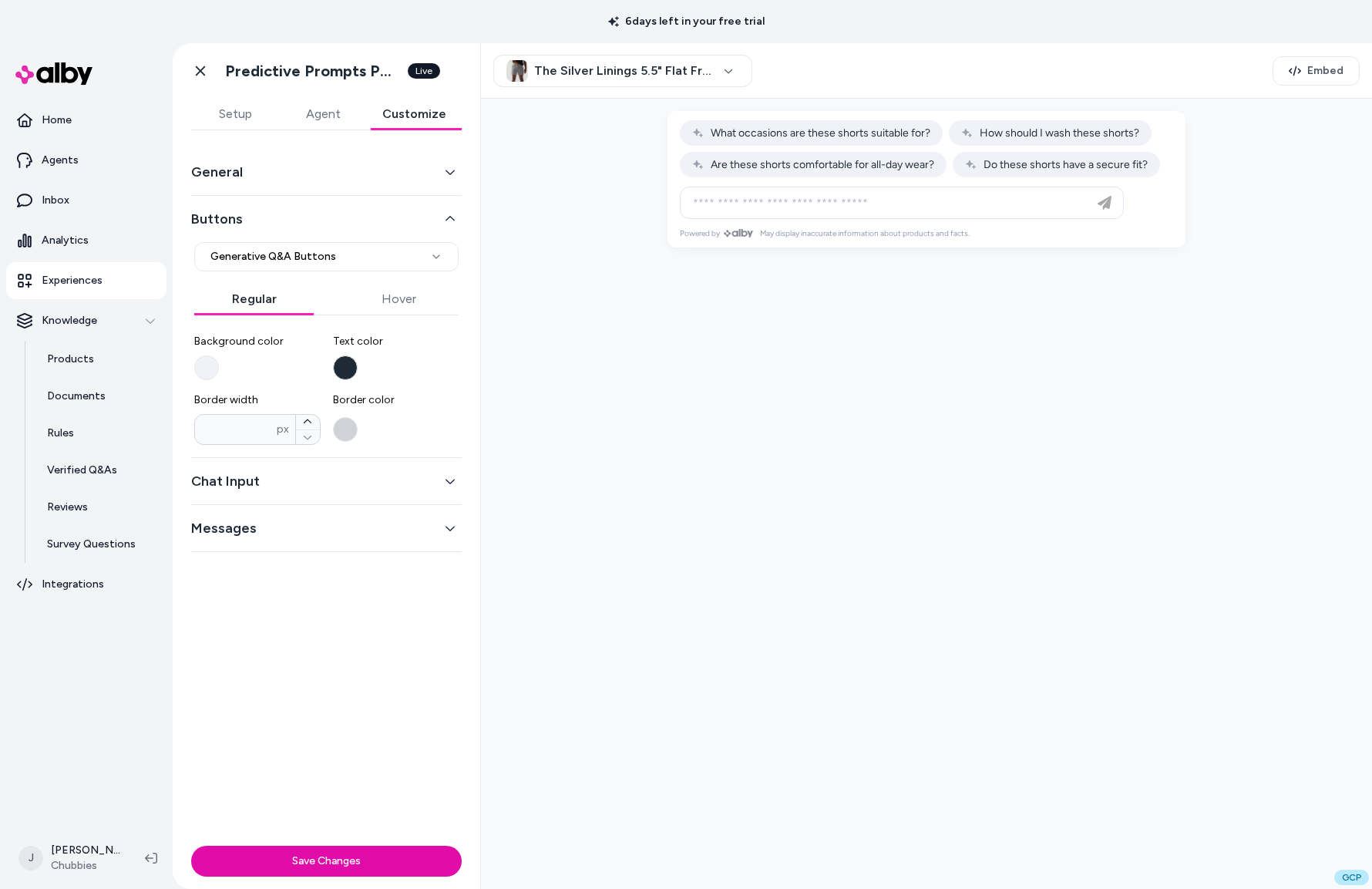 click on "Background color" at bounding box center (207, 368) 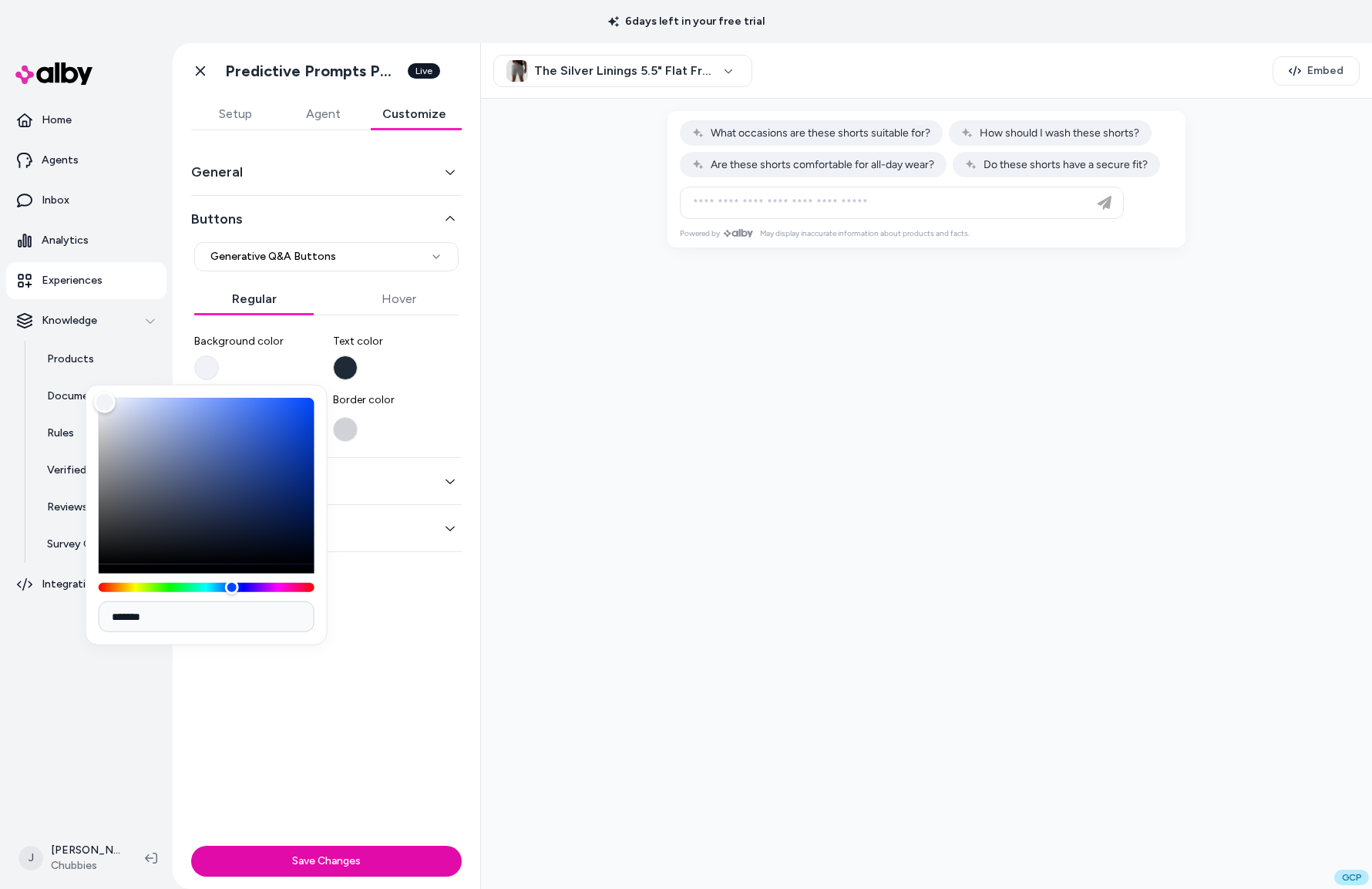 type on "*******" 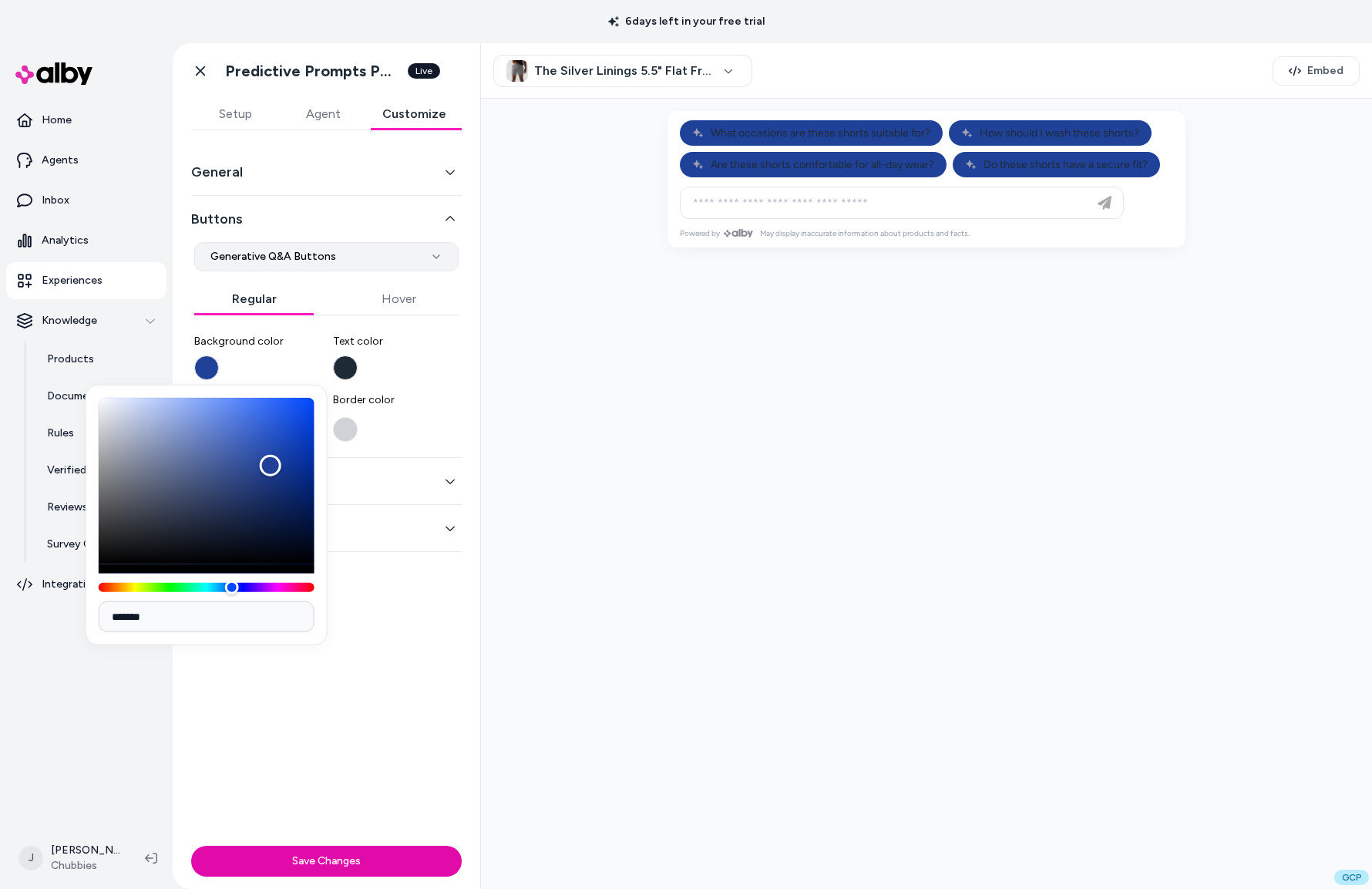 click on "**********" at bounding box center (686, 444) 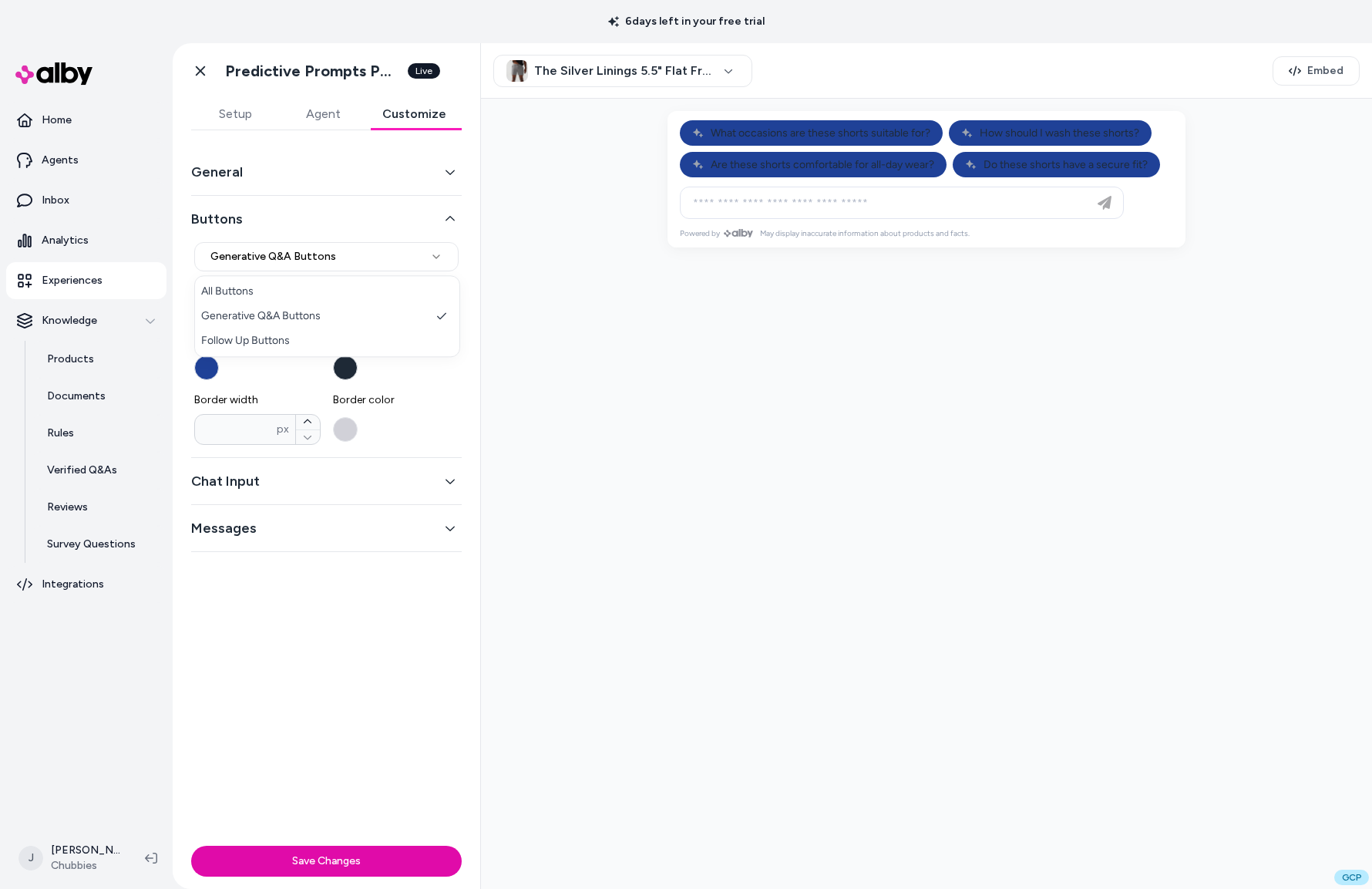 select on "*********" 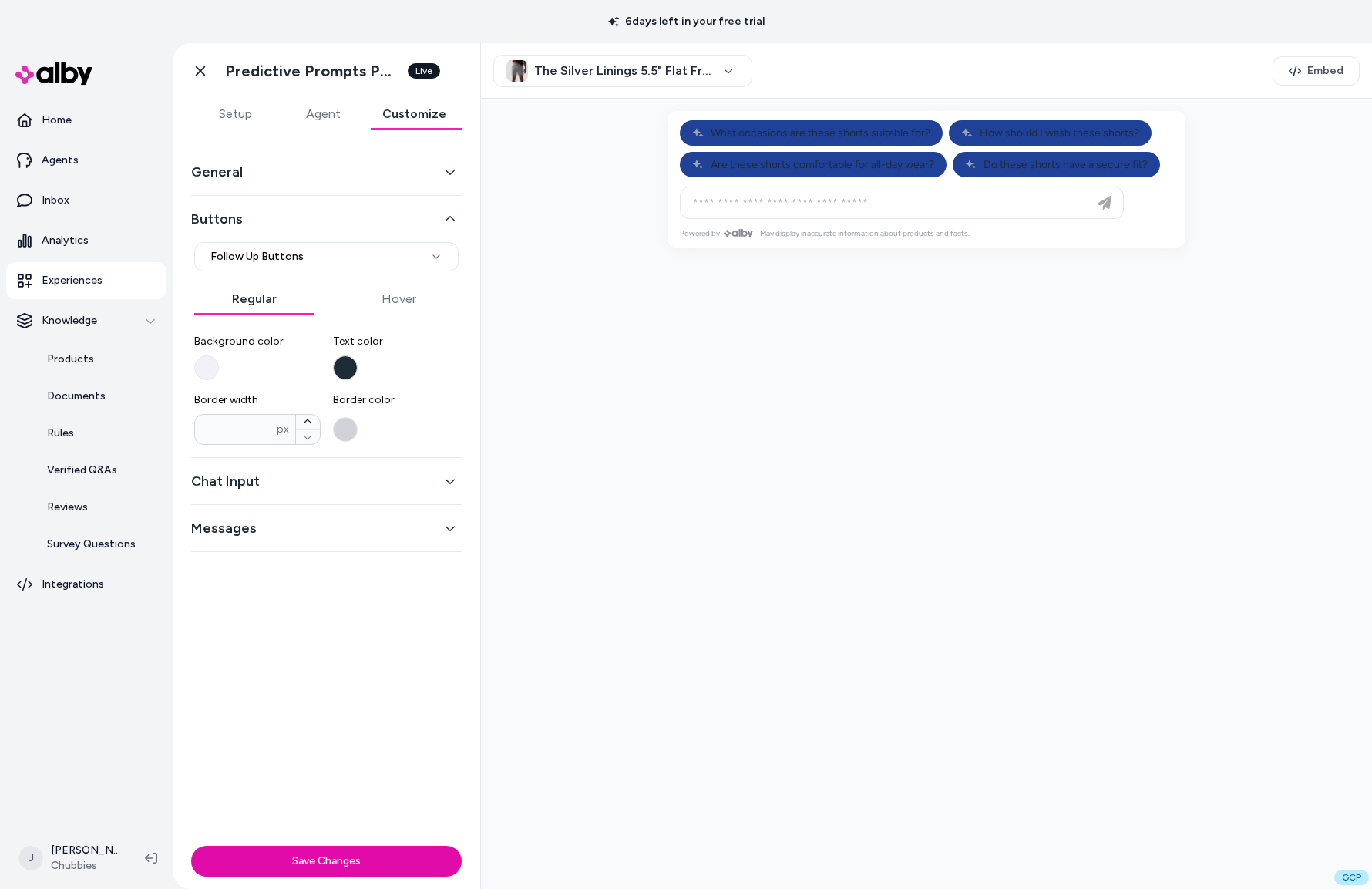 click on "Background color" at bounding box center [207, 368] 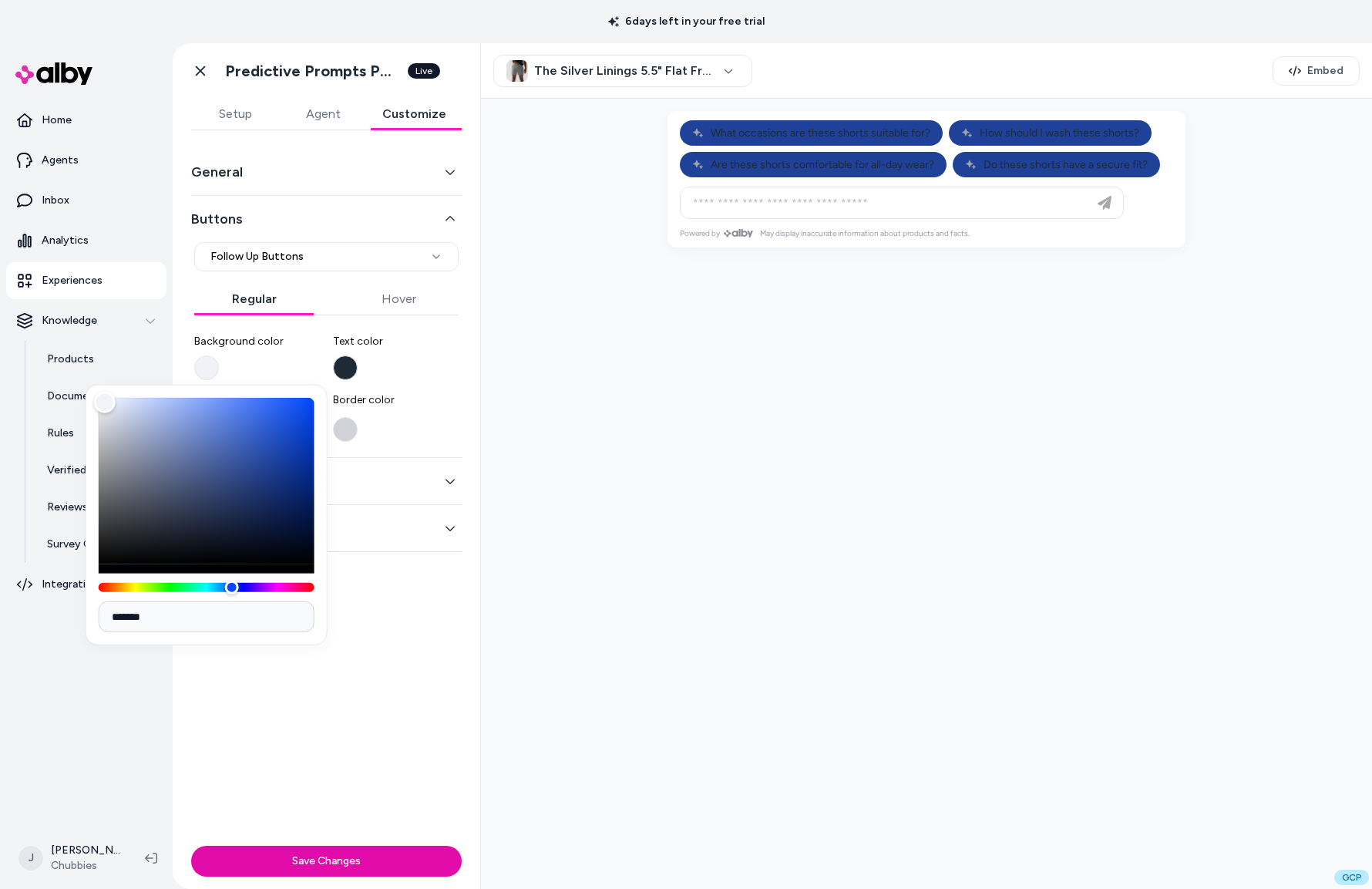type on "*******" 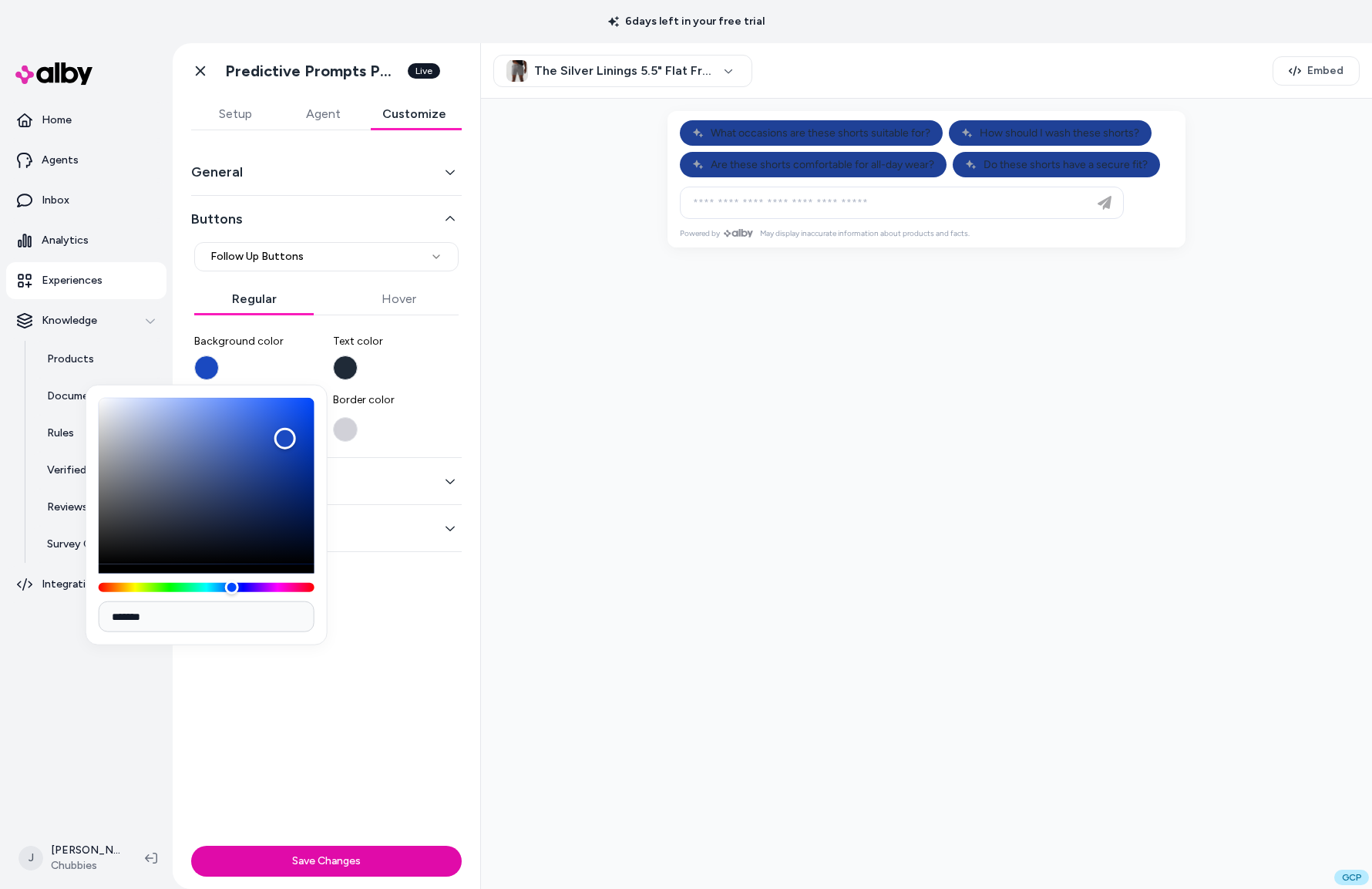 click at bounding box center (207, 481) 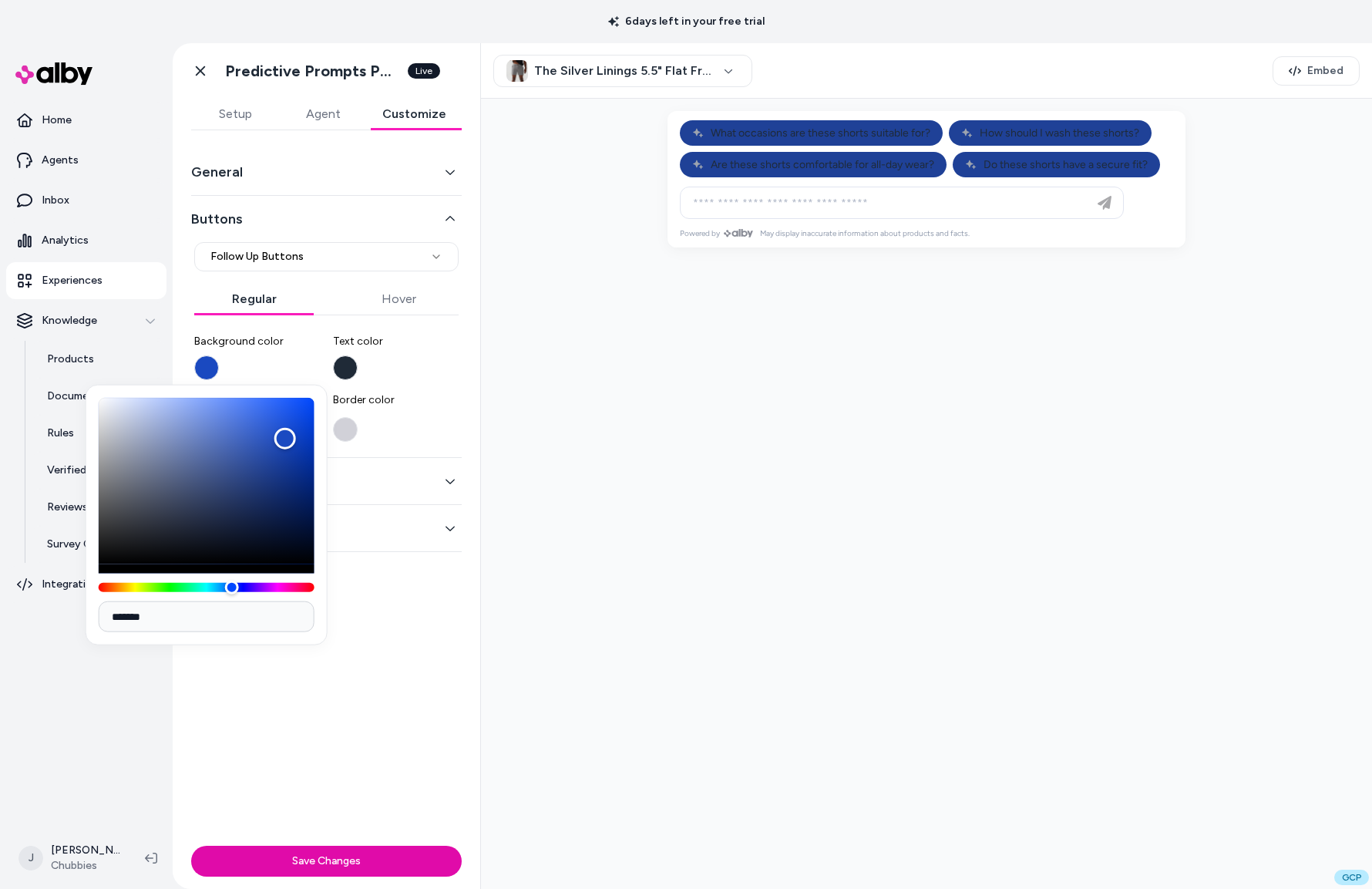 click on "Buttons" at bounding box center [326, 219] 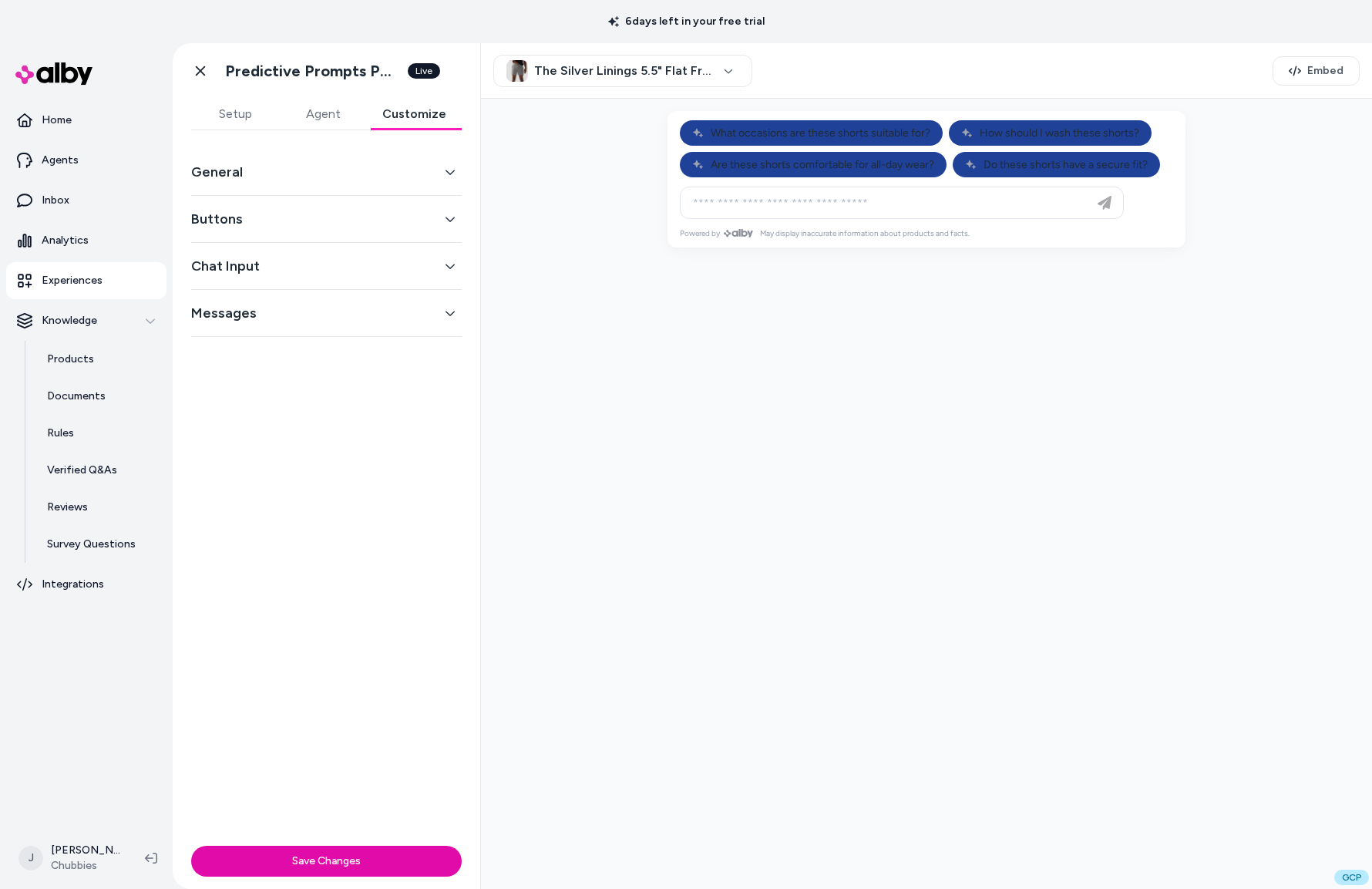 click on "Buttons" at bounding box center [326, 219] 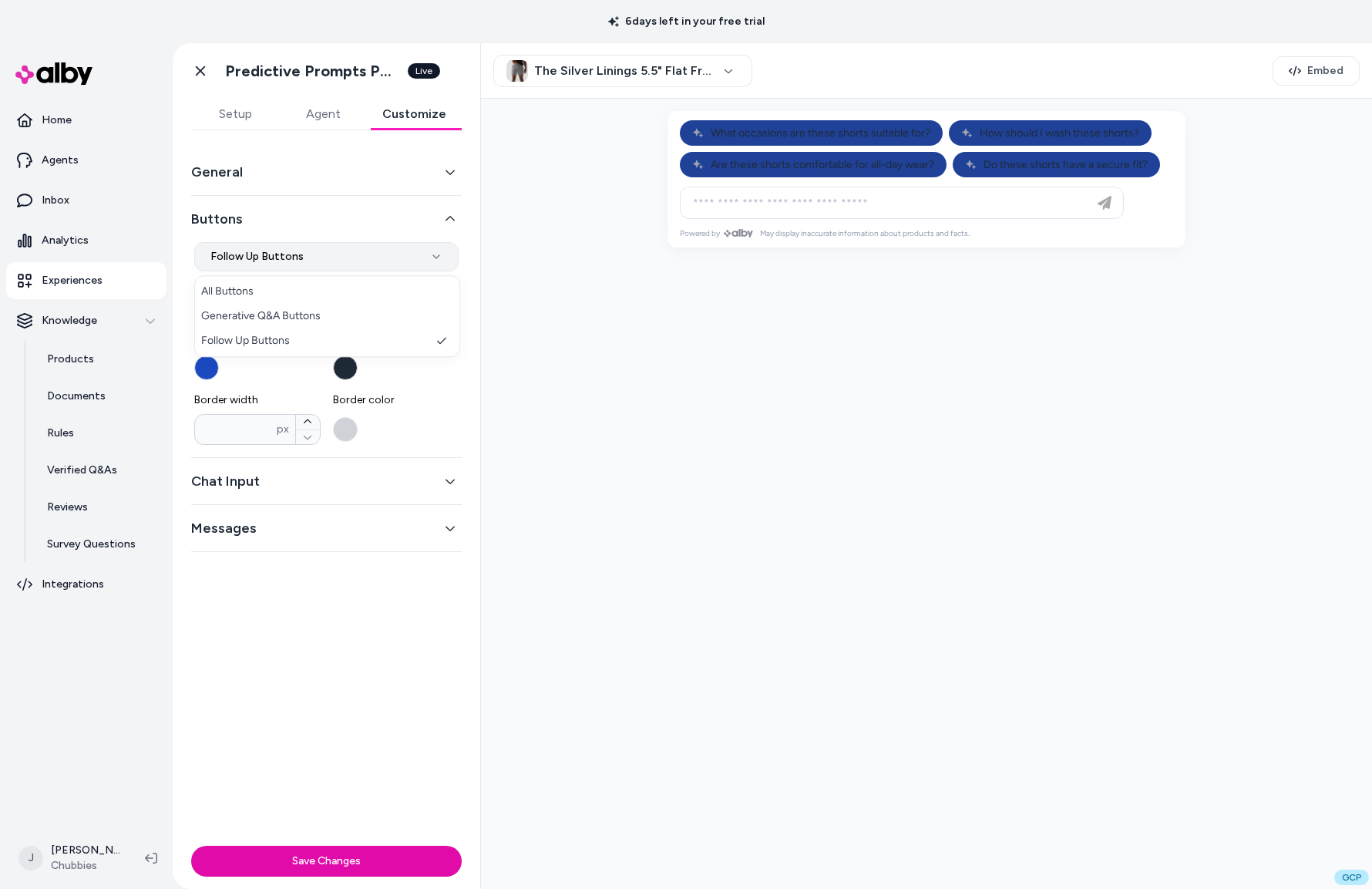 click on "**********" at bounding box center [686, 444] 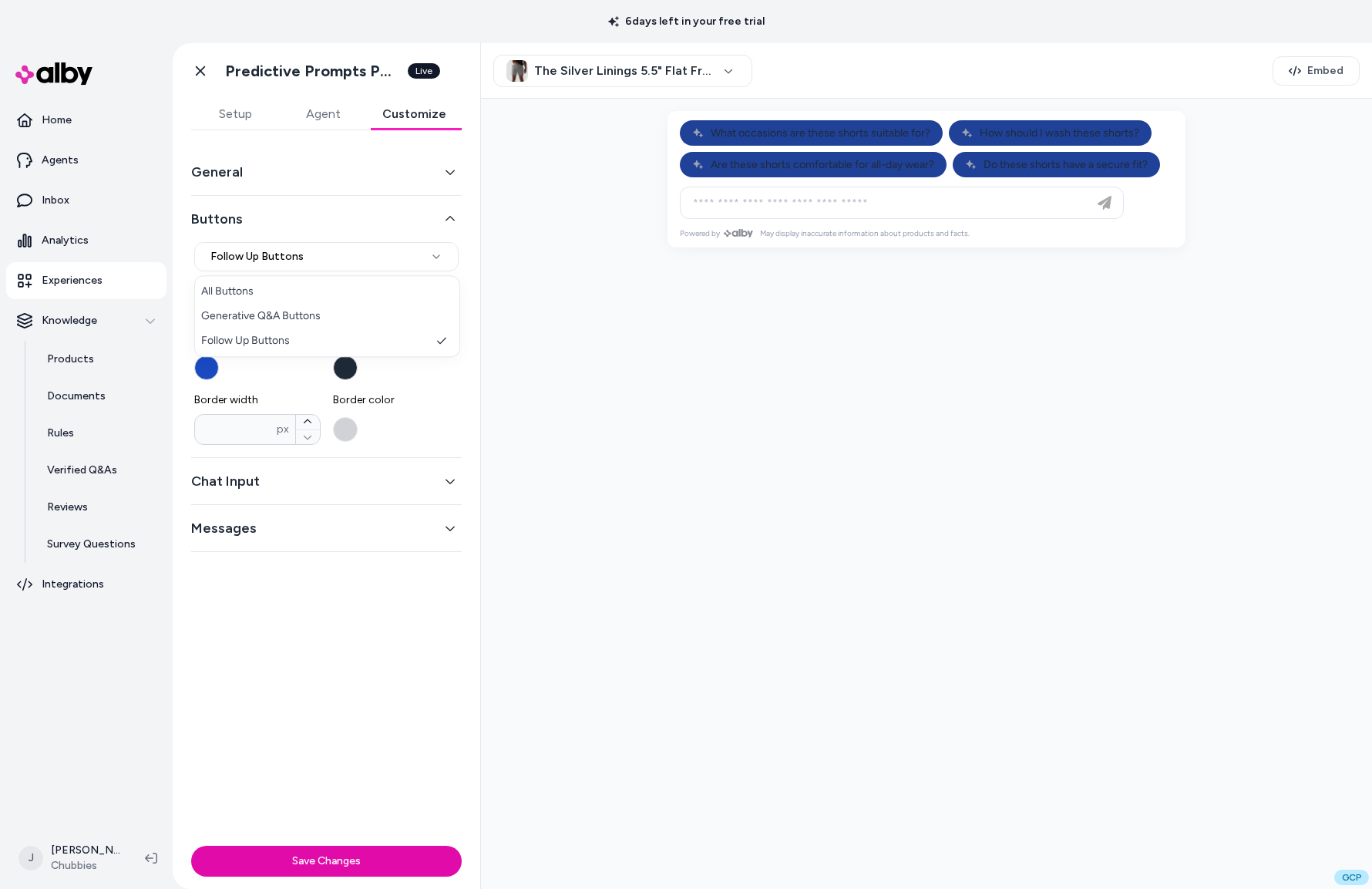 select on "*******" 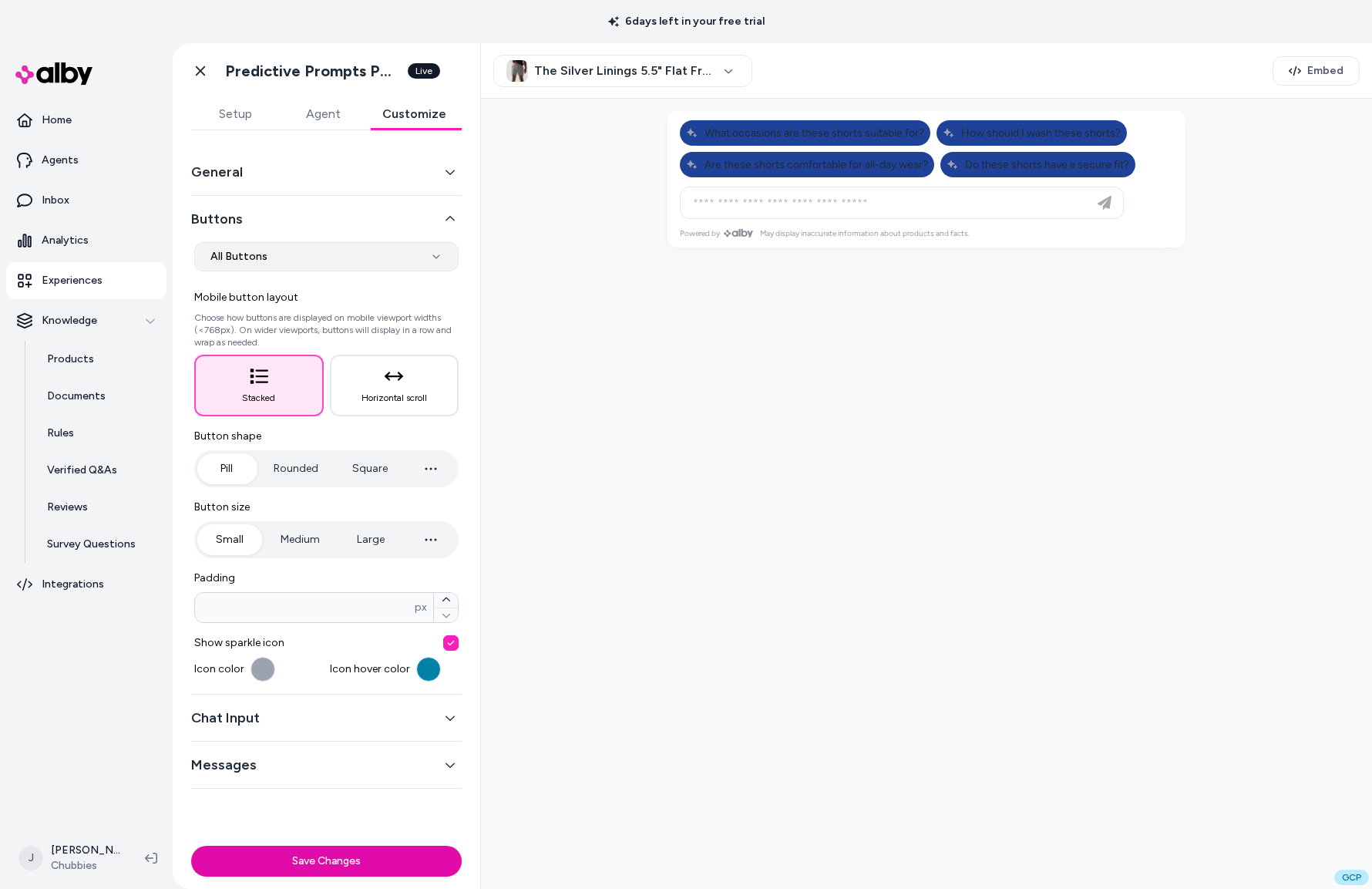 click on "**********" at bounding box center (686, 444) 